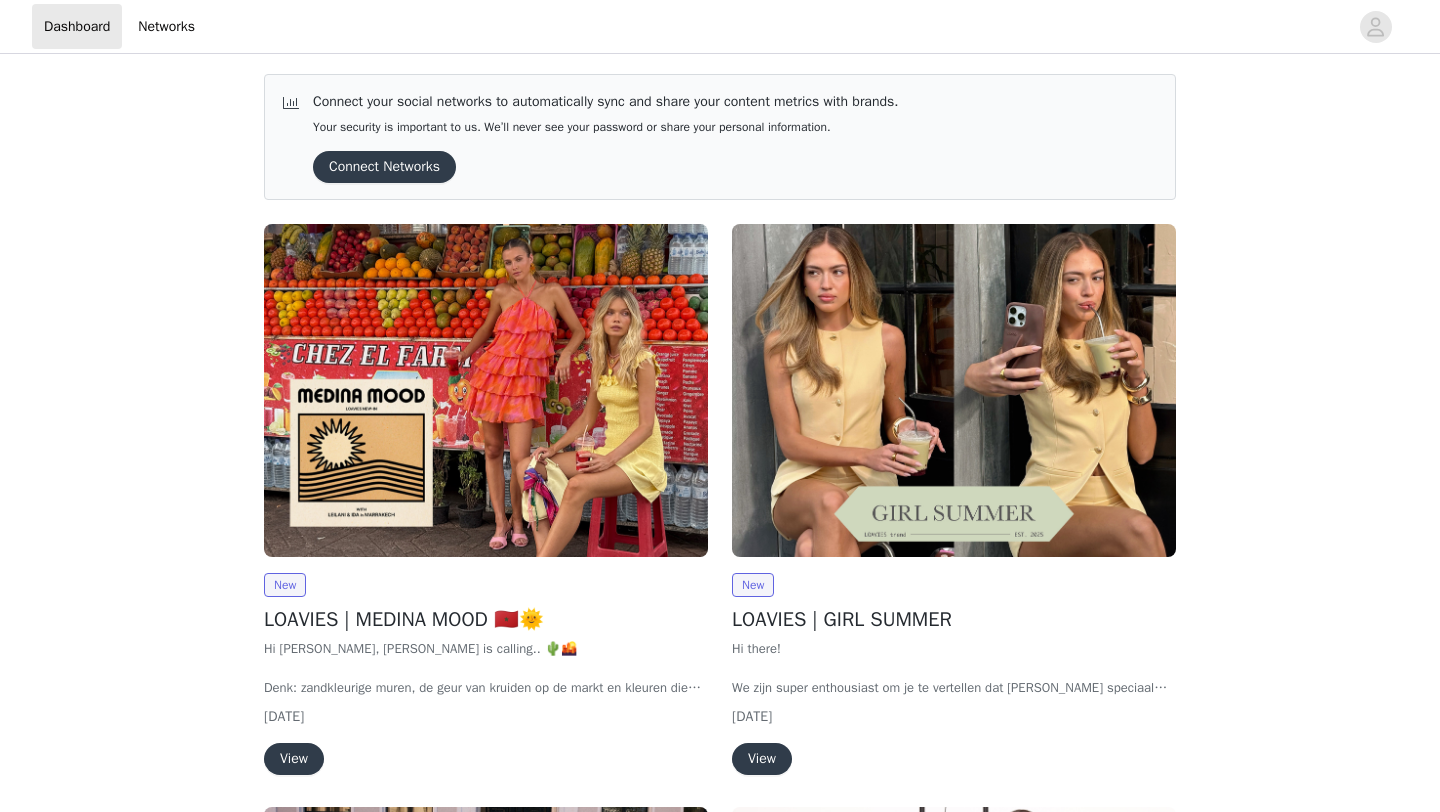 scroll, scrollTop: 0, scrollLeft: 0, axis: both 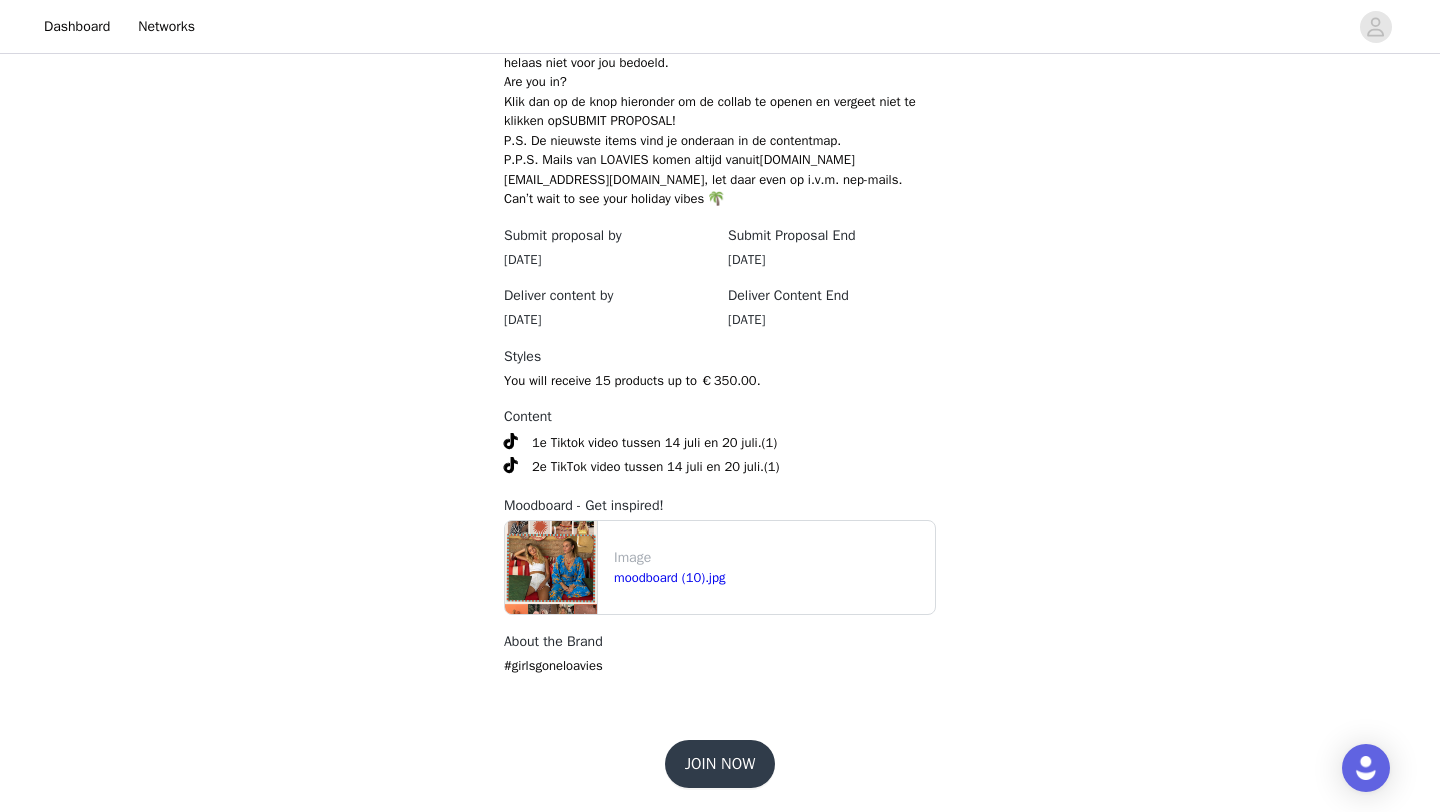 click on "JOIN NOW" at bounding box center (720, 764) 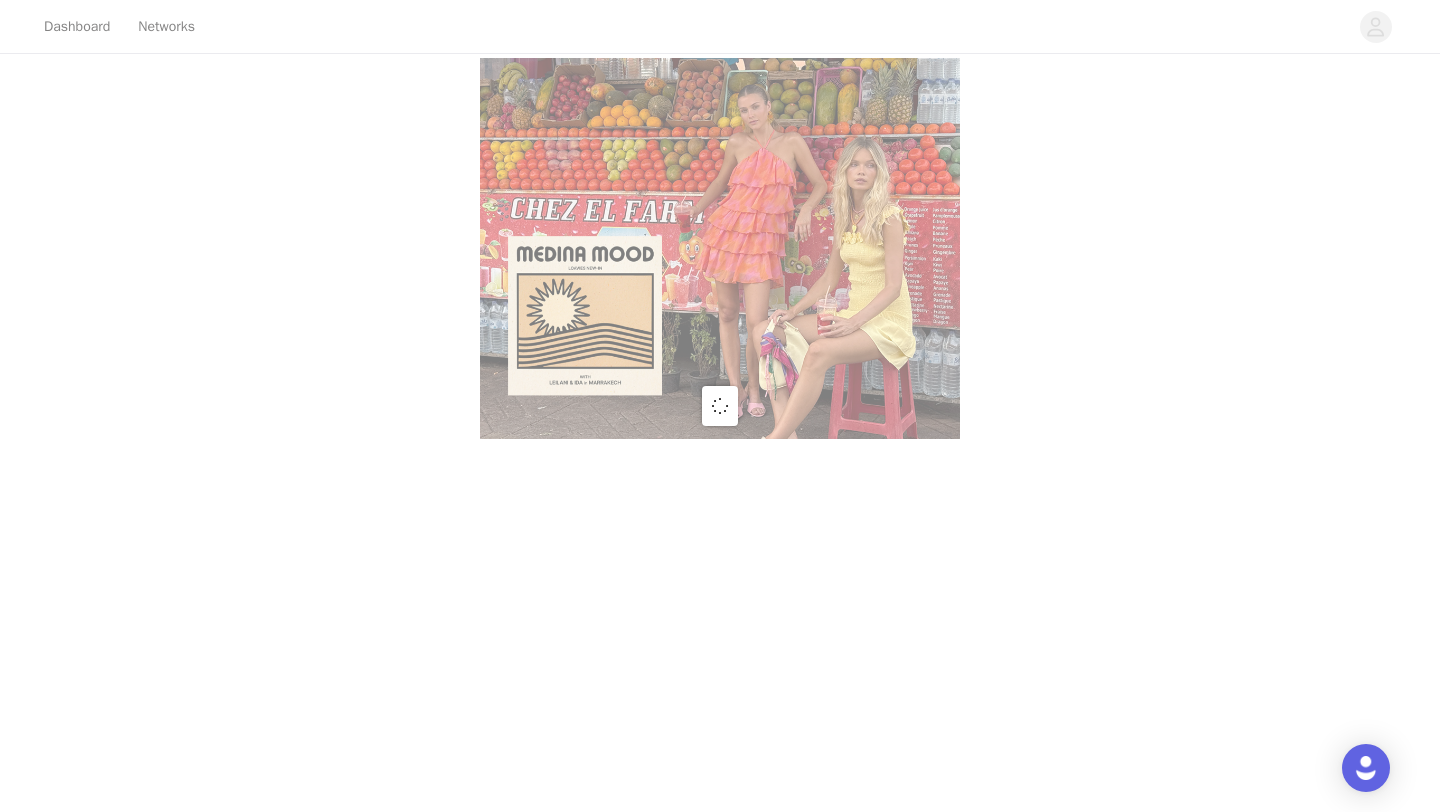 scroll, scrollTop: 0, scrollLeft: 0, axis: both 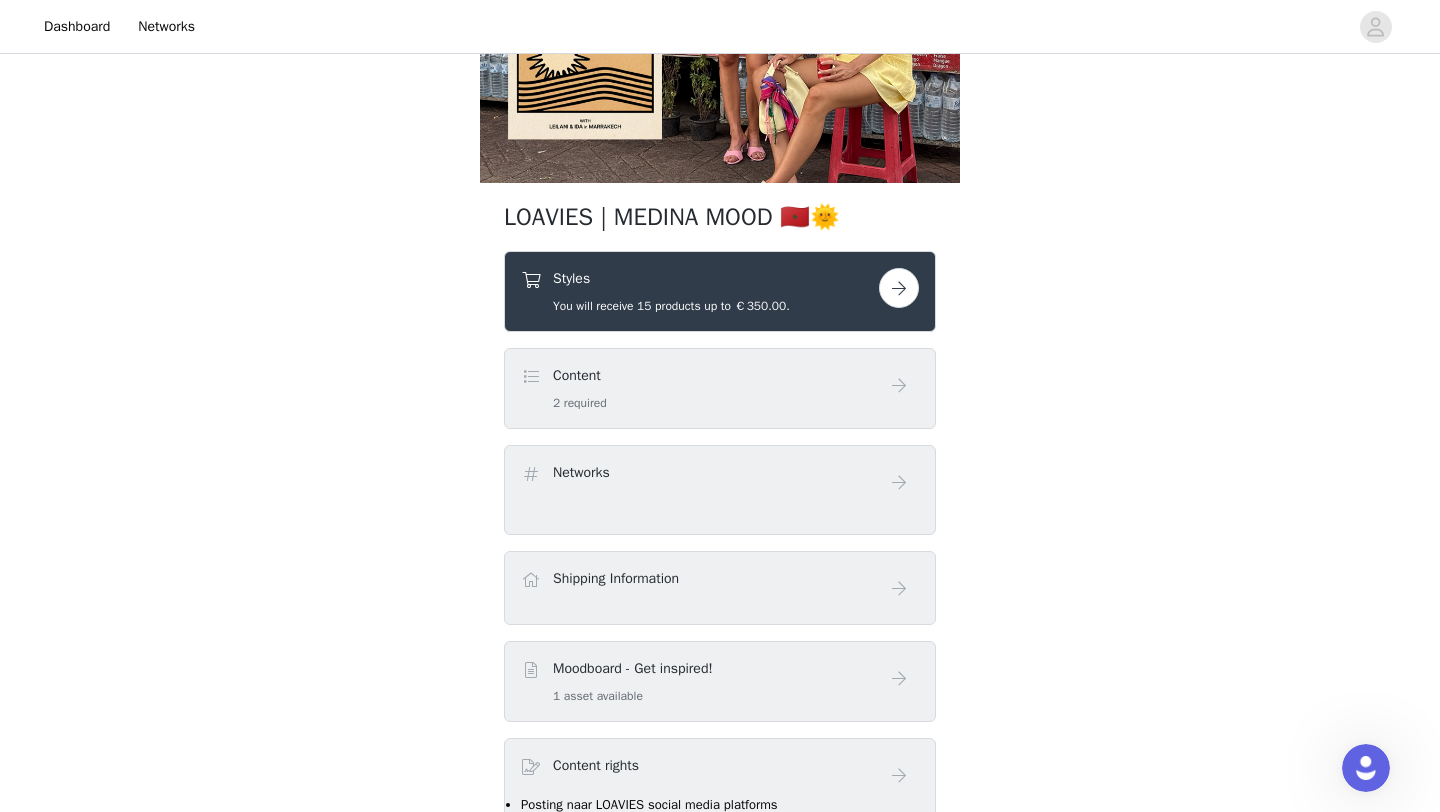 click at bounding box center [899, 288] 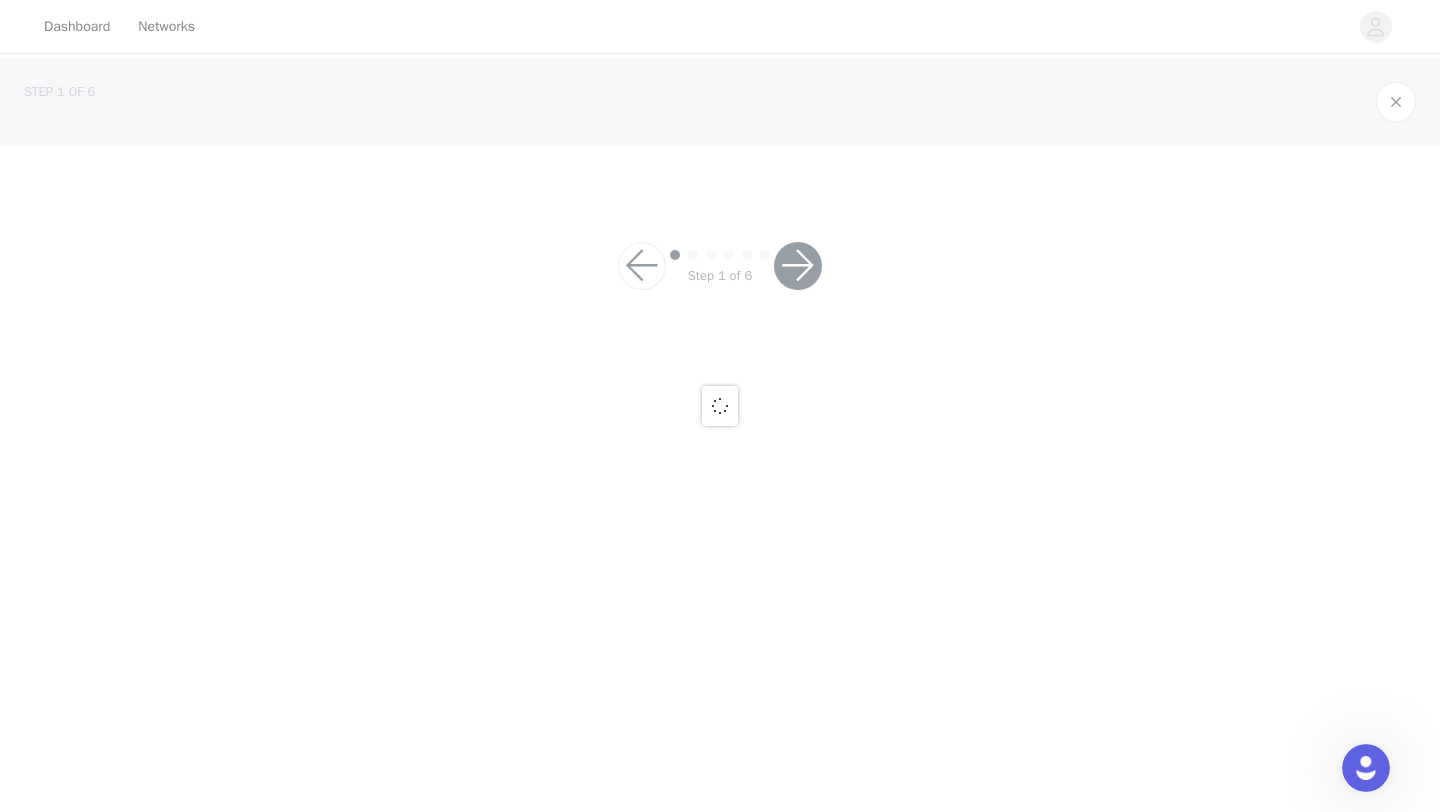 scroll, scrollTop: 0, scrollLeft: 0, axis: both 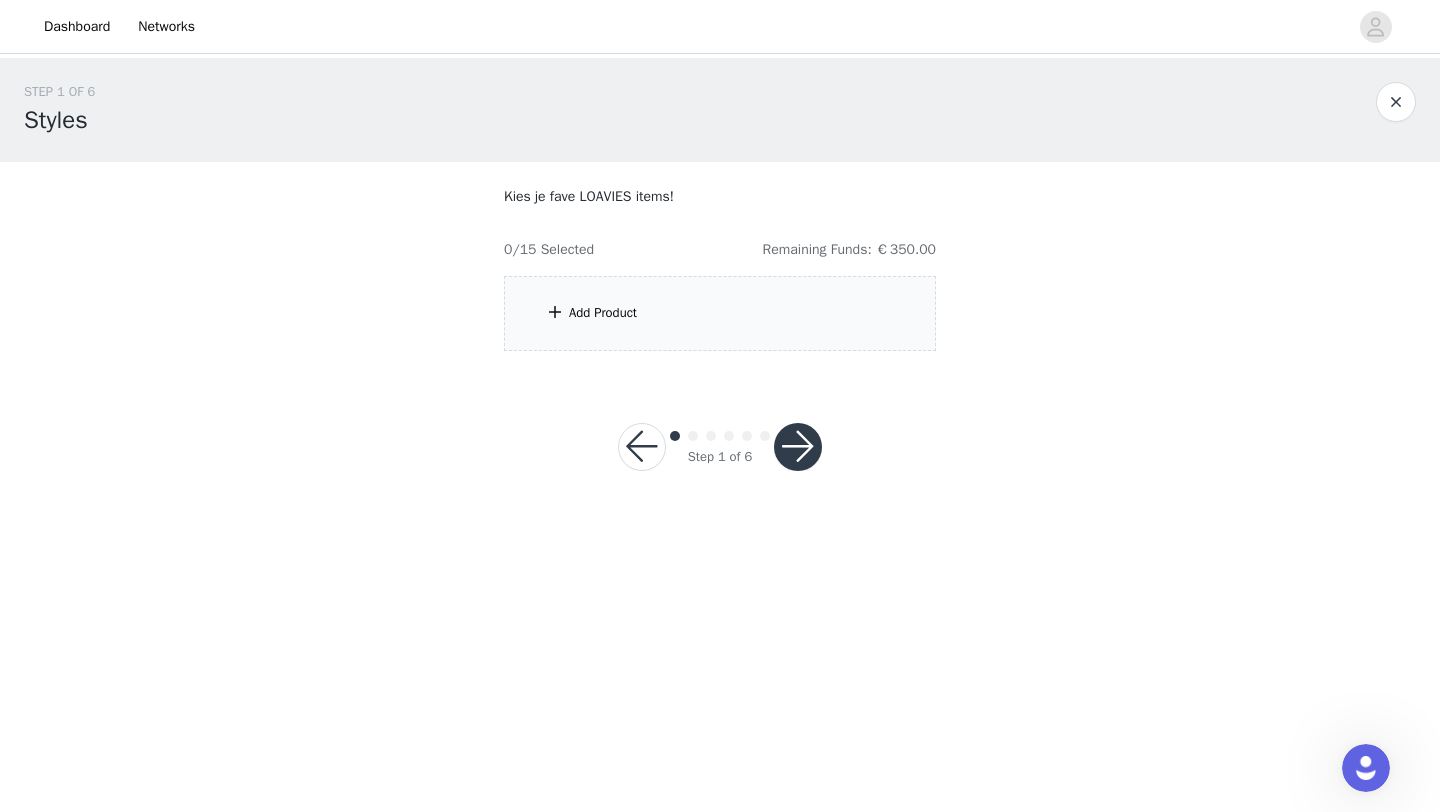click on "Add Product" at bounding box center [603, 313] 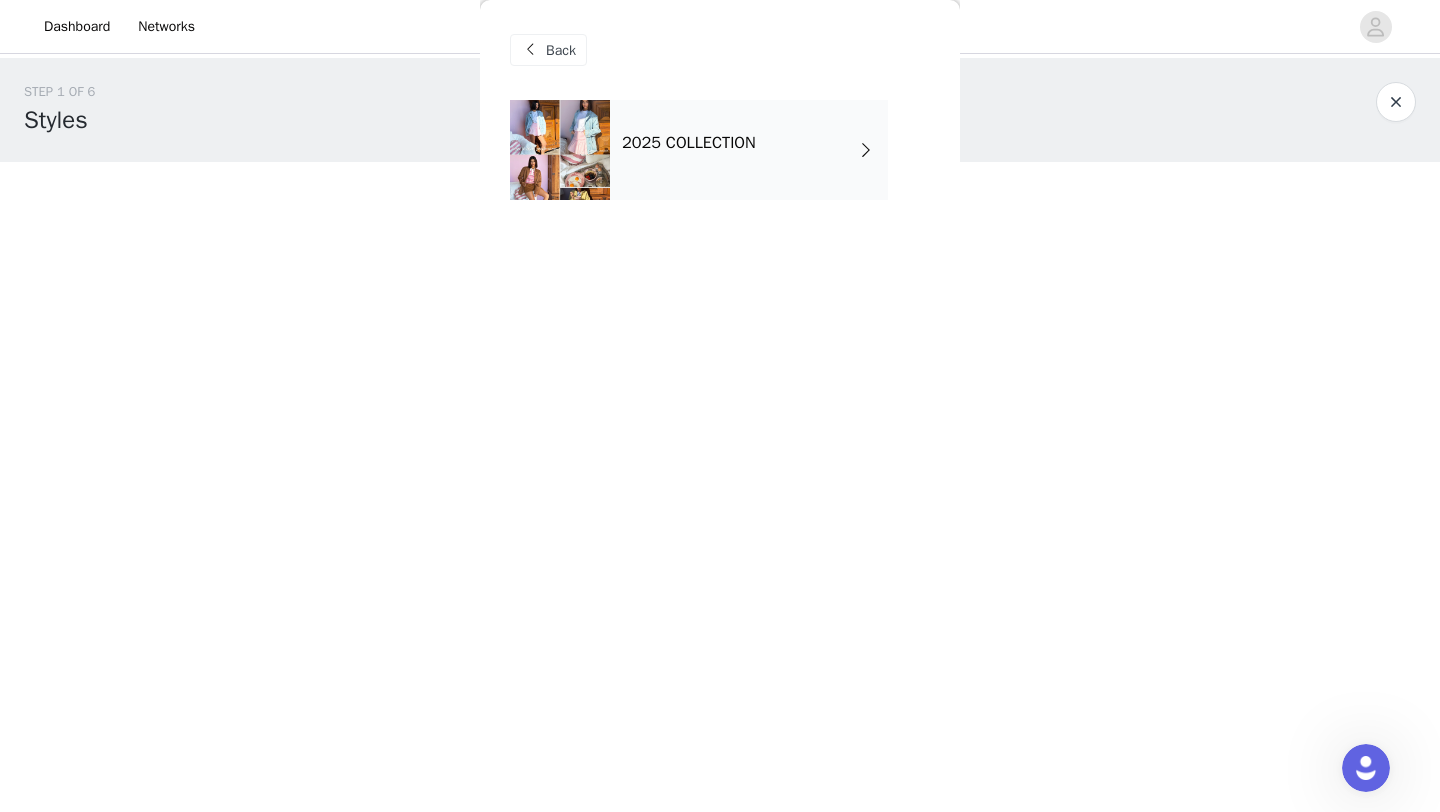 click on "2025 COLLECTION" at bounding box center (689, 143) 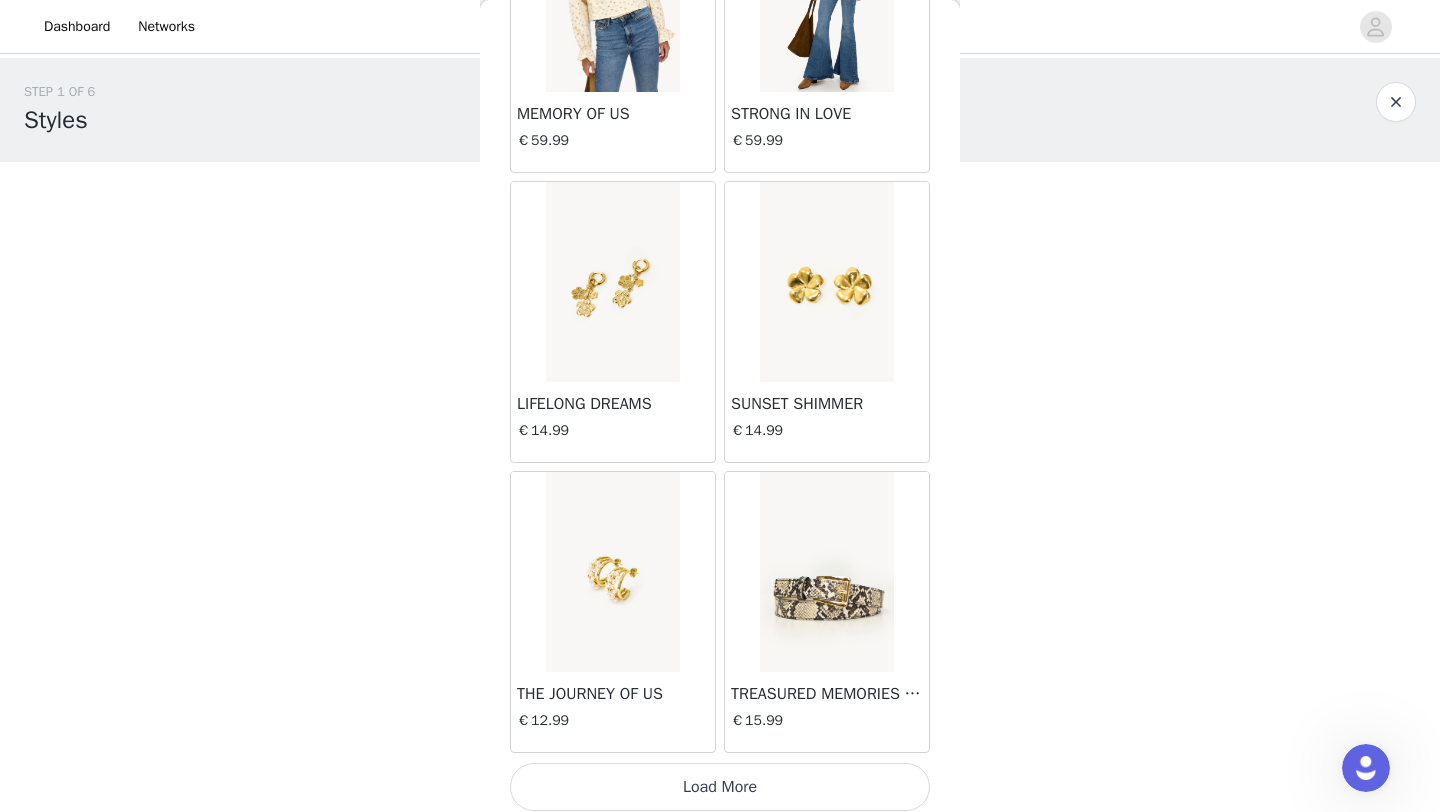 scroll, scrollTop: 2248, scrollLeft: 0, axis: vertical 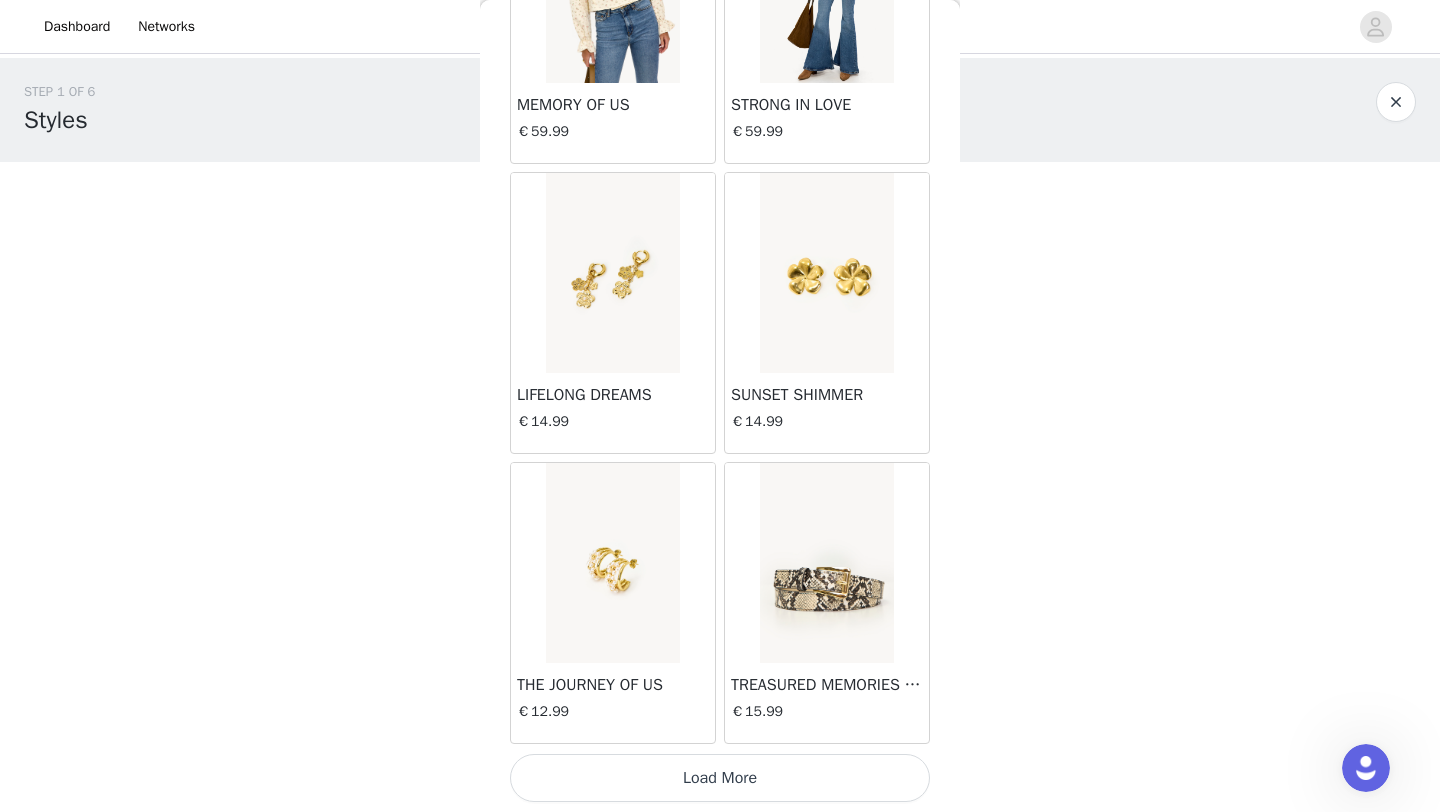 click on "Load More" at bounding box center [720, 778] 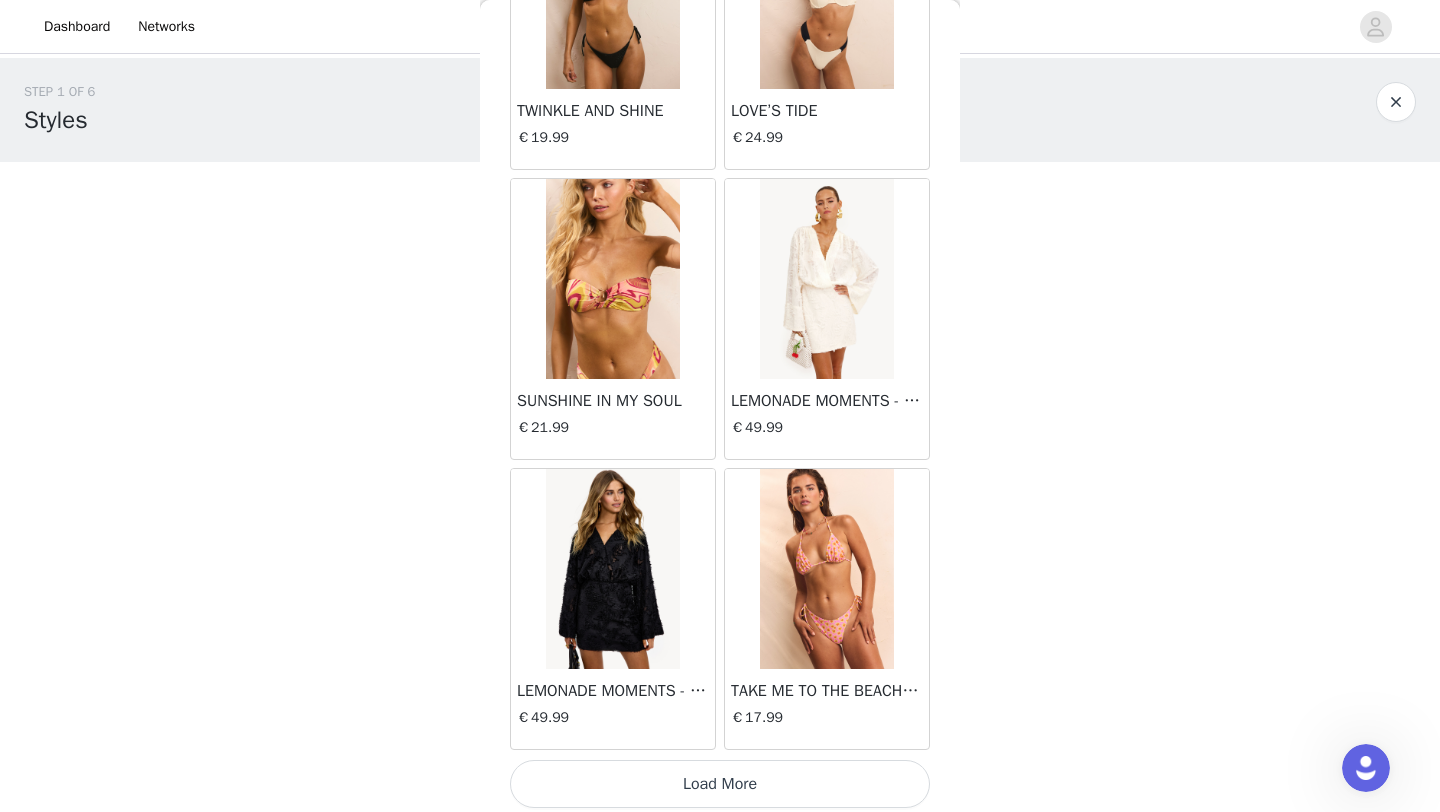 scroll, scrollTop: 5148, scrollLeft: 0, axis: vertical 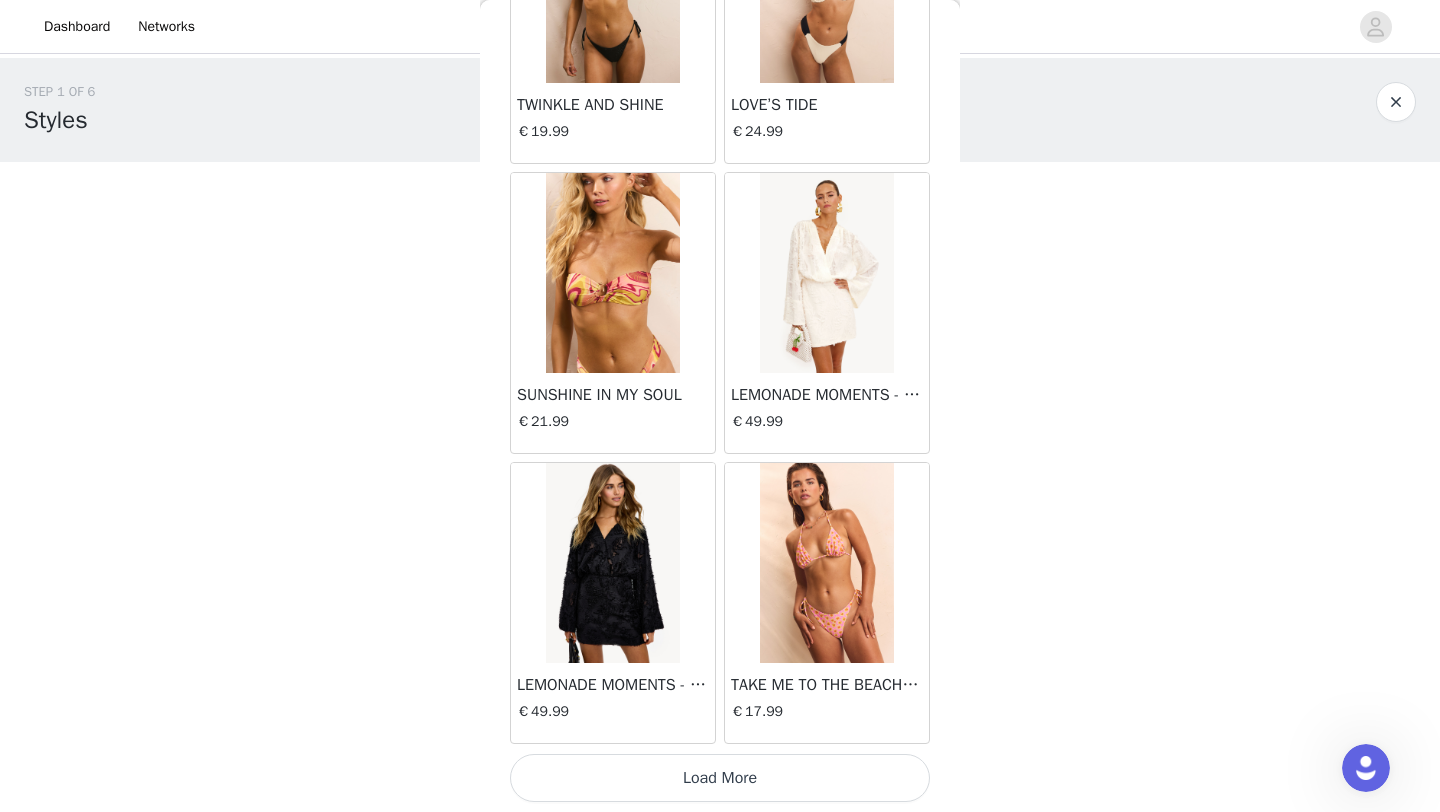 click on "Load More" at bounding box center (720, 778) 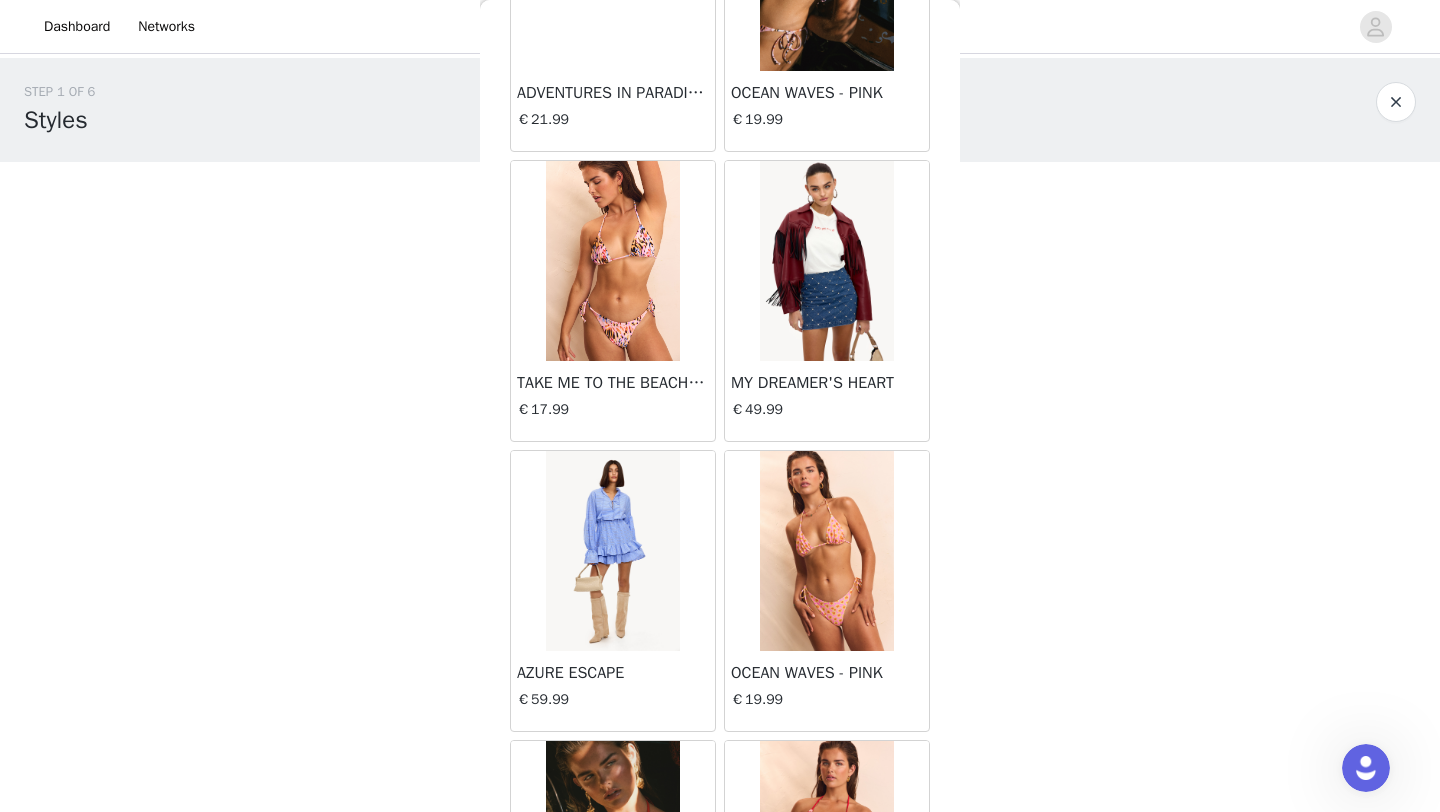 scroll, scrollTop: 6338, scrollLeft: 0, axis: vertical 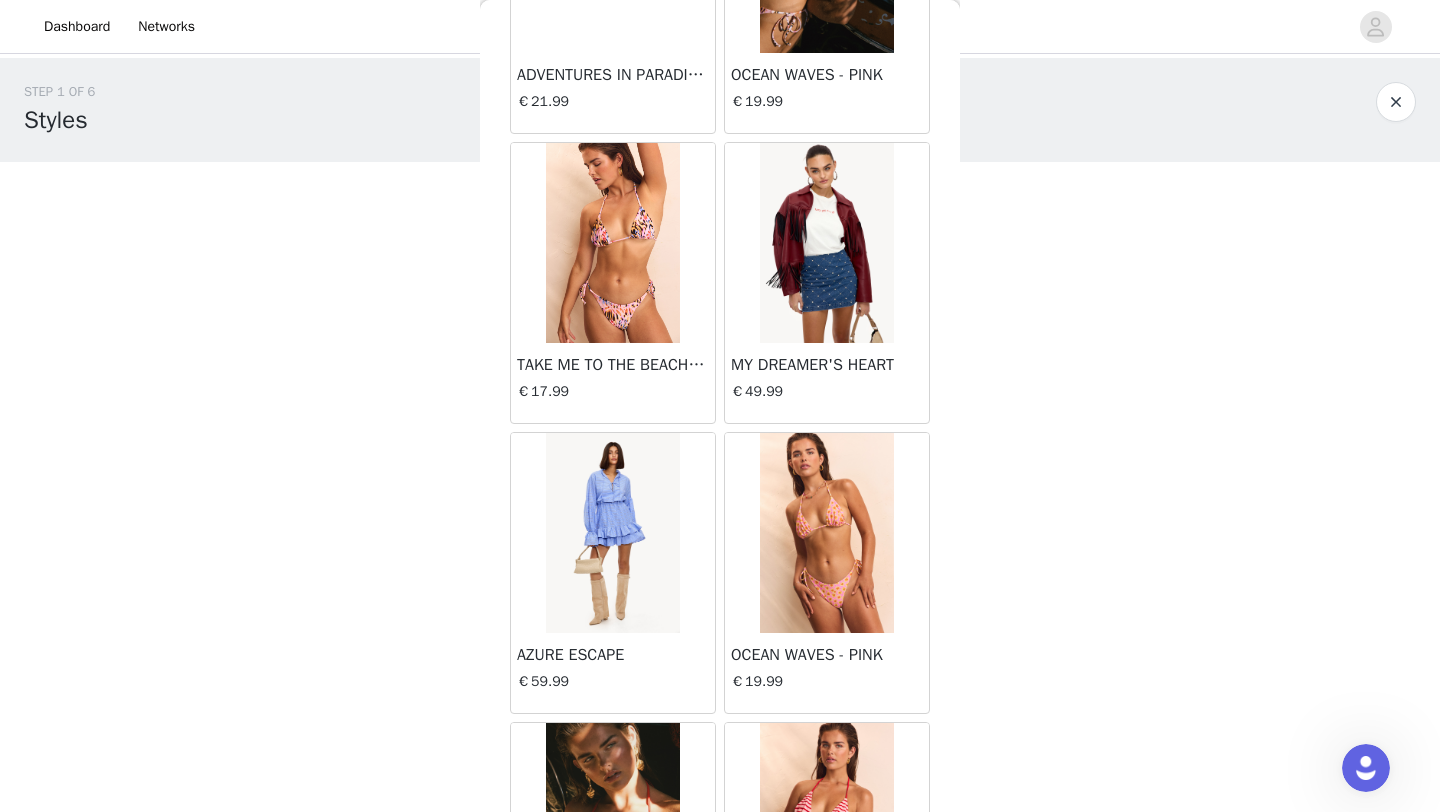click at bounding box center (826, 243) 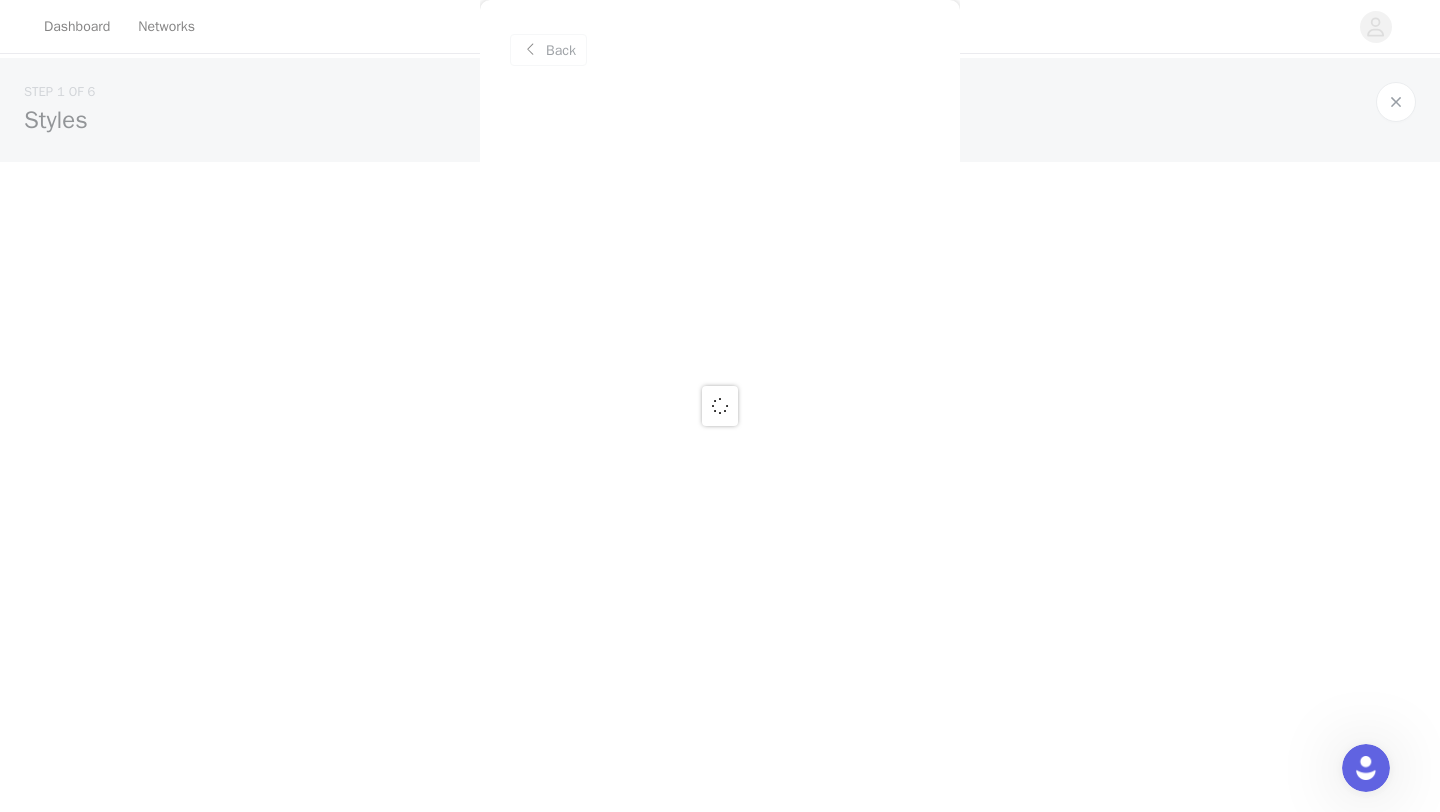 scroll, scrollTop: 0, scrollLeft: 0, axis: both 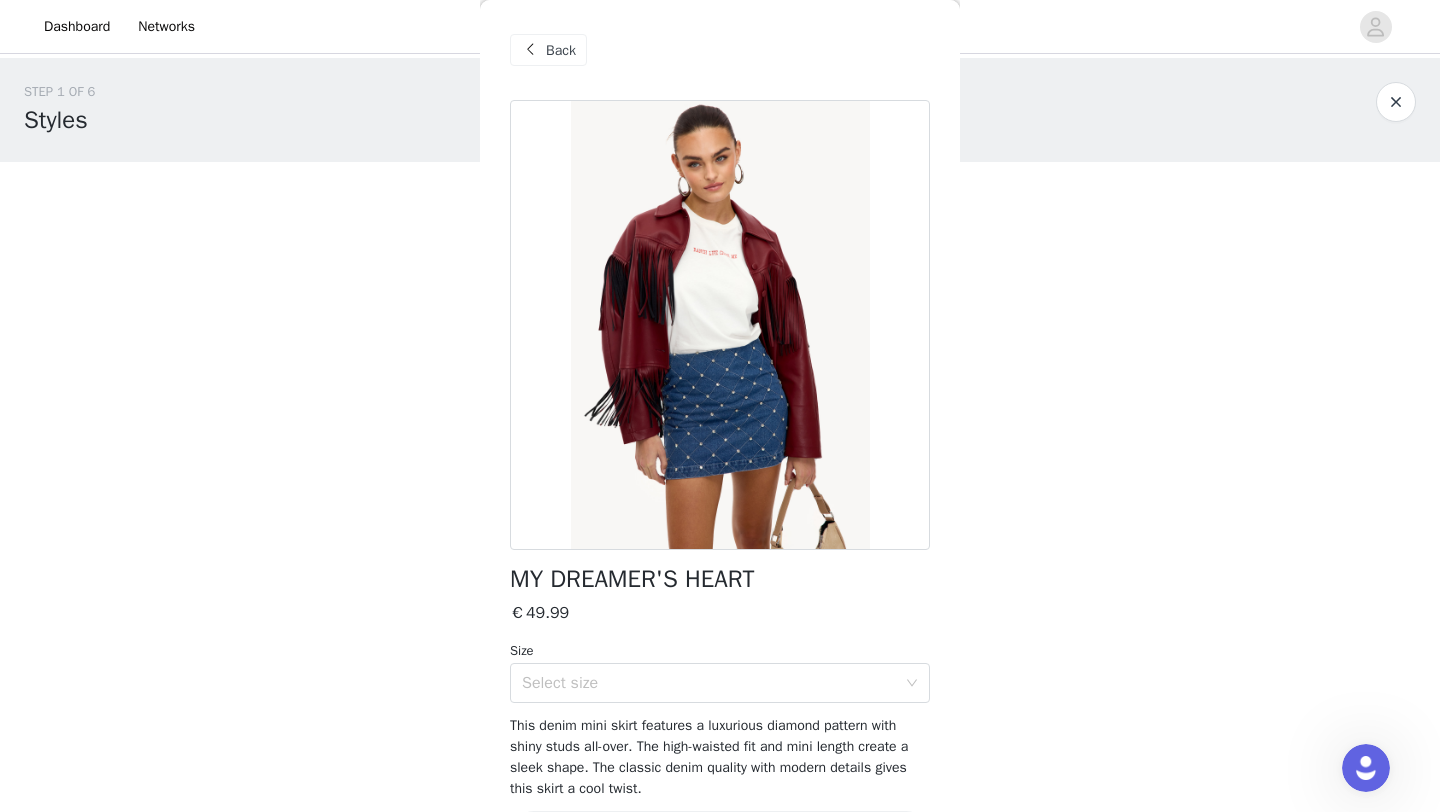 click on "STEP 1 OF 6
Styles
Kies je fave LOAVIES items!       0/15 Selected   Remaining Funds: €350.00         Add Product       Back     MY DREAMER'S HEART       €49.99         Size   Select size   This denim mini skirt features a luxurious diamond pattern with shiny studs all-over. The high-waisted fit and mini length create a sleek shape. The classic denim quality with modern details gives this skirt a cool twist.   Add Product" at bounding box center (720, 216) 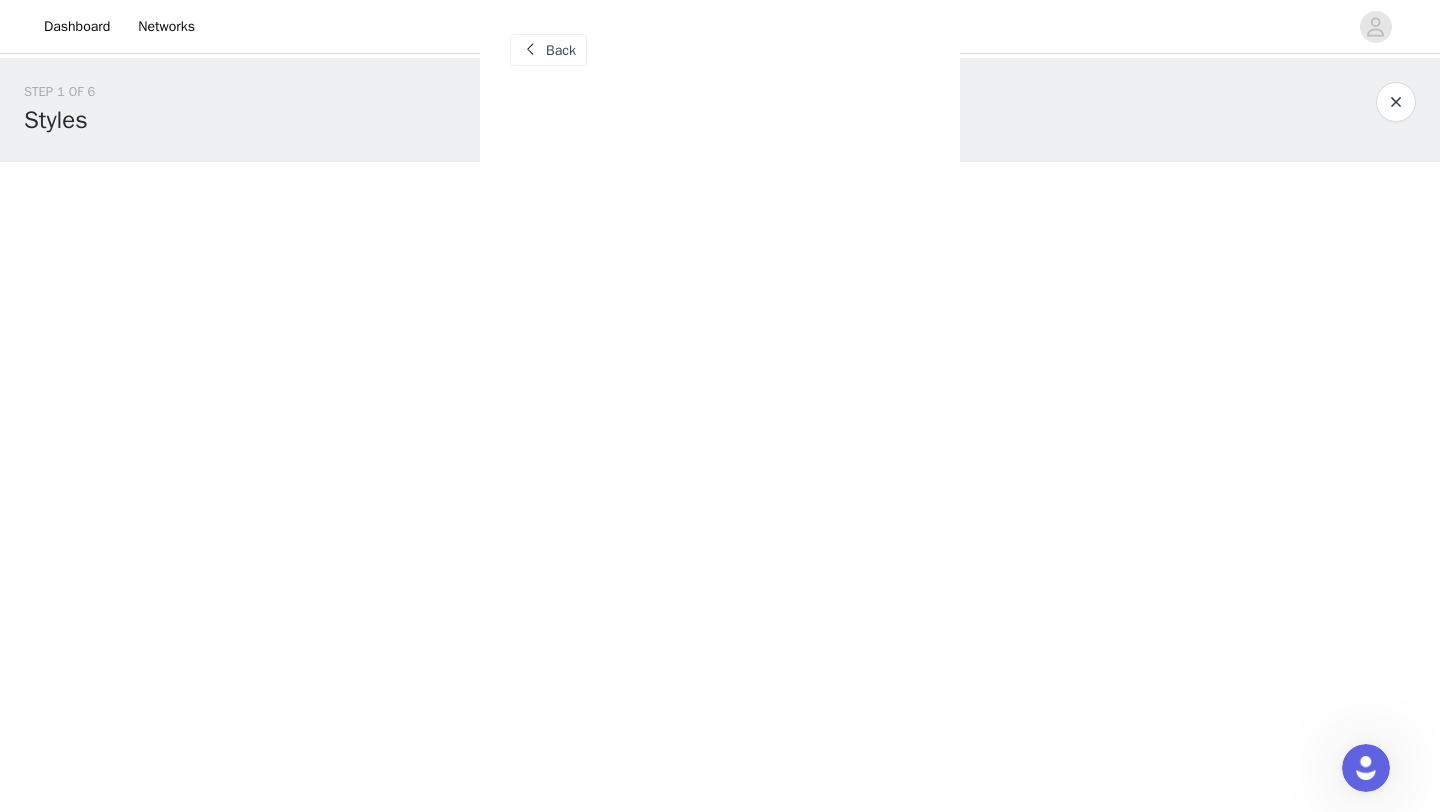 click at bounding box center [1396, 102] 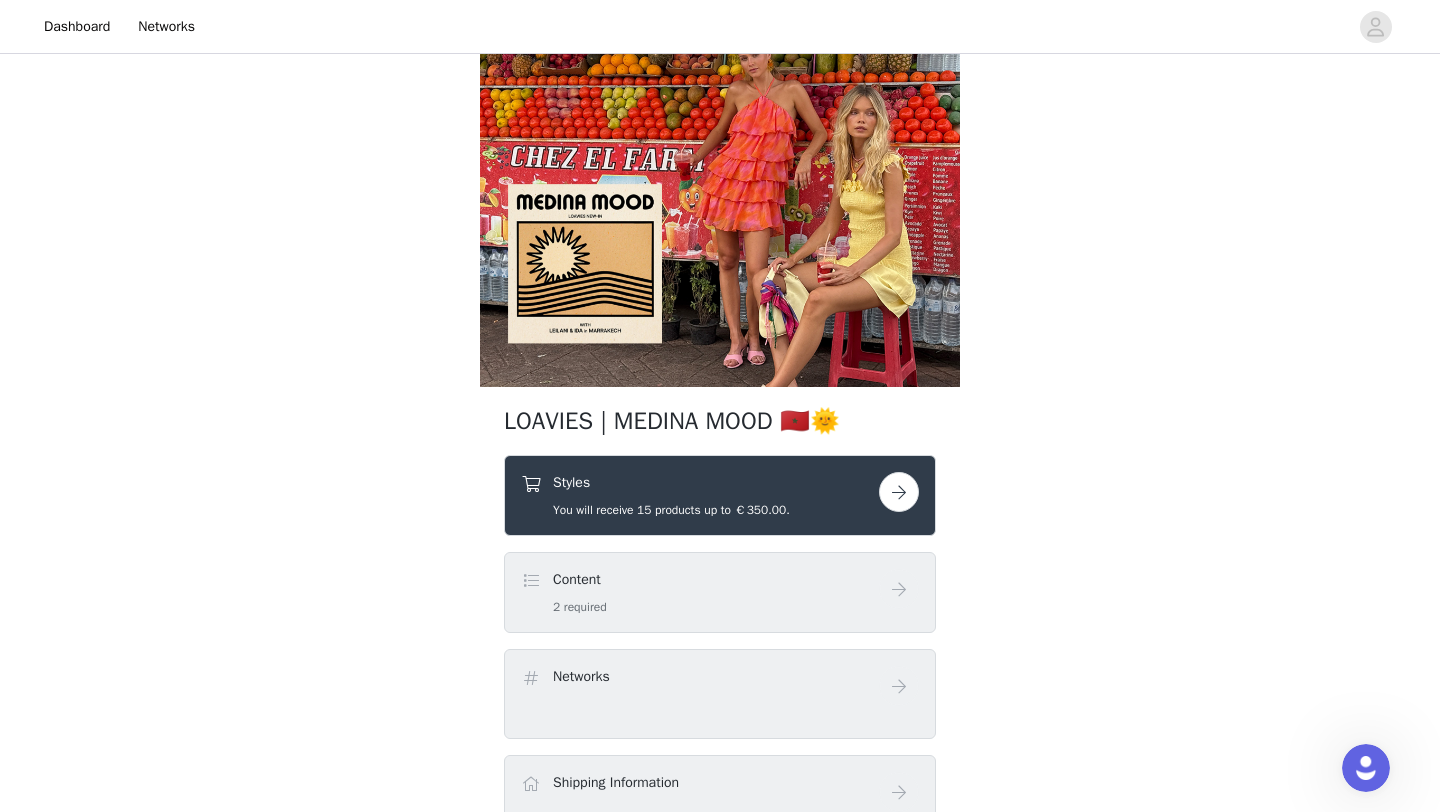 scroll, scrollTop: 57, scrollLeft: 0, axis: vertical 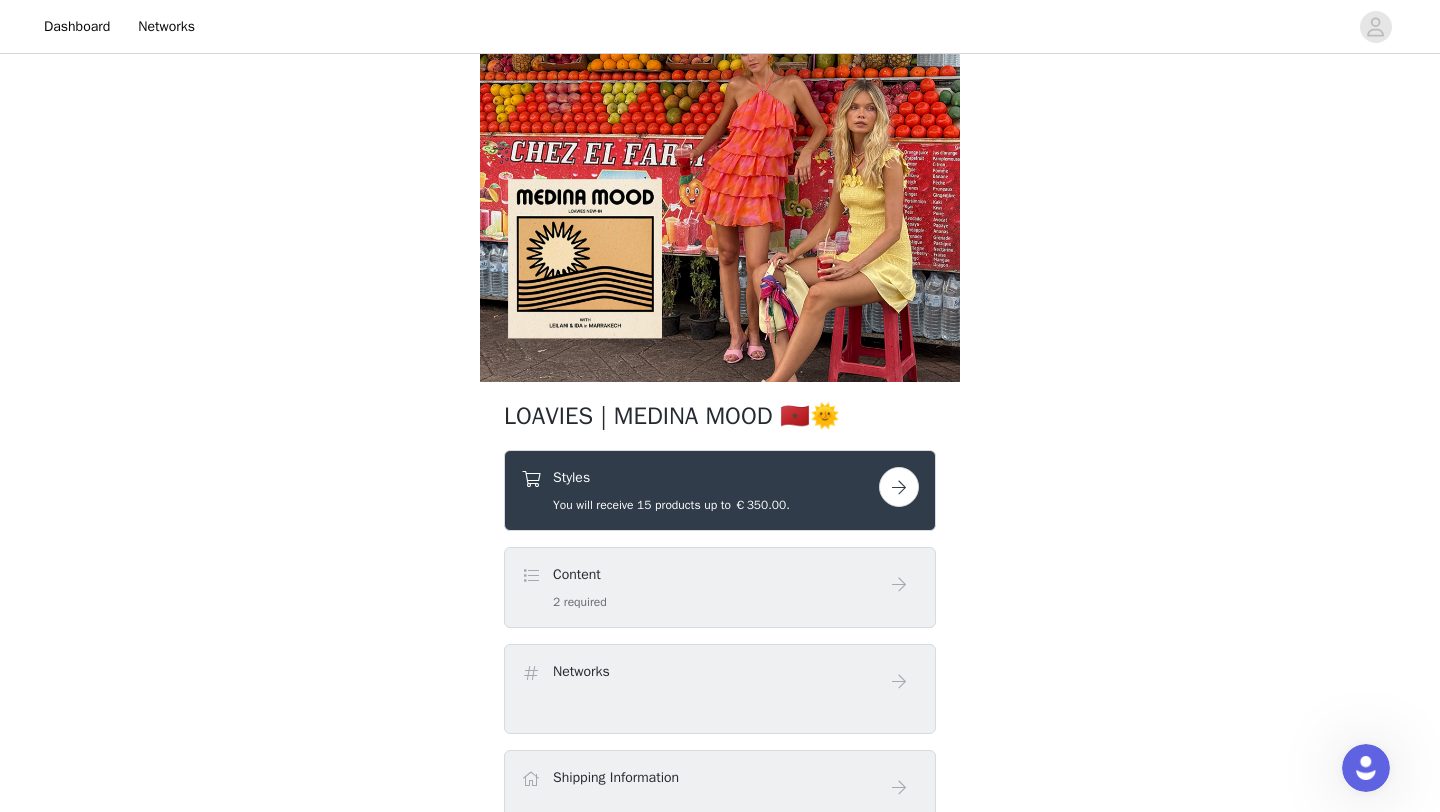 click at bounding box center (899, 487) 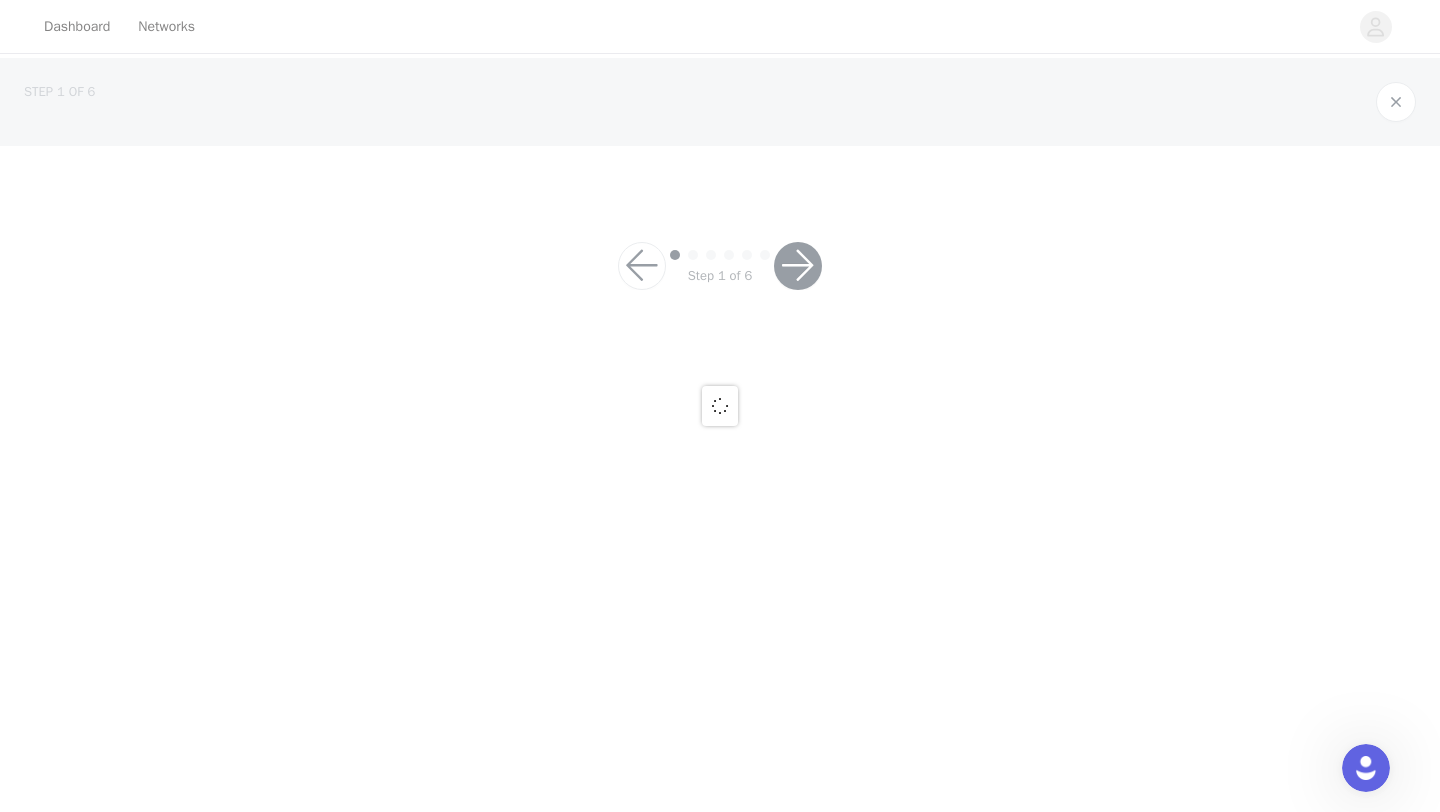 scroll, scrollTop: 0, scrollLeft: 0, axis: both 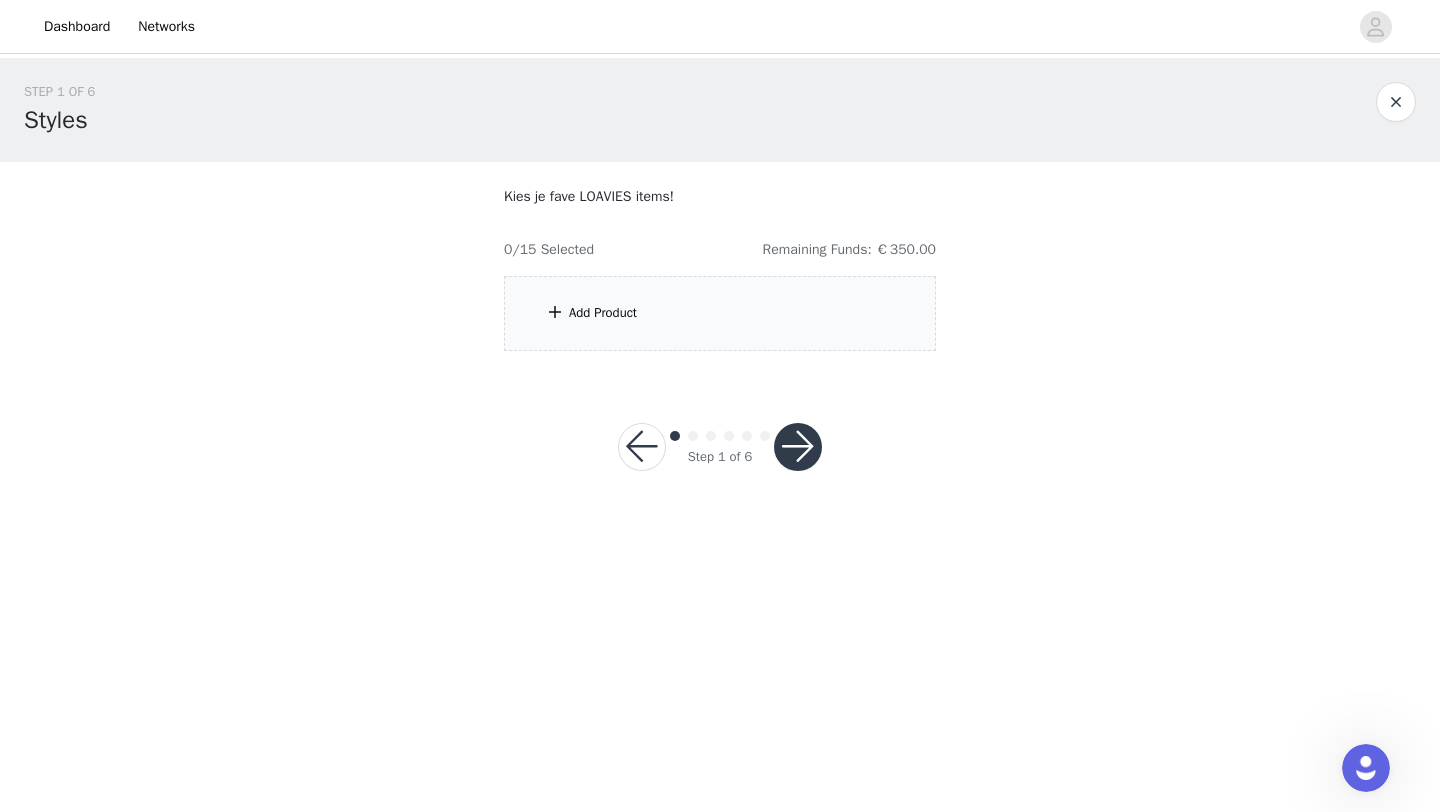 click at bounding box center [798, 447] 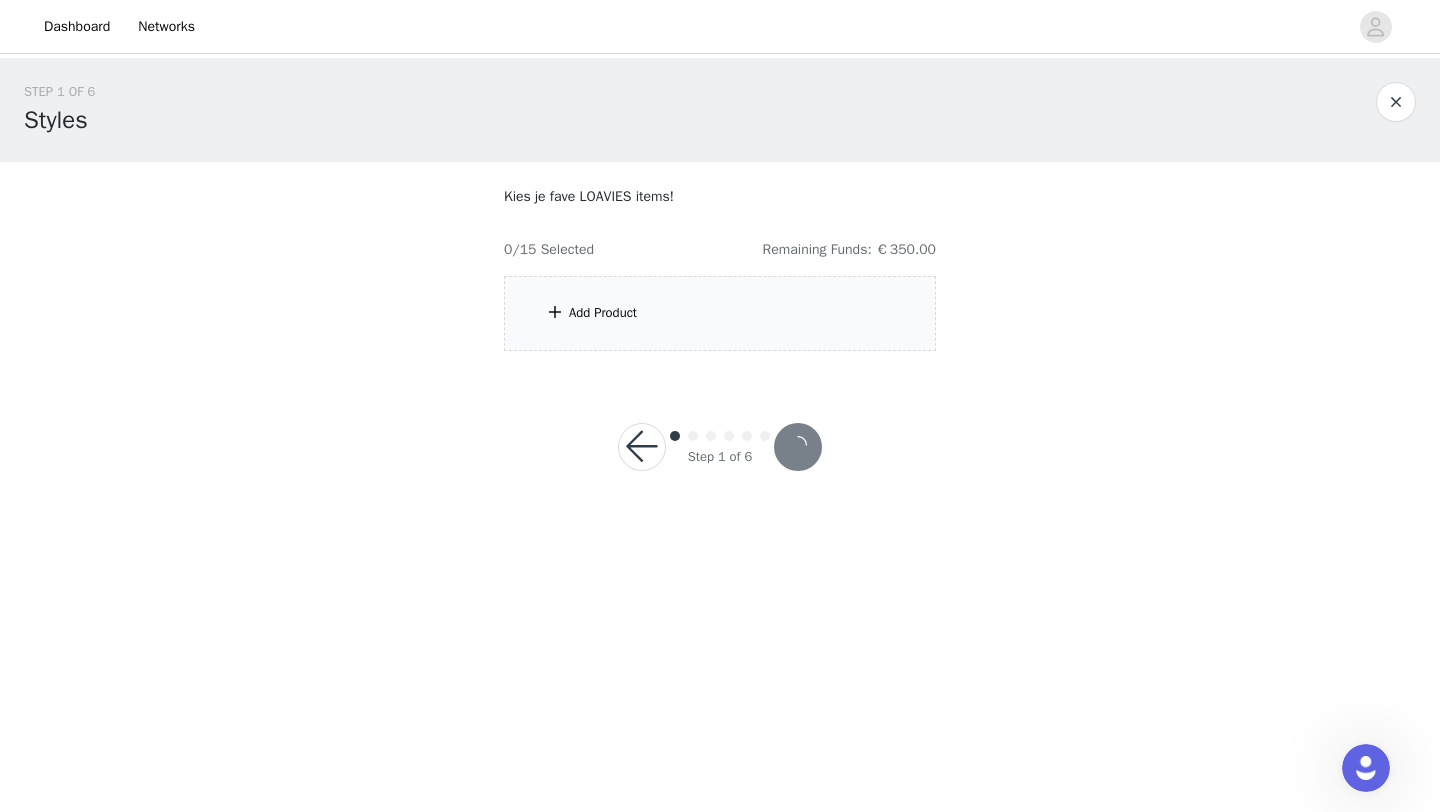 click at bounding box center (642, 447) 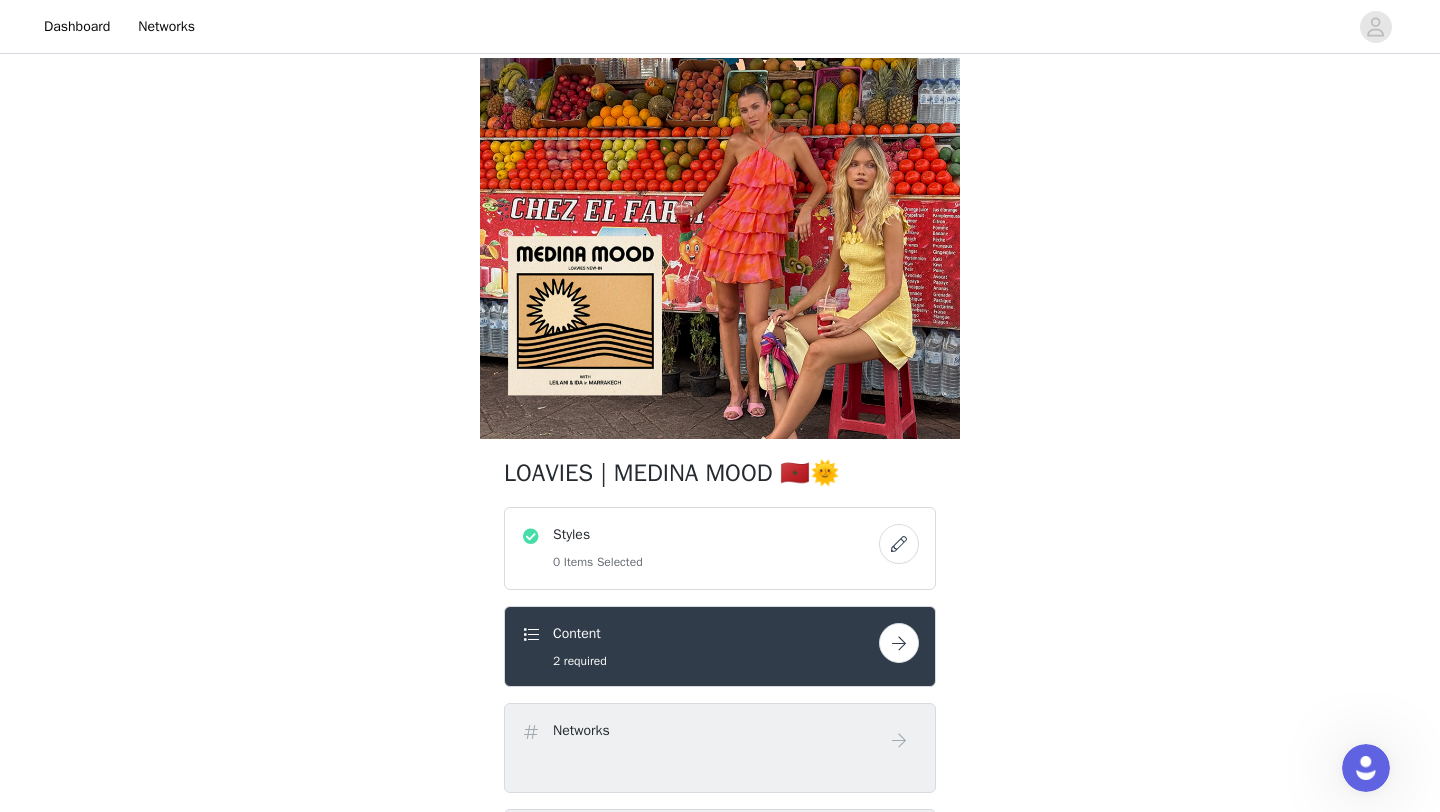 click at bounding box center [899, 544] 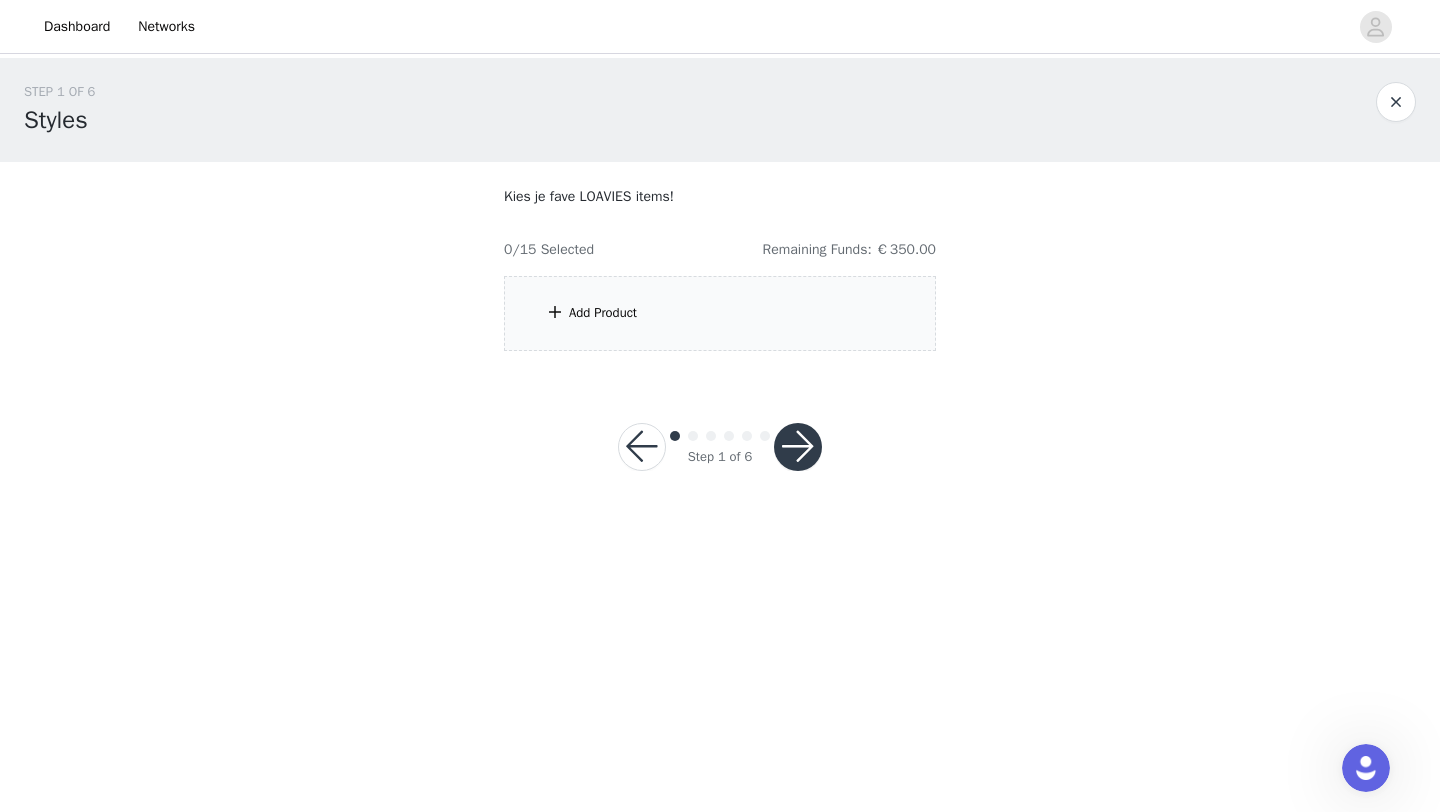 click at bounding box center [642, 447] 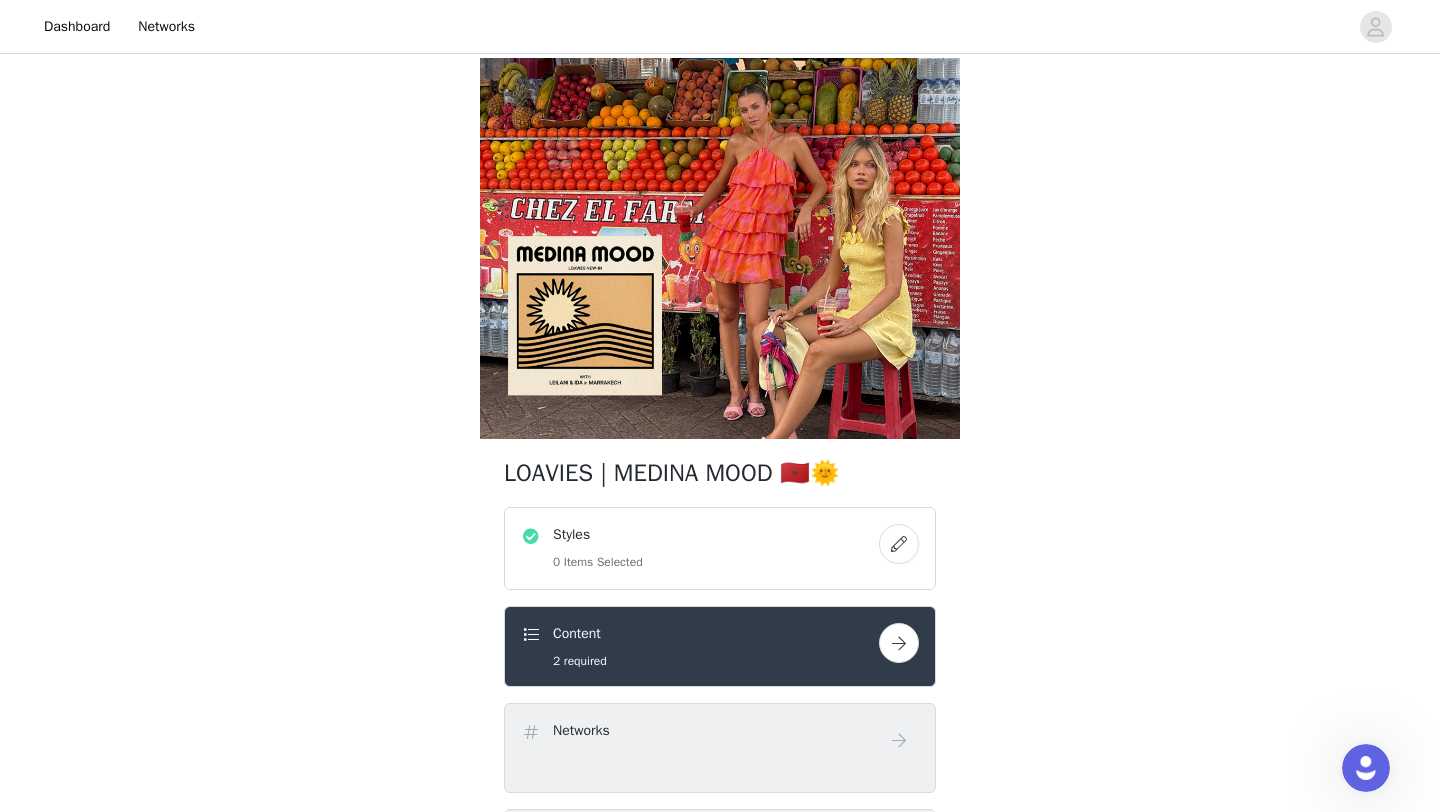 click at bounding box center (899, 544) 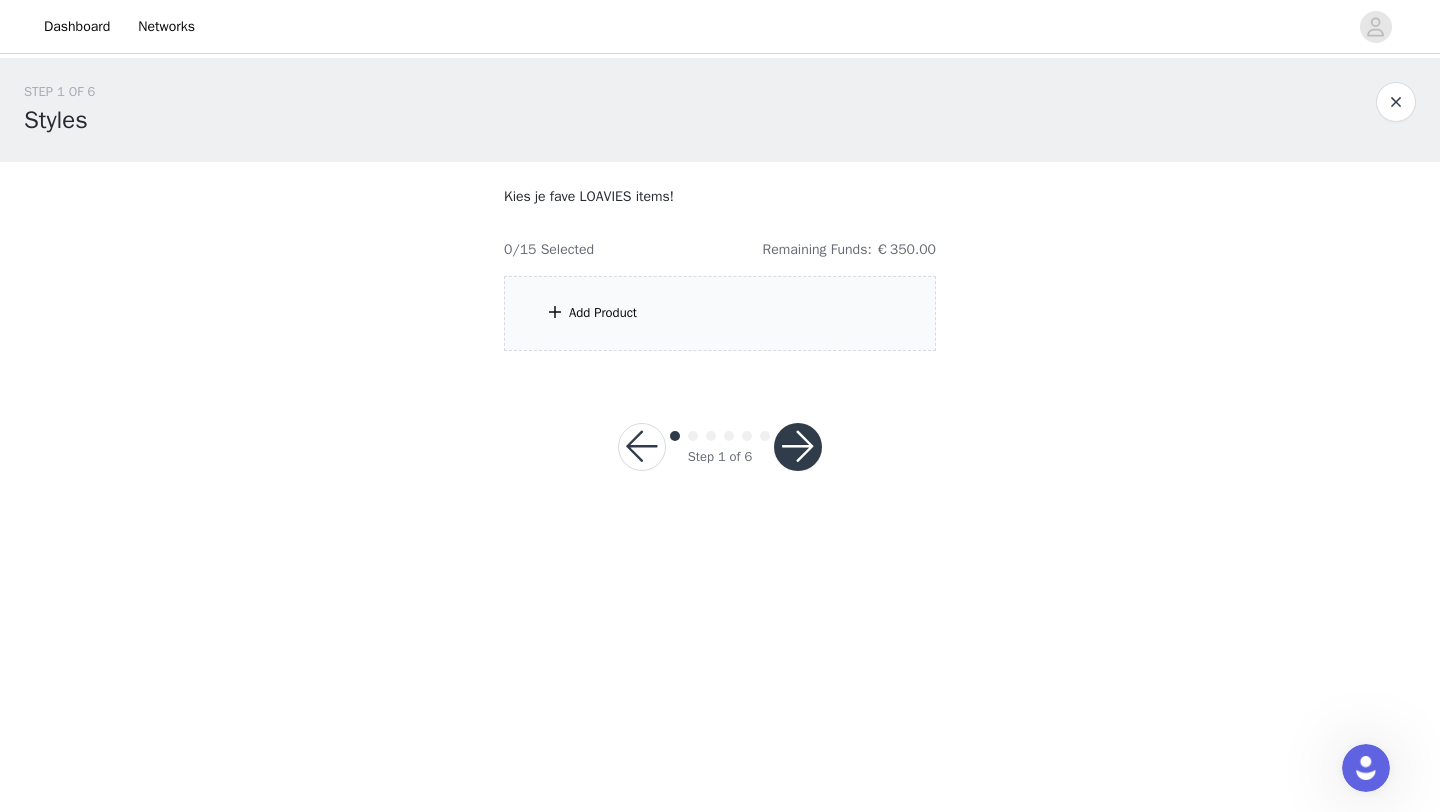click on "Add Product" at bounding box center (603, 313) 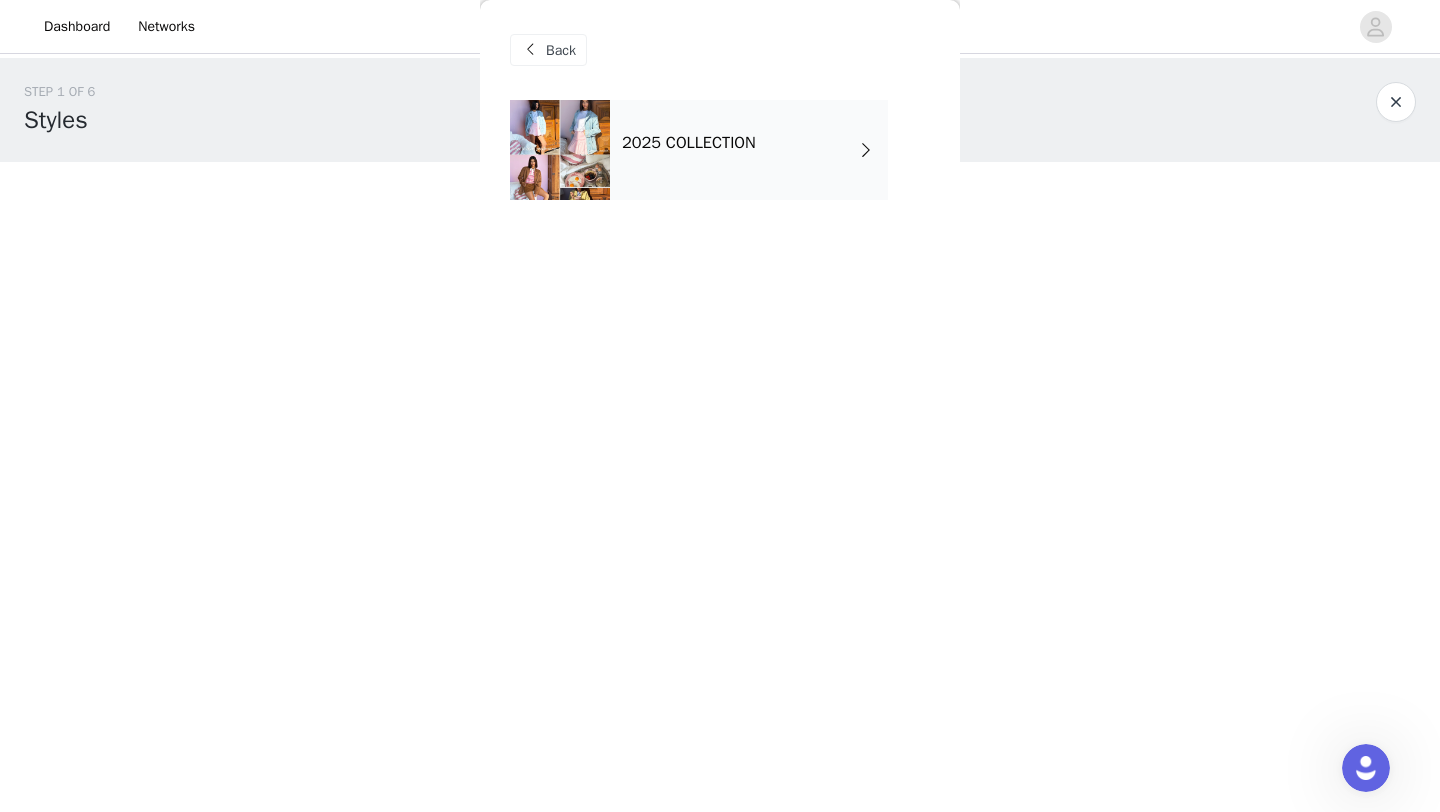 click at bounding box center [560, 150] 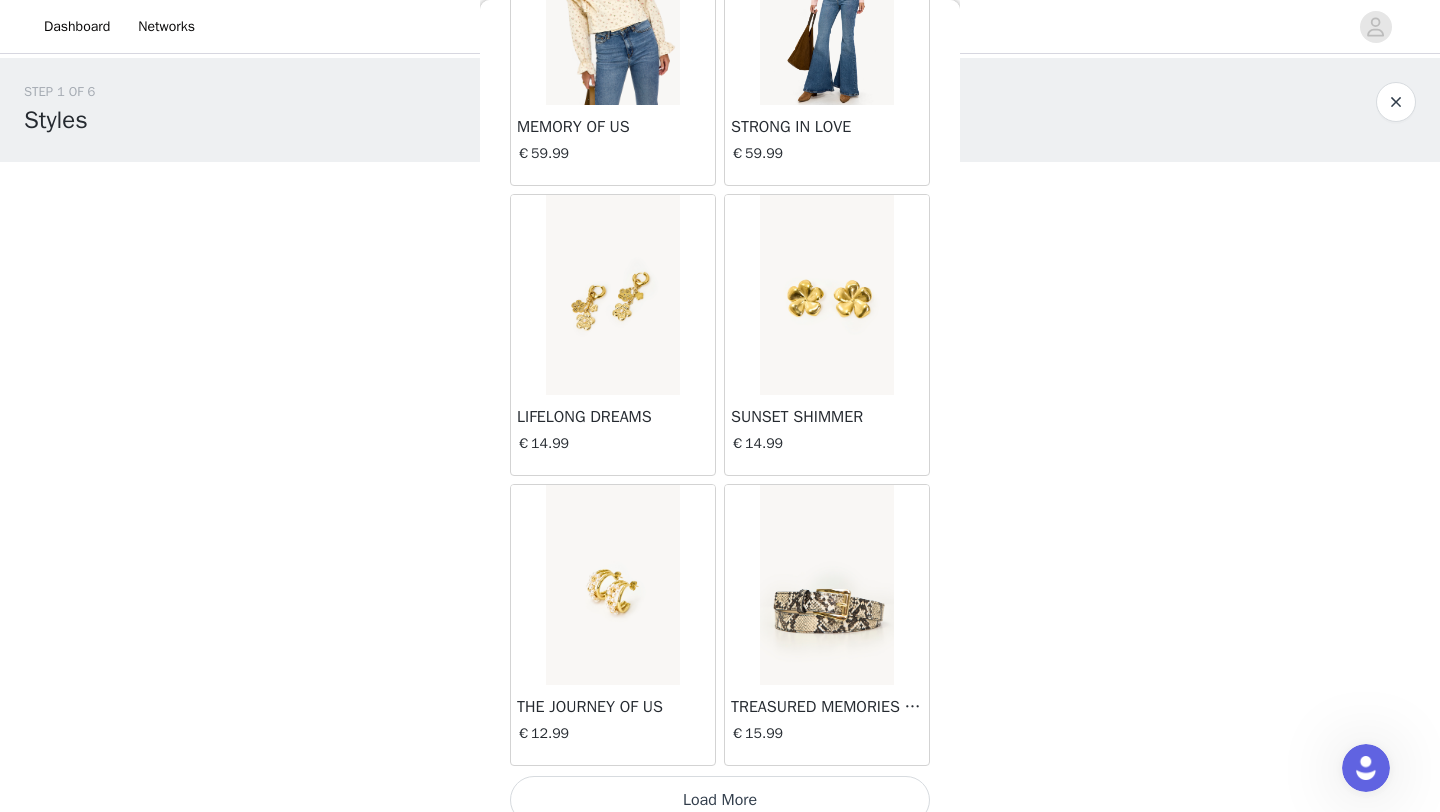 scroll, scrollTop: 2248, scrollLeft: 0, axis: vertical 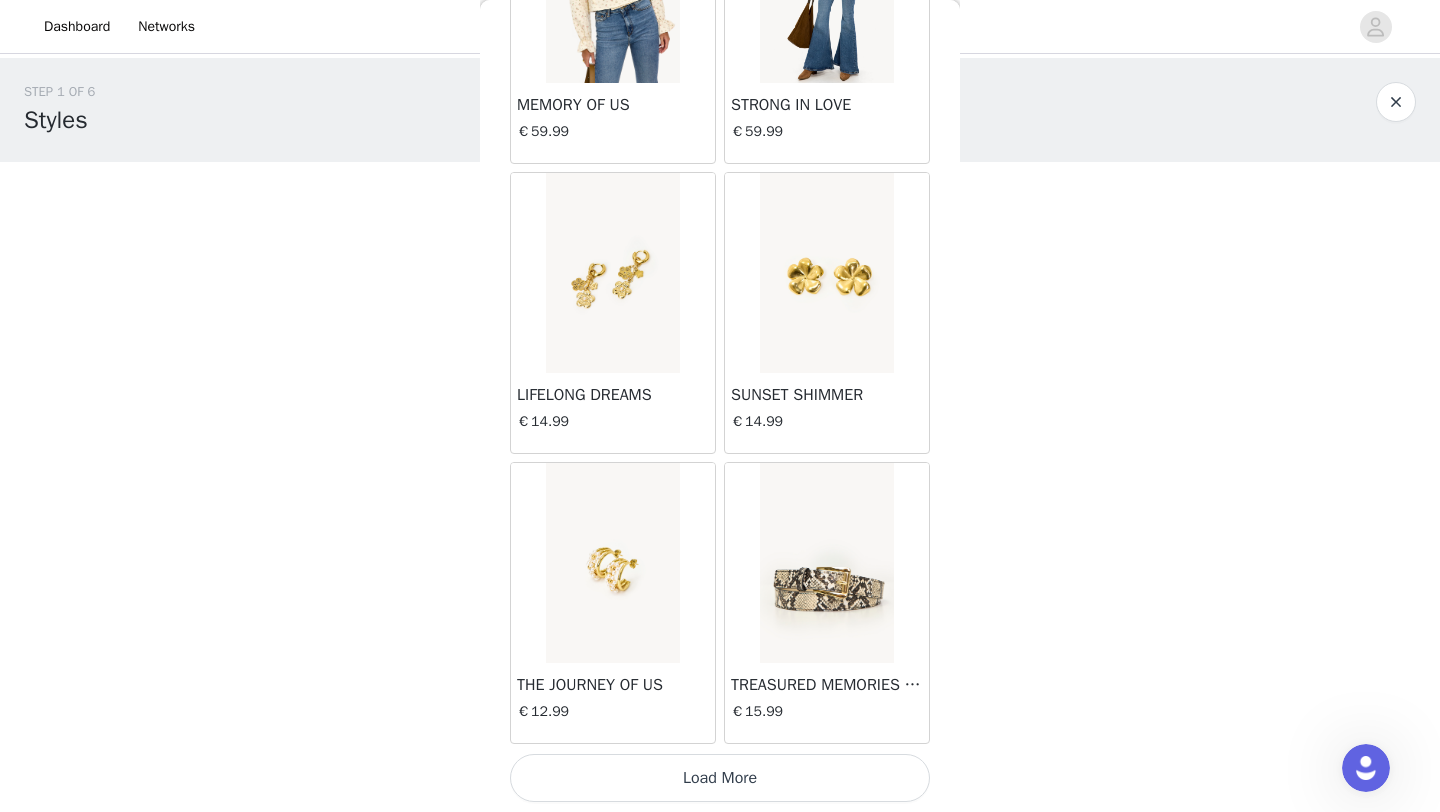 click on "Load More" at bounding box center [720, 778] 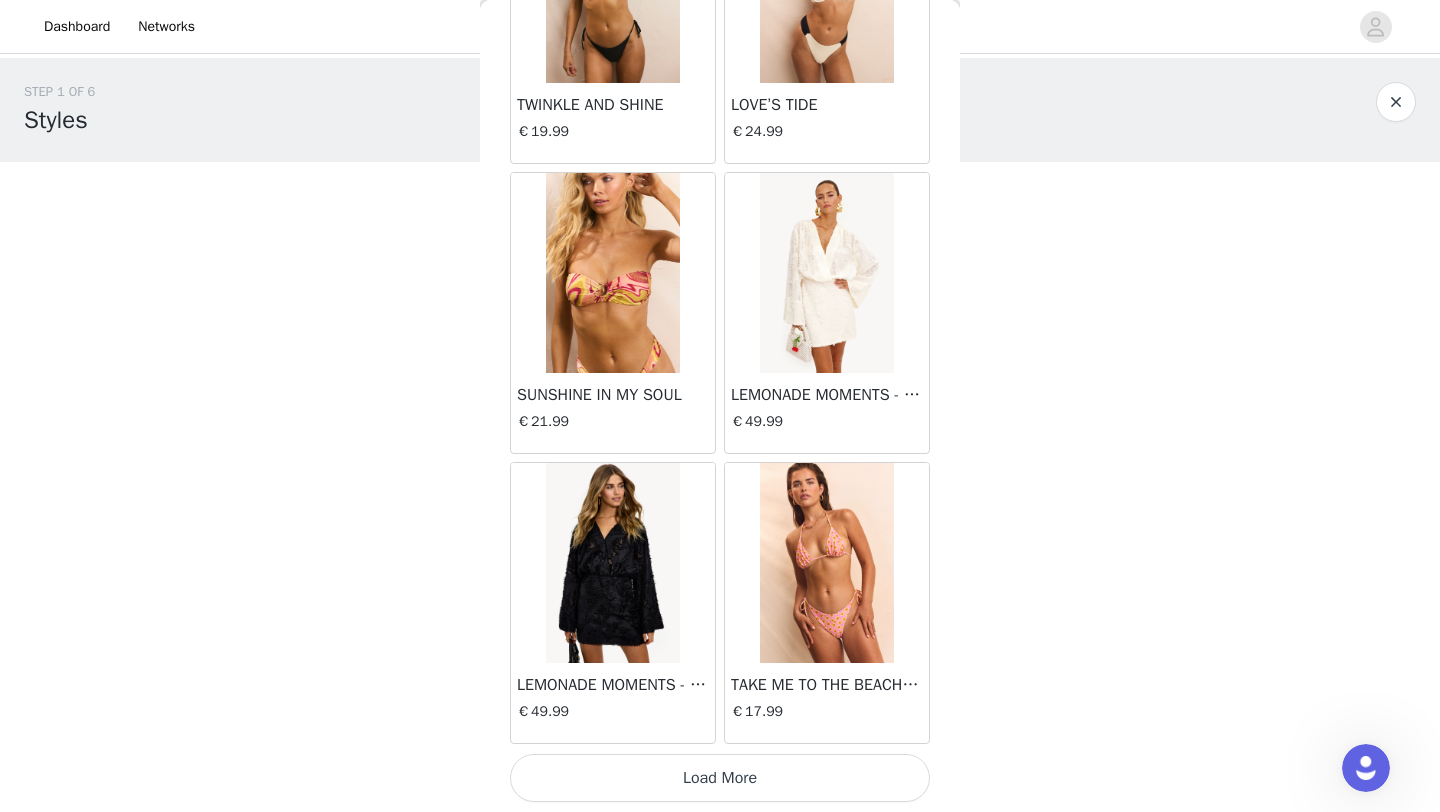 scroll, scrollTop: 5148, scrollLeft: 0, axis: vertical 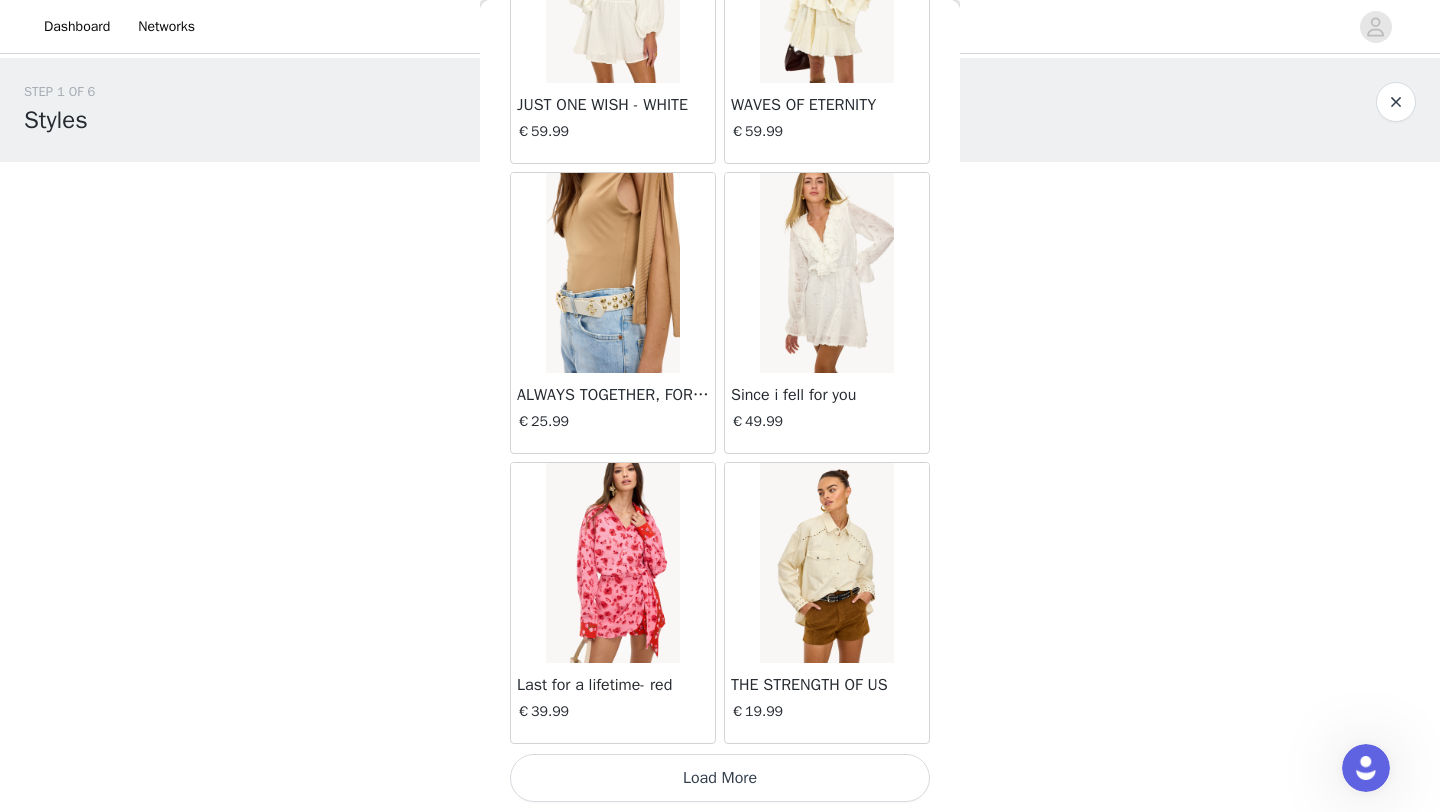 click on "Load More" at bounding box center [720, 778] 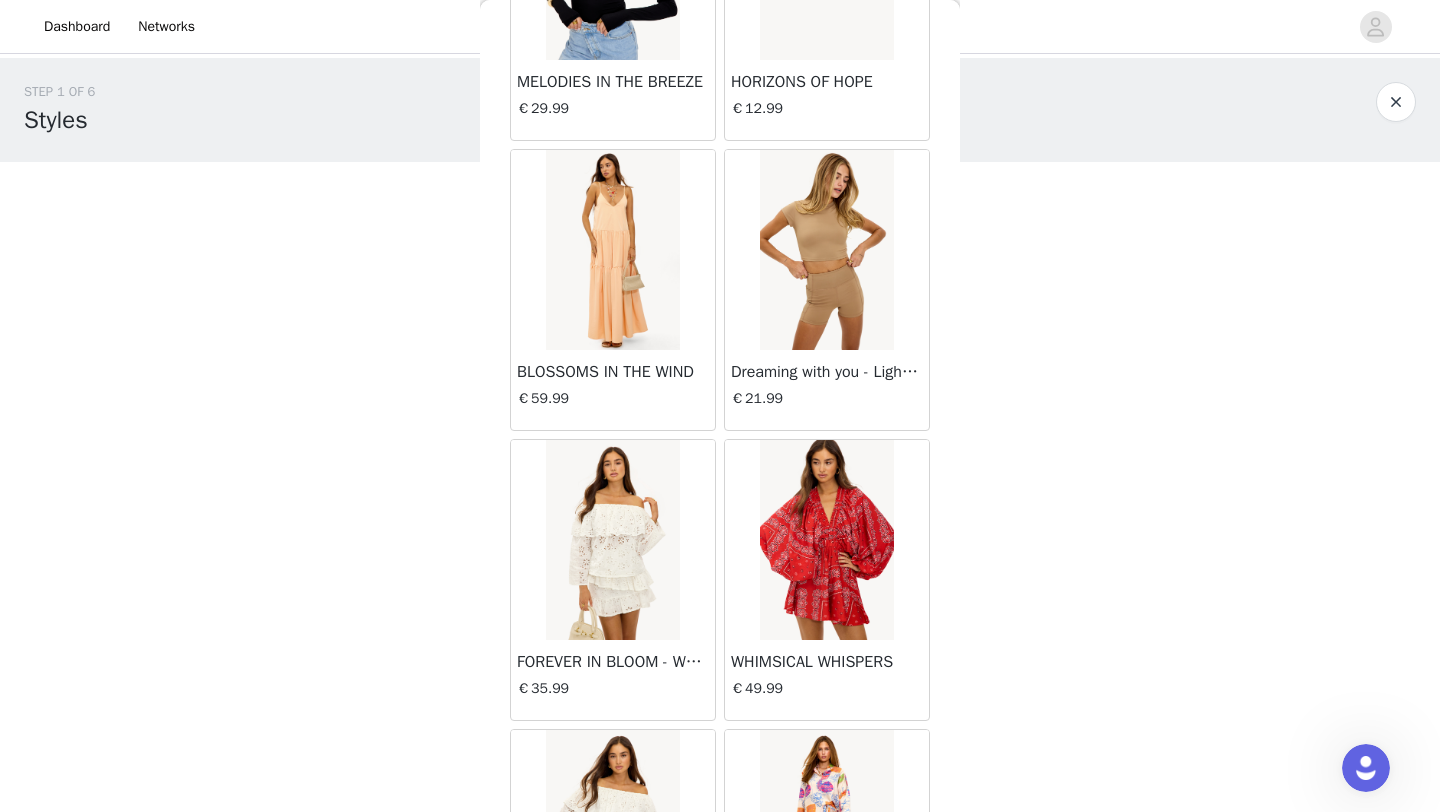 scroll, scrollTop: 9651, scrollLeft: 0, axis: vertical 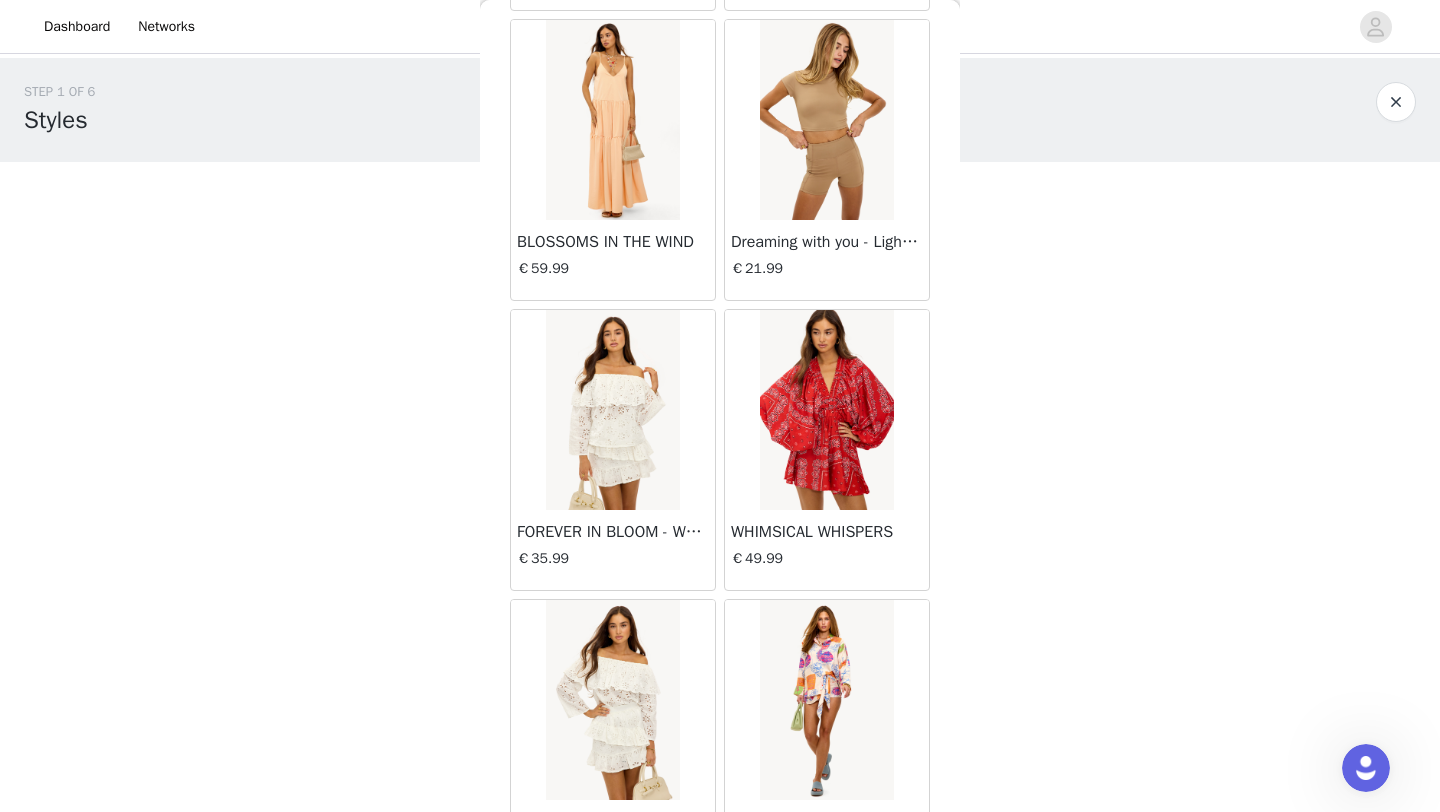 click at bounding box center (826, 410) 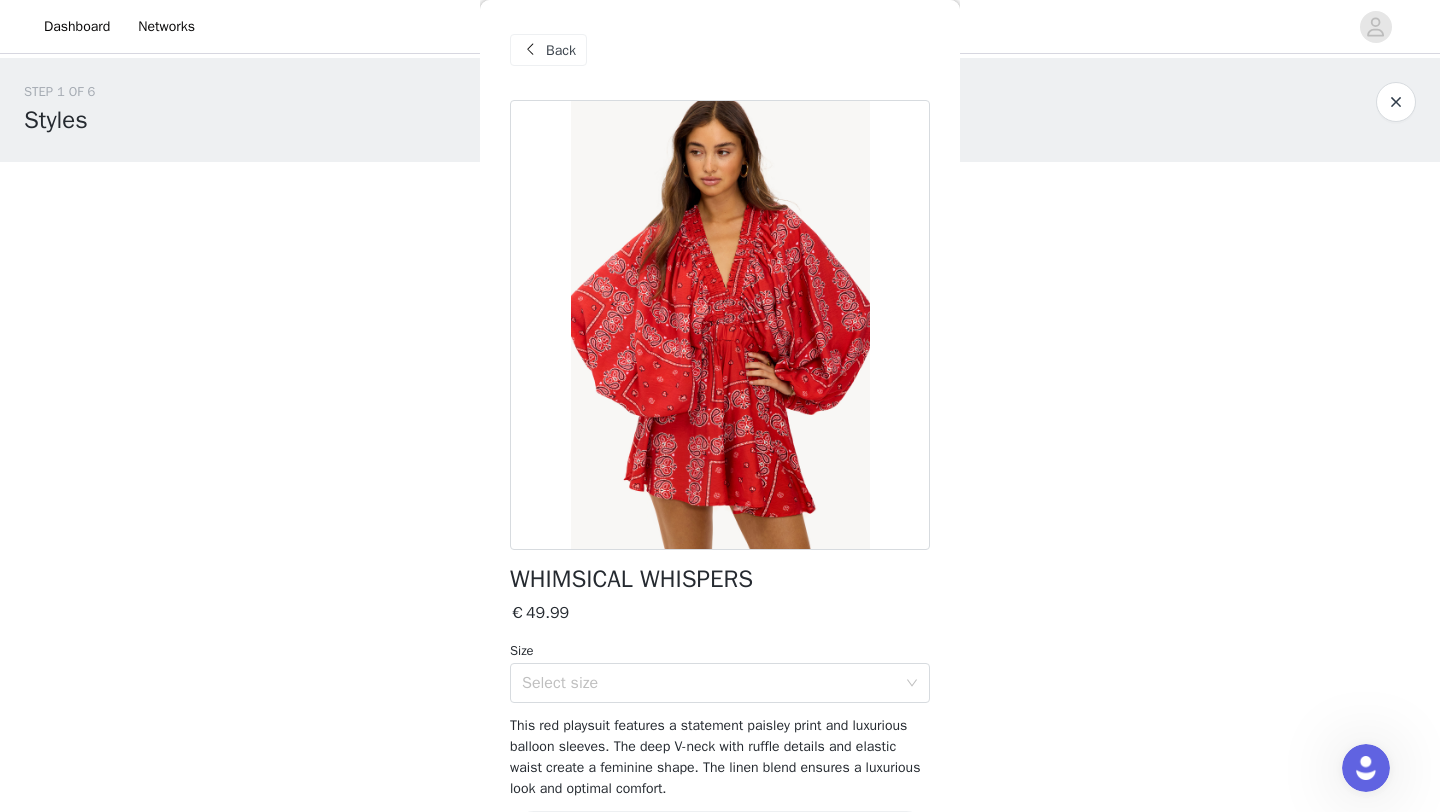 scroll, scrollTop: 73, scrollLeft: 0, axis: vertical 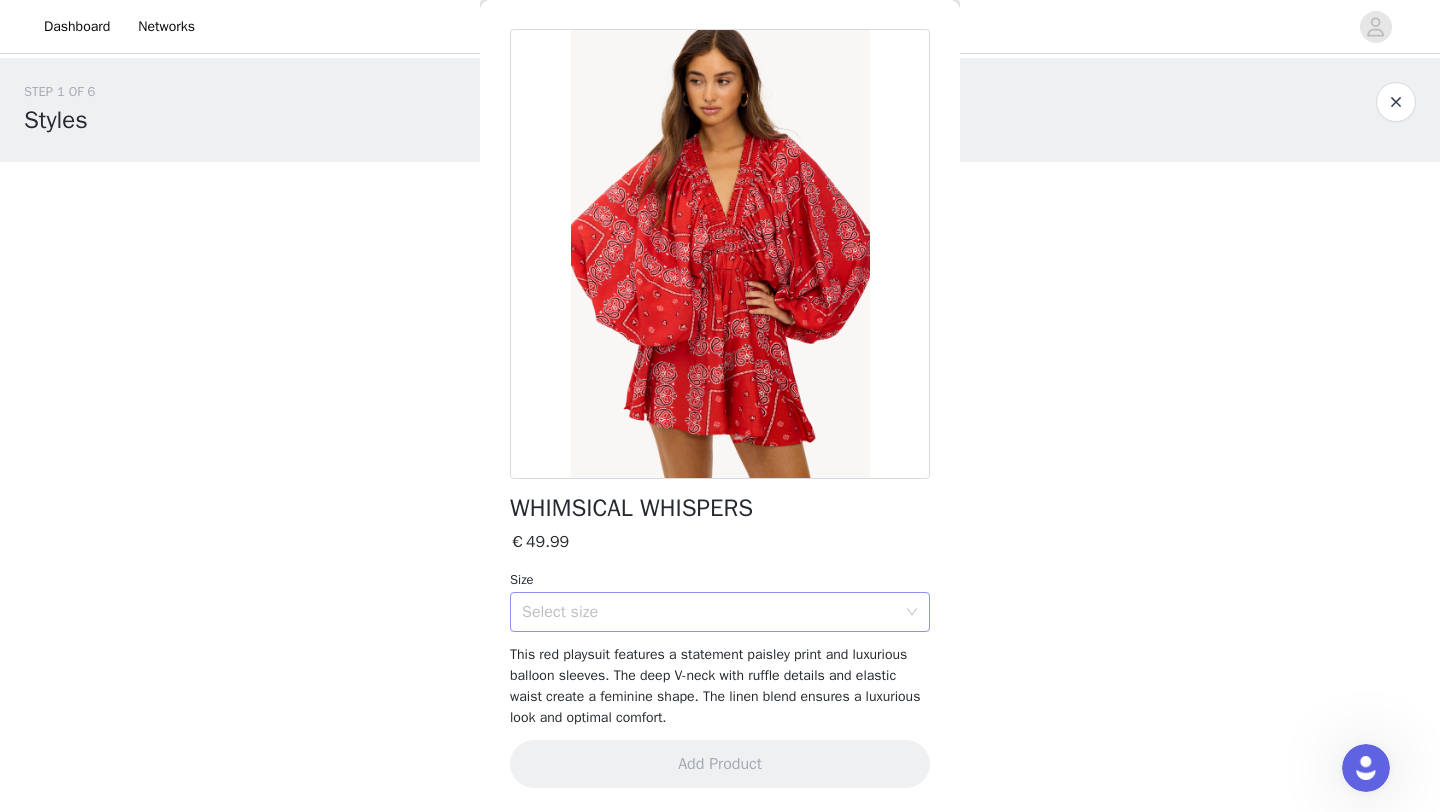 click on "Select size" at bounding box center (709, 612) 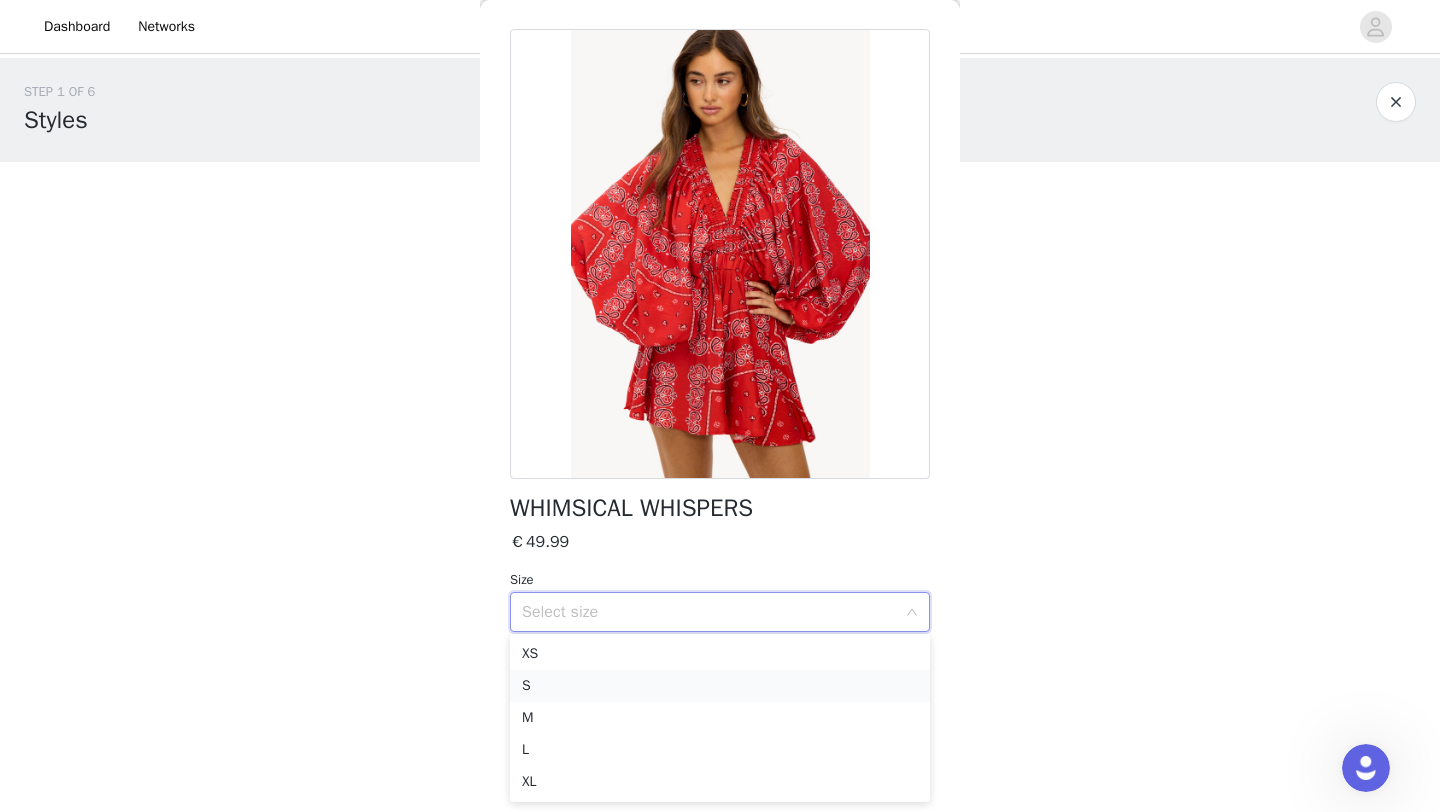 click on "S" at bounding box center (720, 686) 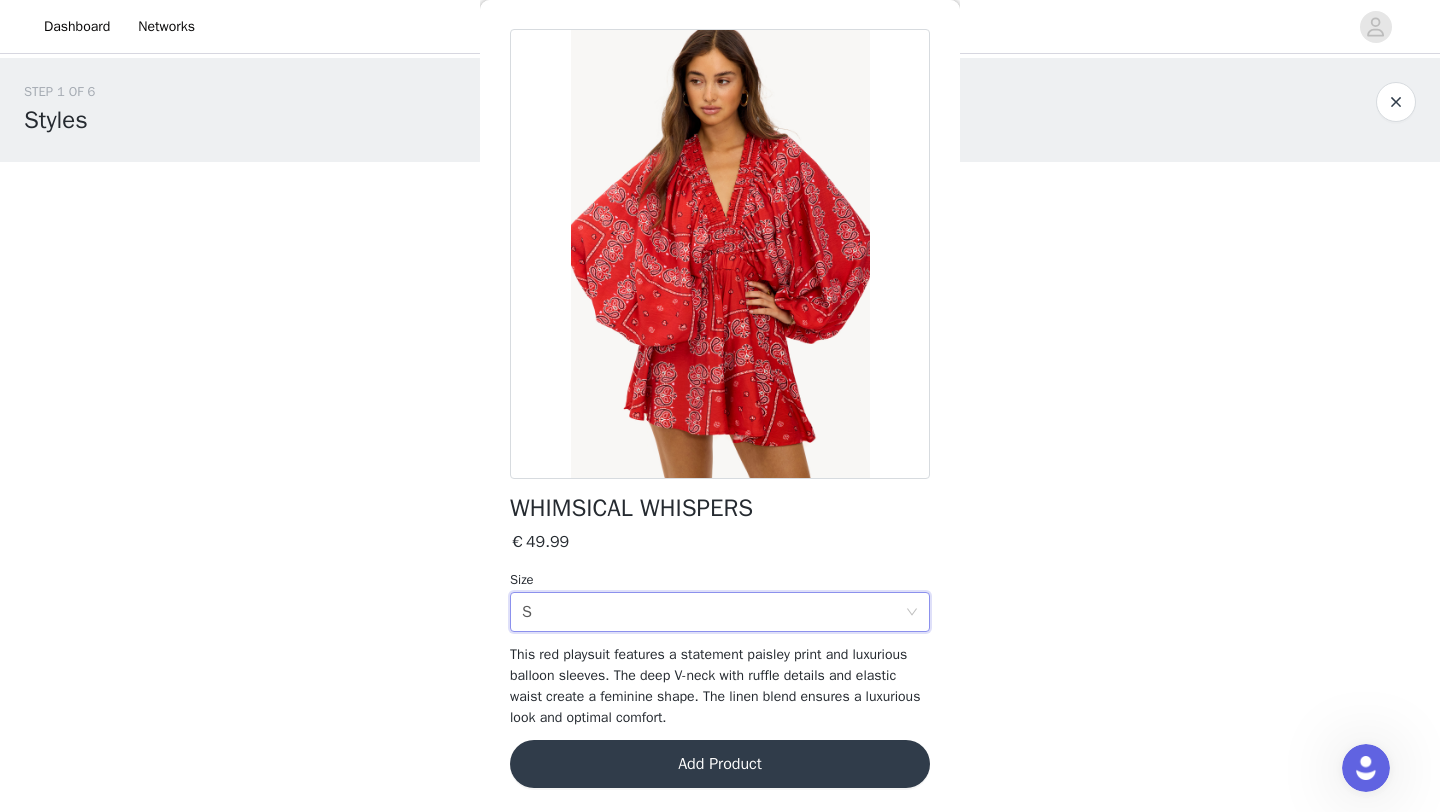click on "Add Product" at bounding box center [720, 764] 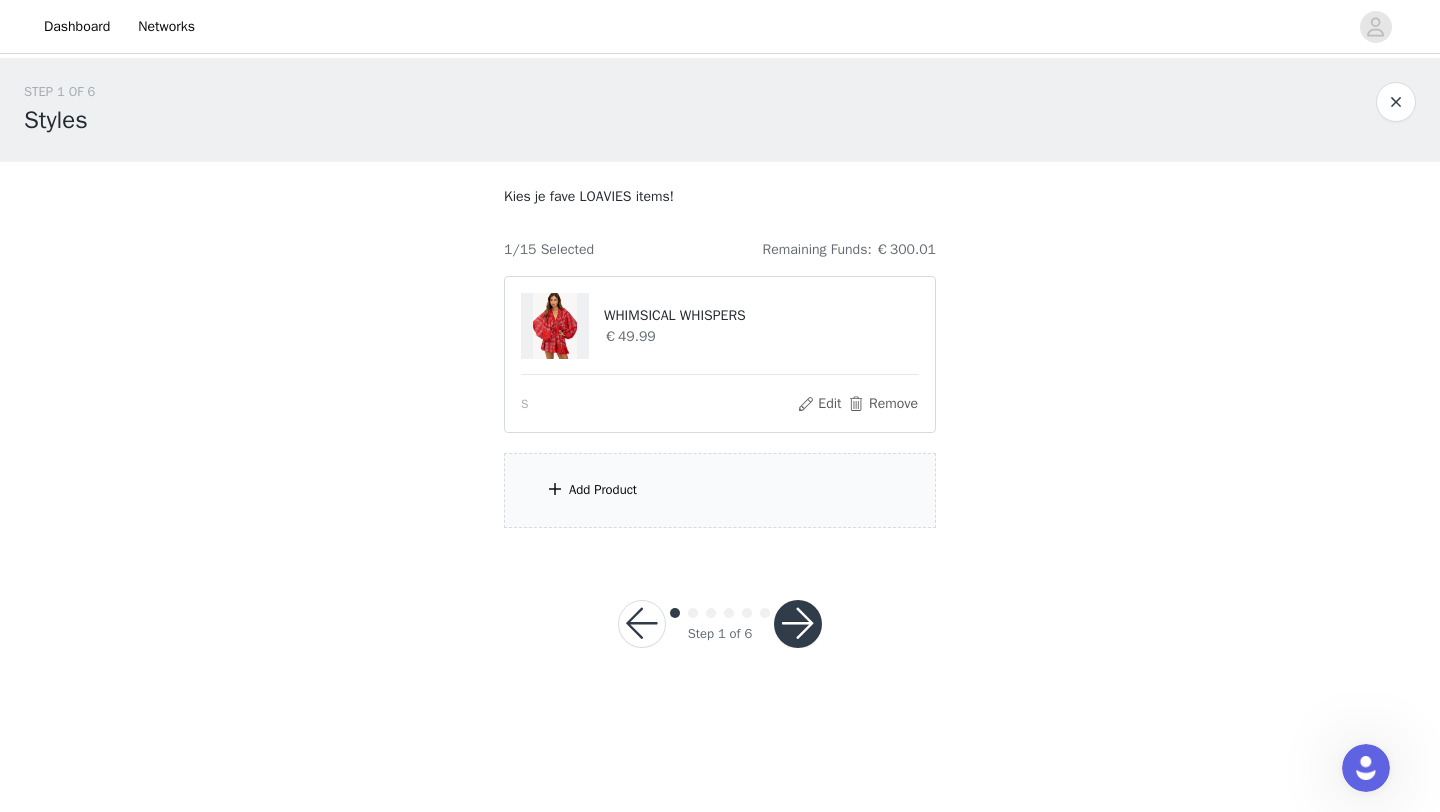 click on "Add Product" at bounding box center [603, 490] 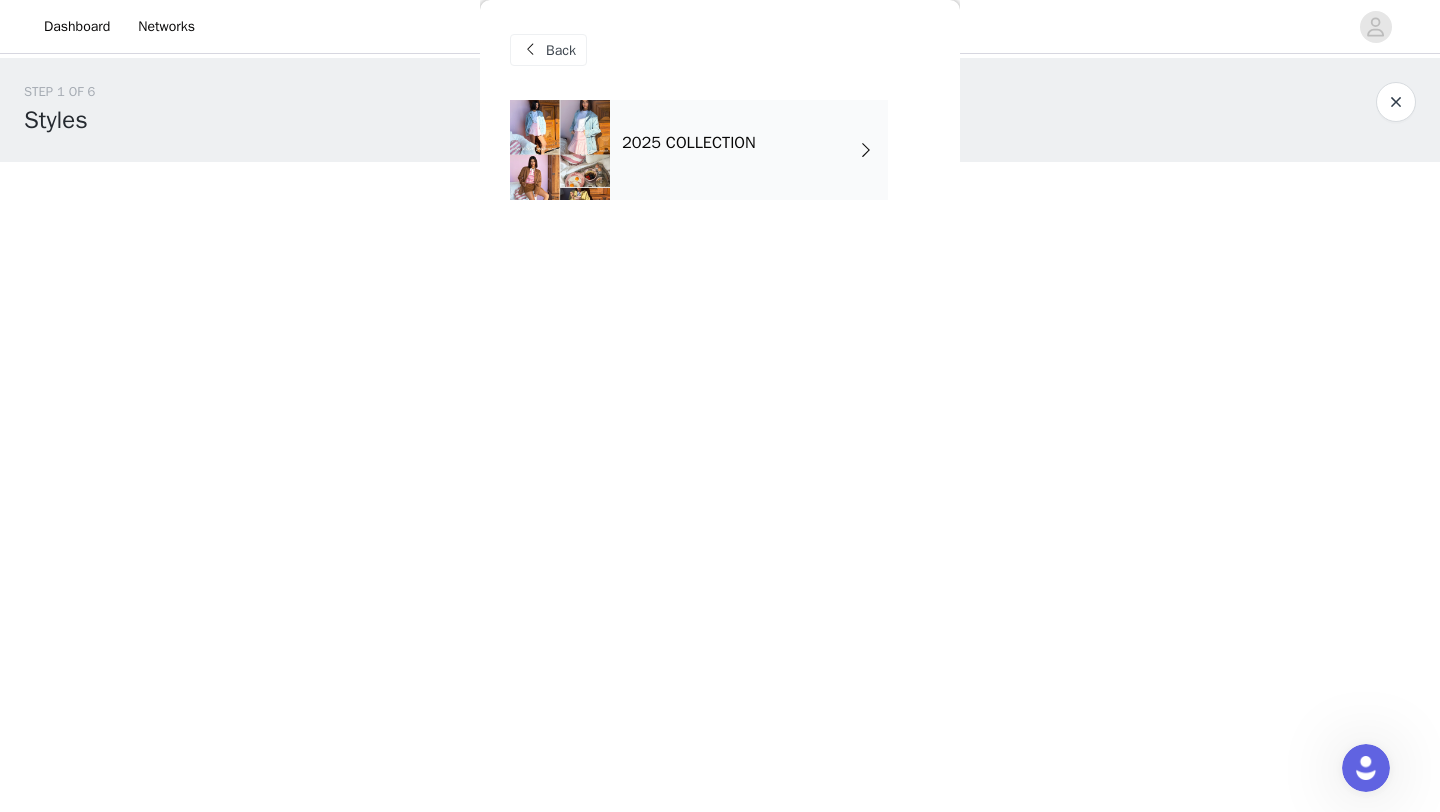 click on "2025 COLLECTION" at bounding box center (749, 150) 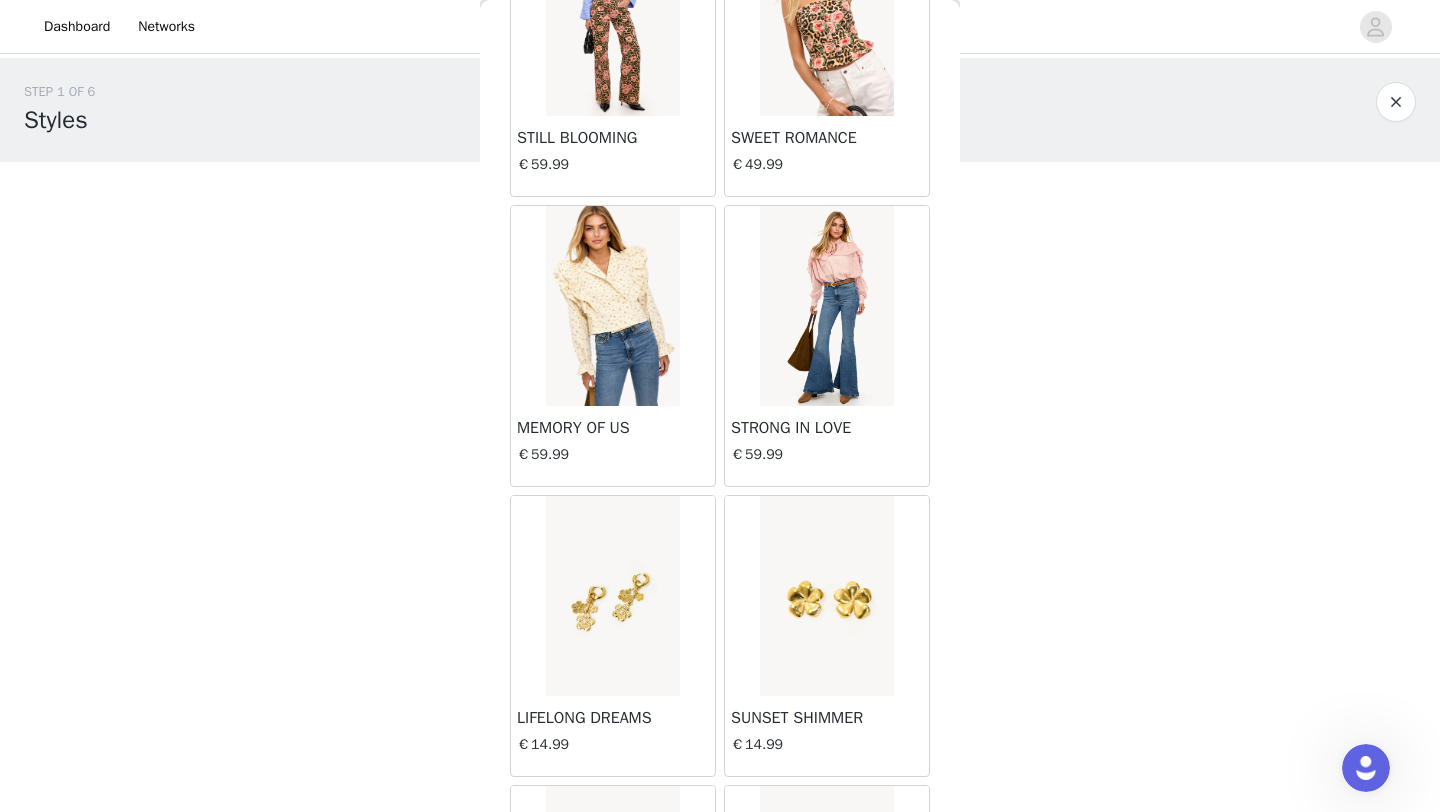 scroll, scrollTop: 2248, scrollLeft: 0, axis: vertical 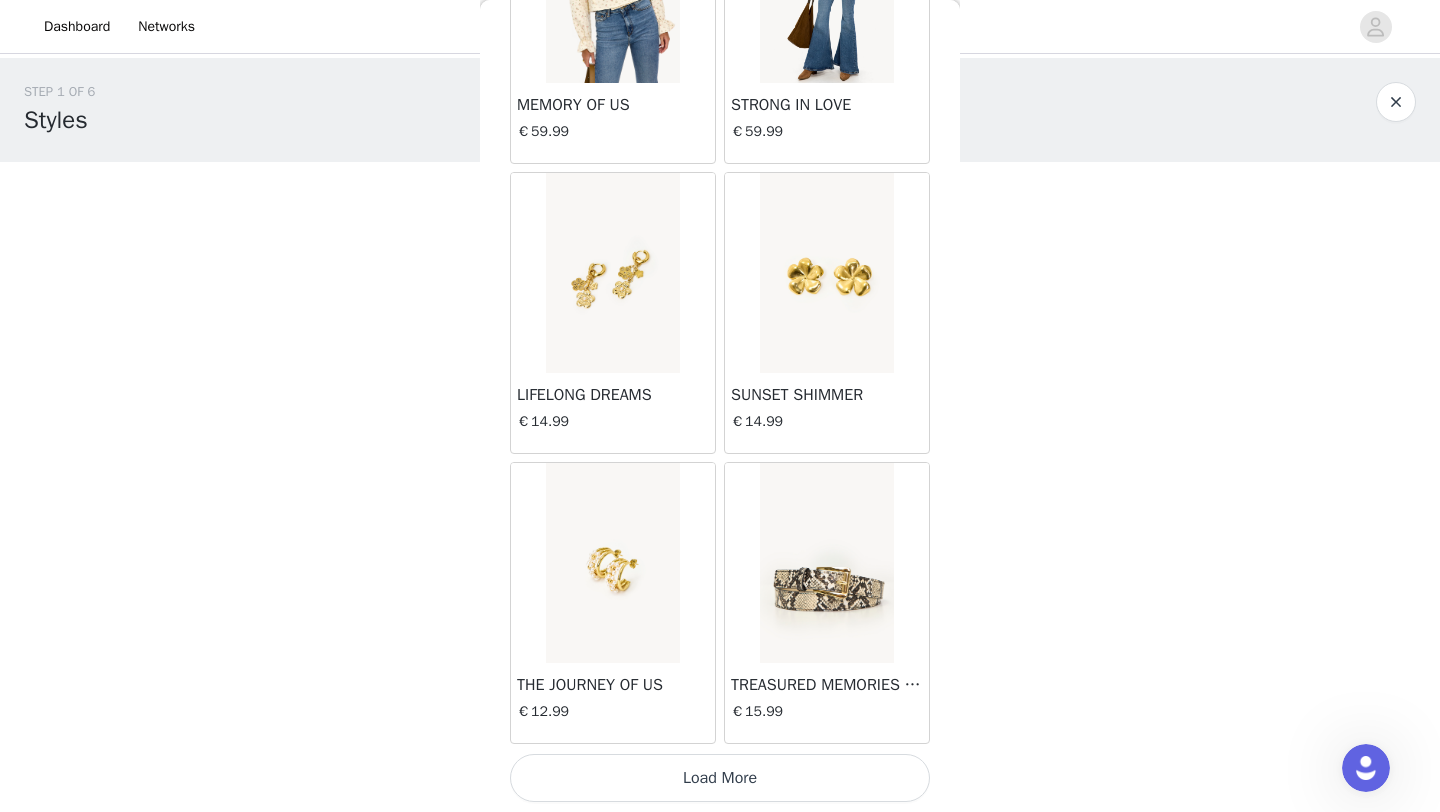 click on "Load More" at bounding box center [720, 778] 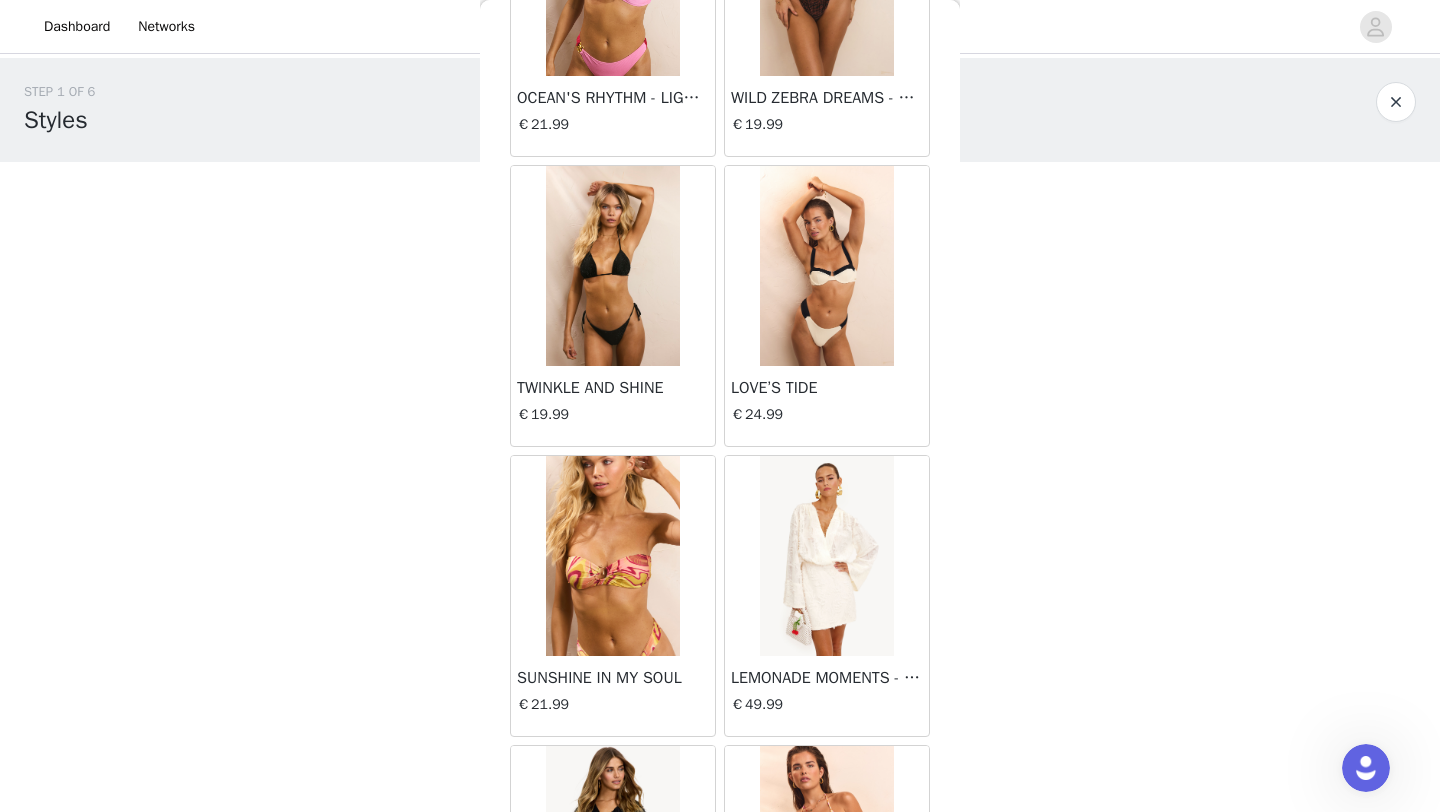scroll, scrollTop: 5148, scrollLeft: 0, axis: vertical 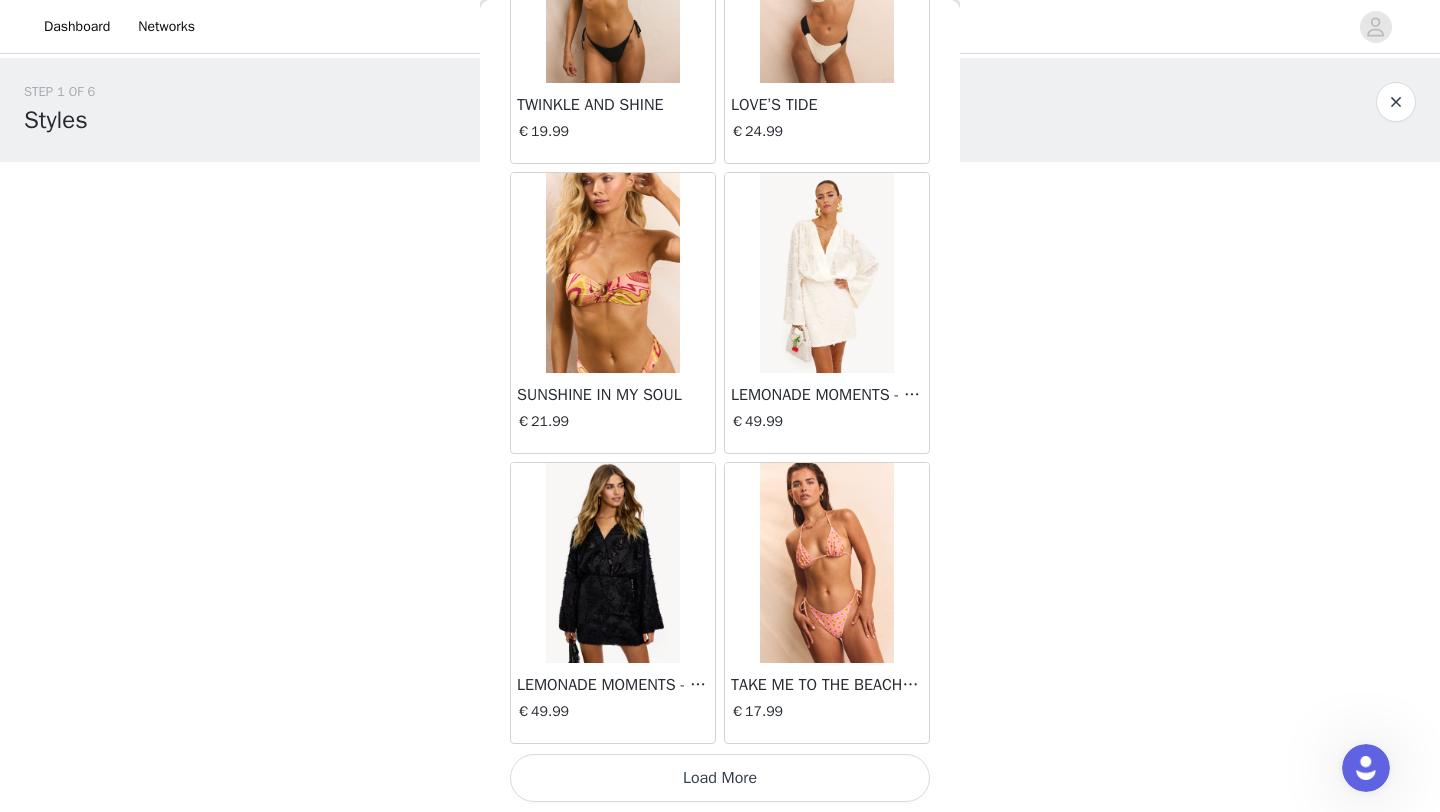 click on "Load More" at bounding box center (720, 778) 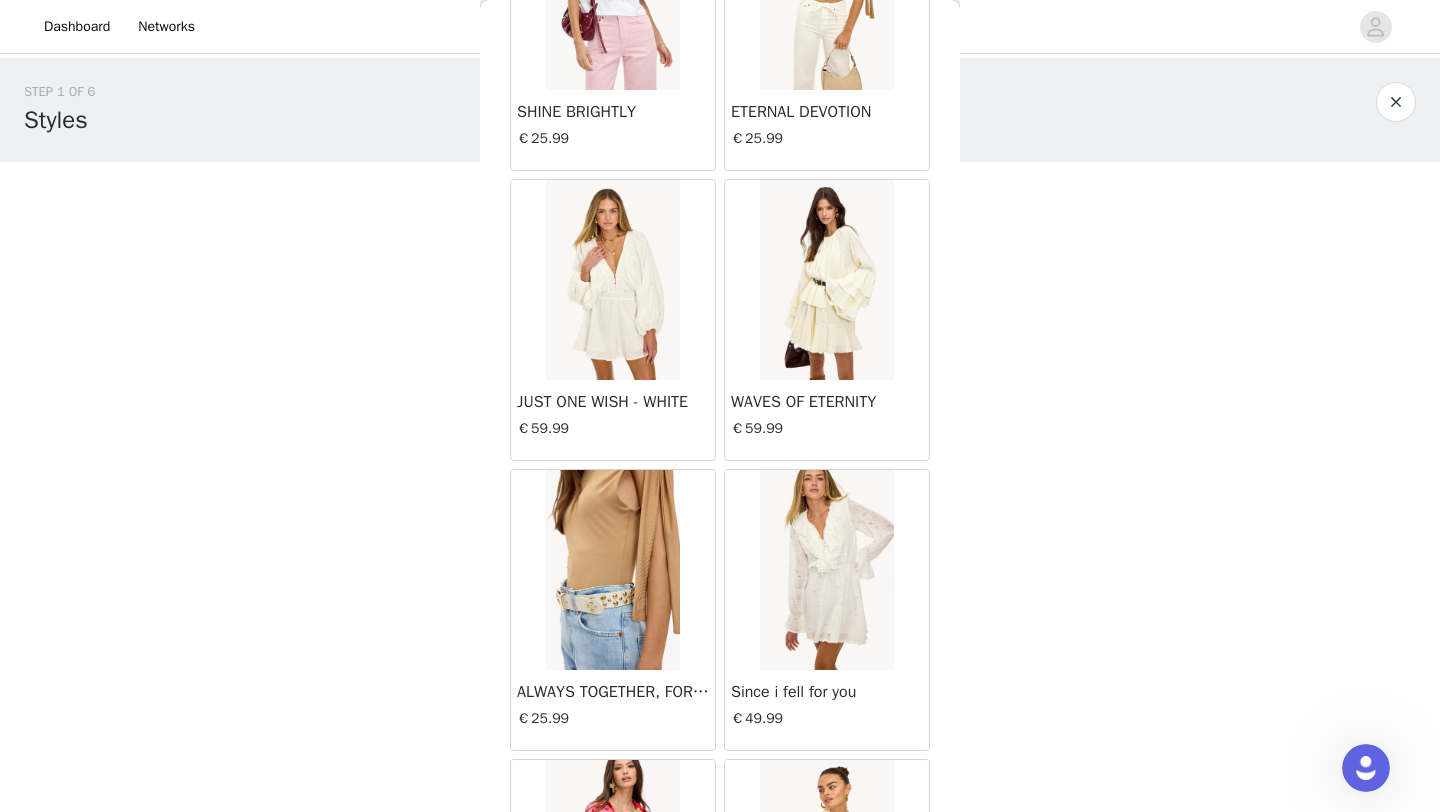 scroll, scrollTop: 8048, scrollLeft: 0, axis: vertical 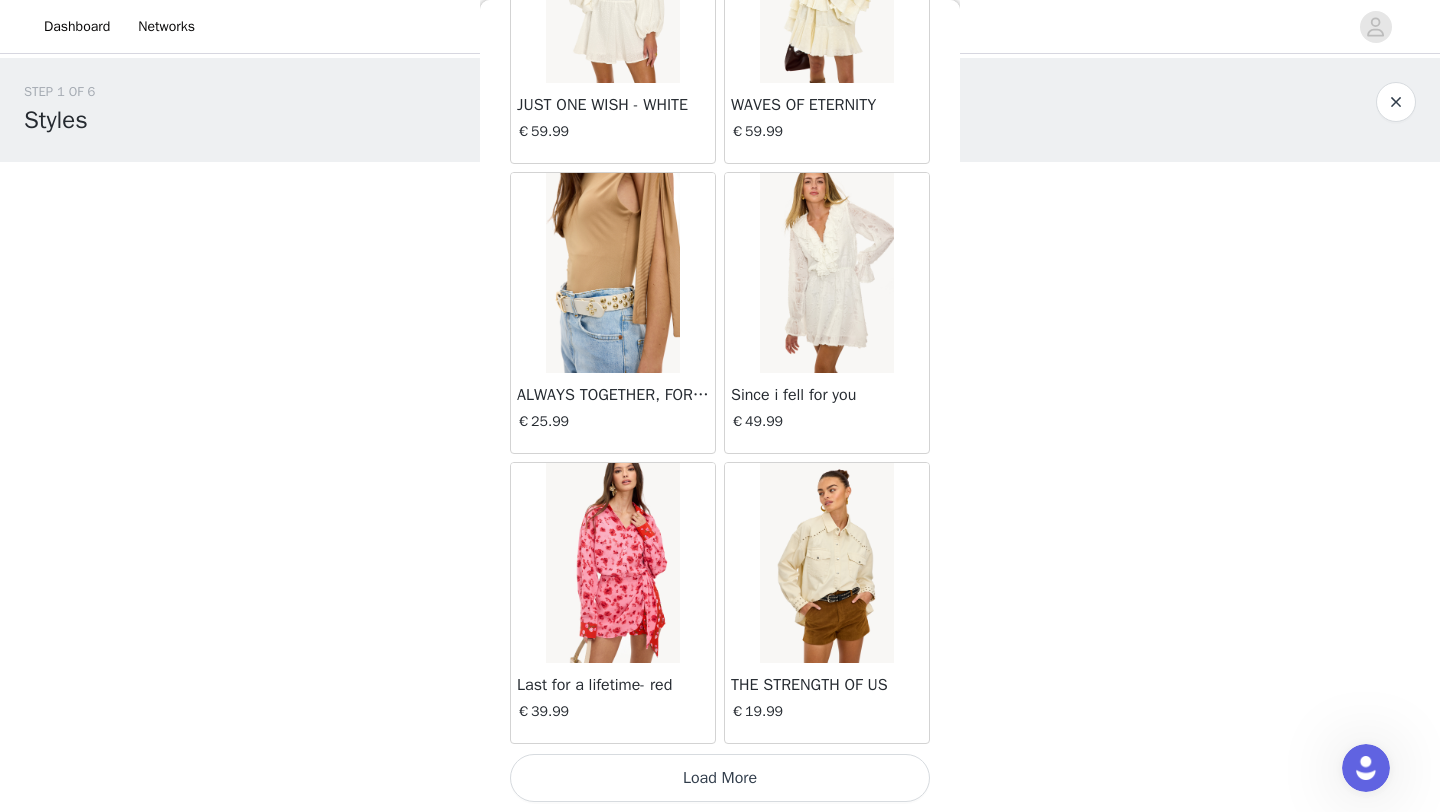 click on "Load More" at bounding box center [720, 778] 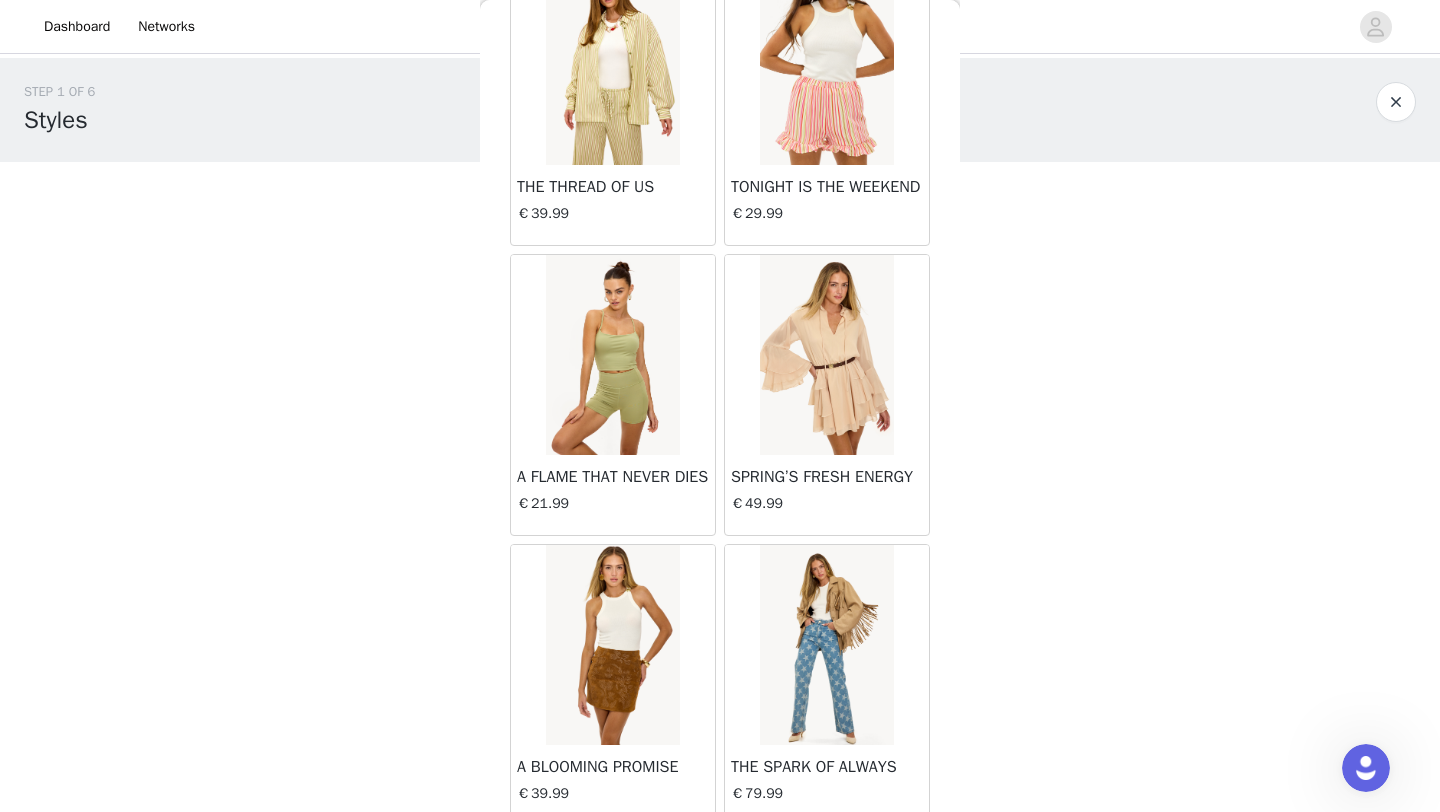 scroll, scrollTop: 10948, scrollLeft: 0, axis: vertical 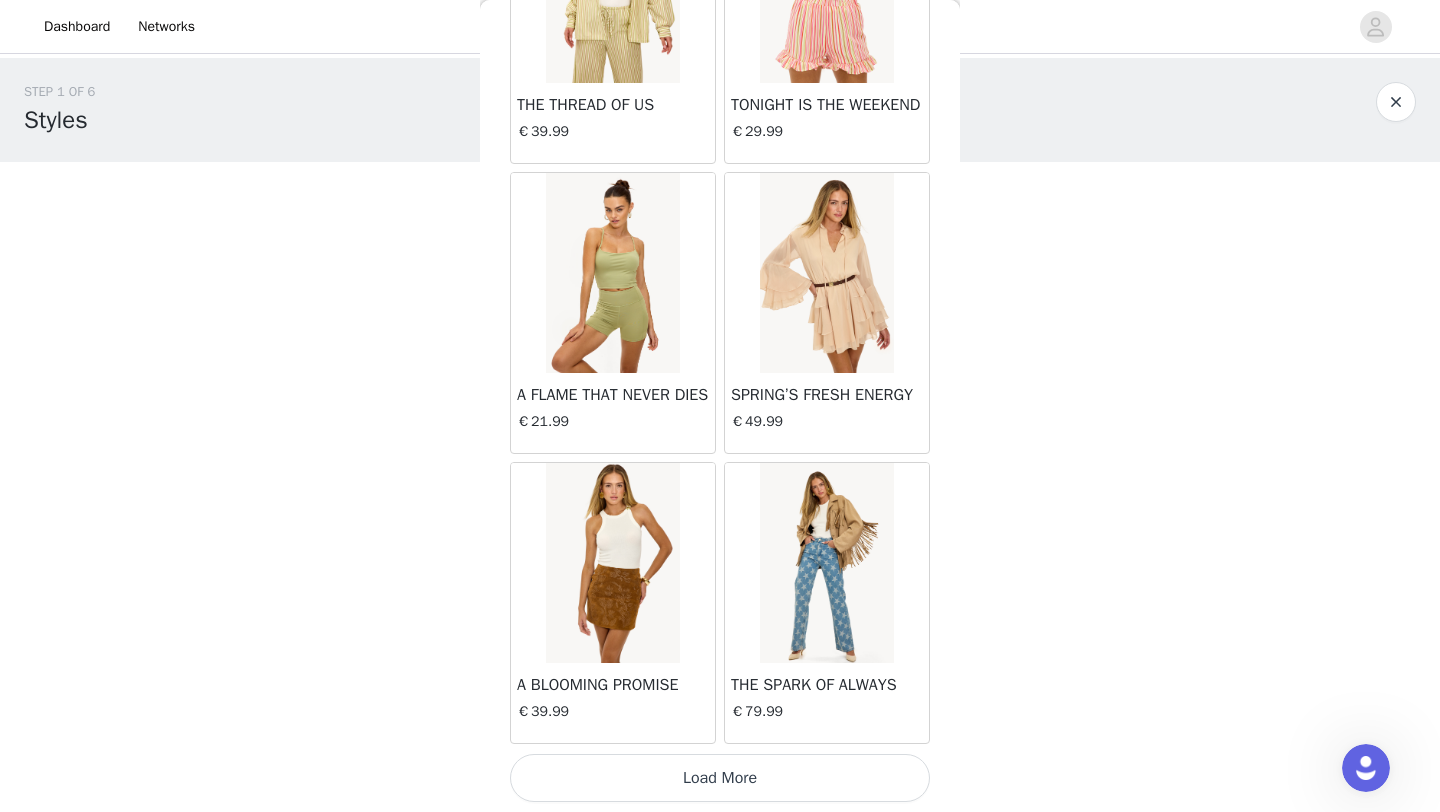click on "Load More" at bounding box center (720, 778) 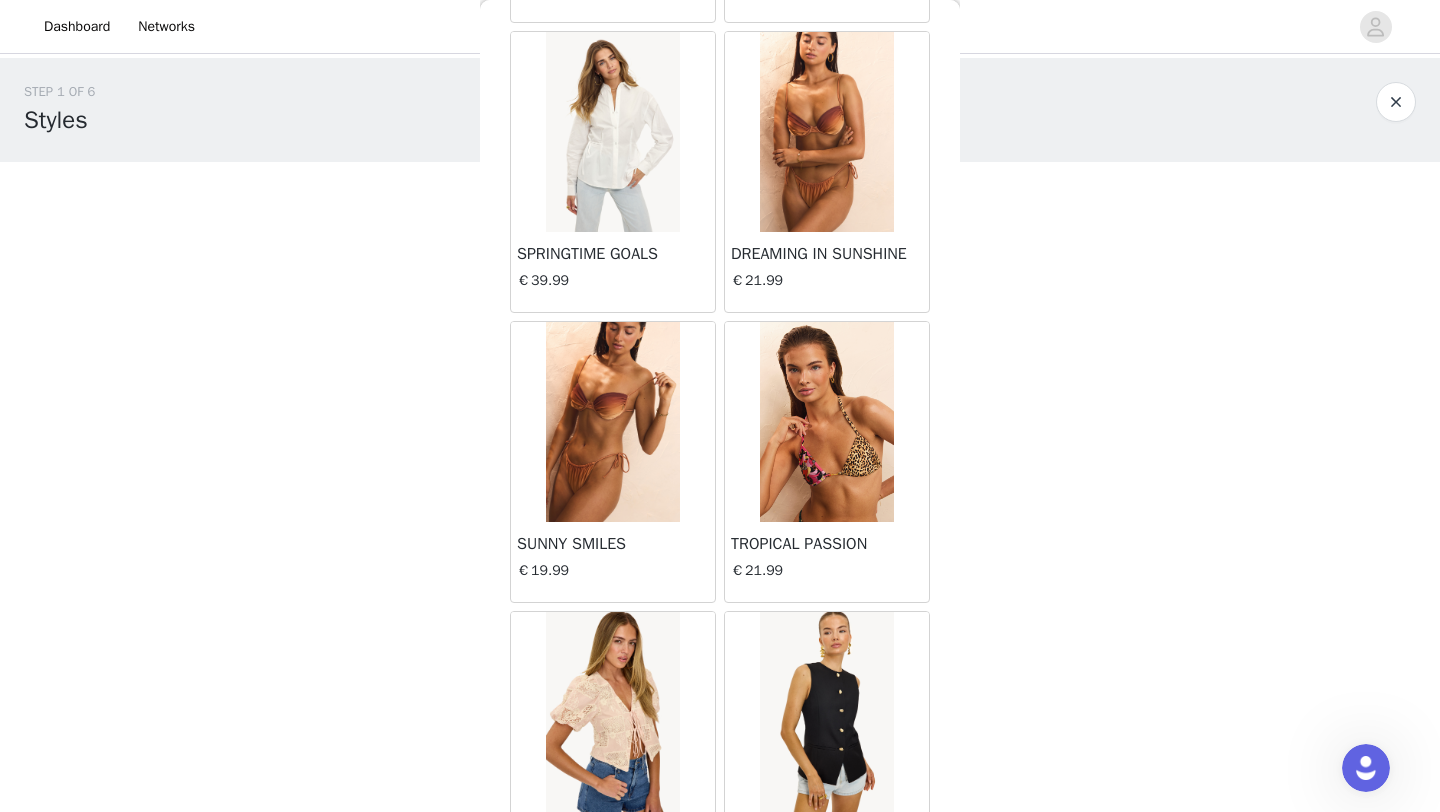 scroll, scrollTop: 13848, scrollLeft: 0, axis: vertical 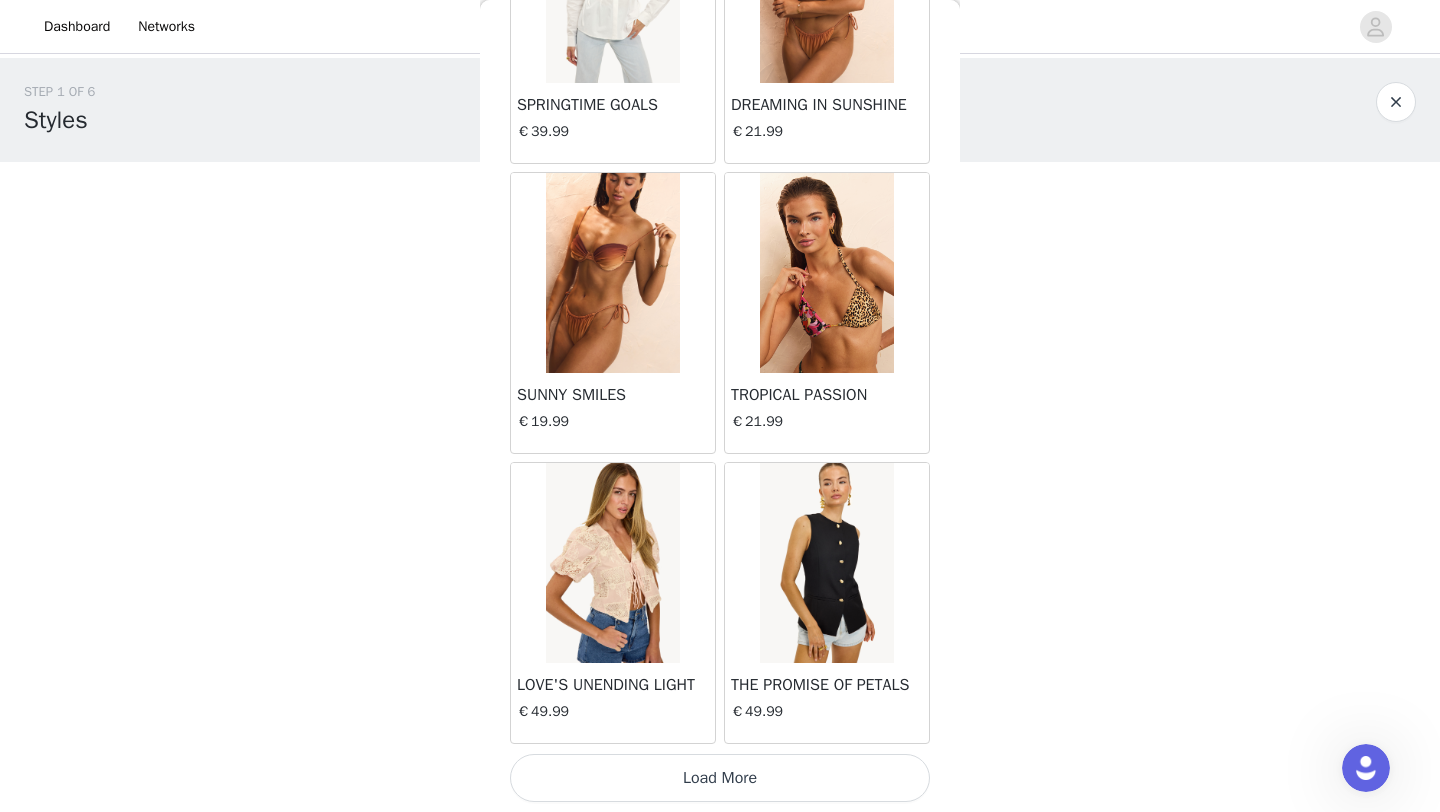 click on "Load More" at bounding box center (720, 778) 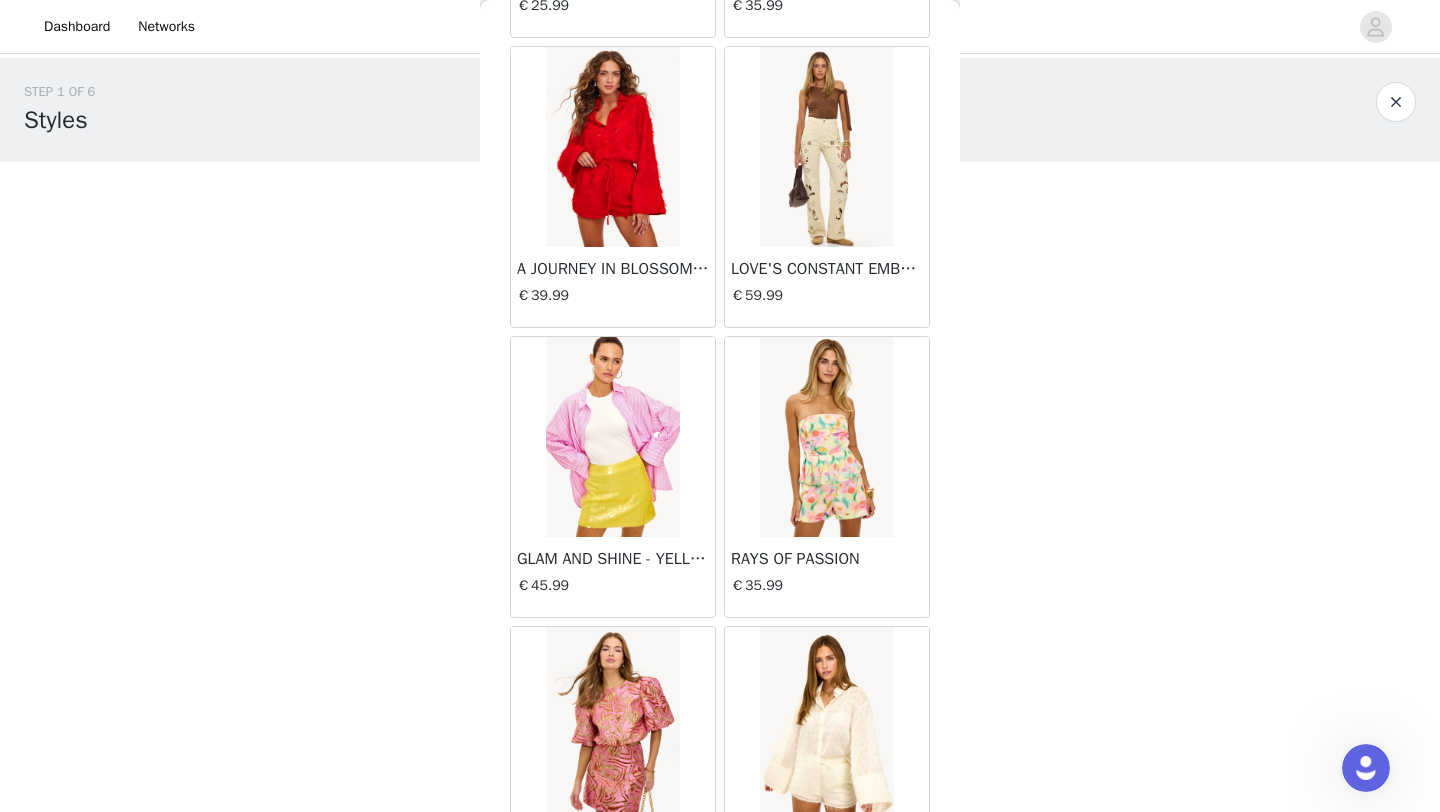 scroll, scrollTop: 16748, scrollLeft: 0, axis: vertical 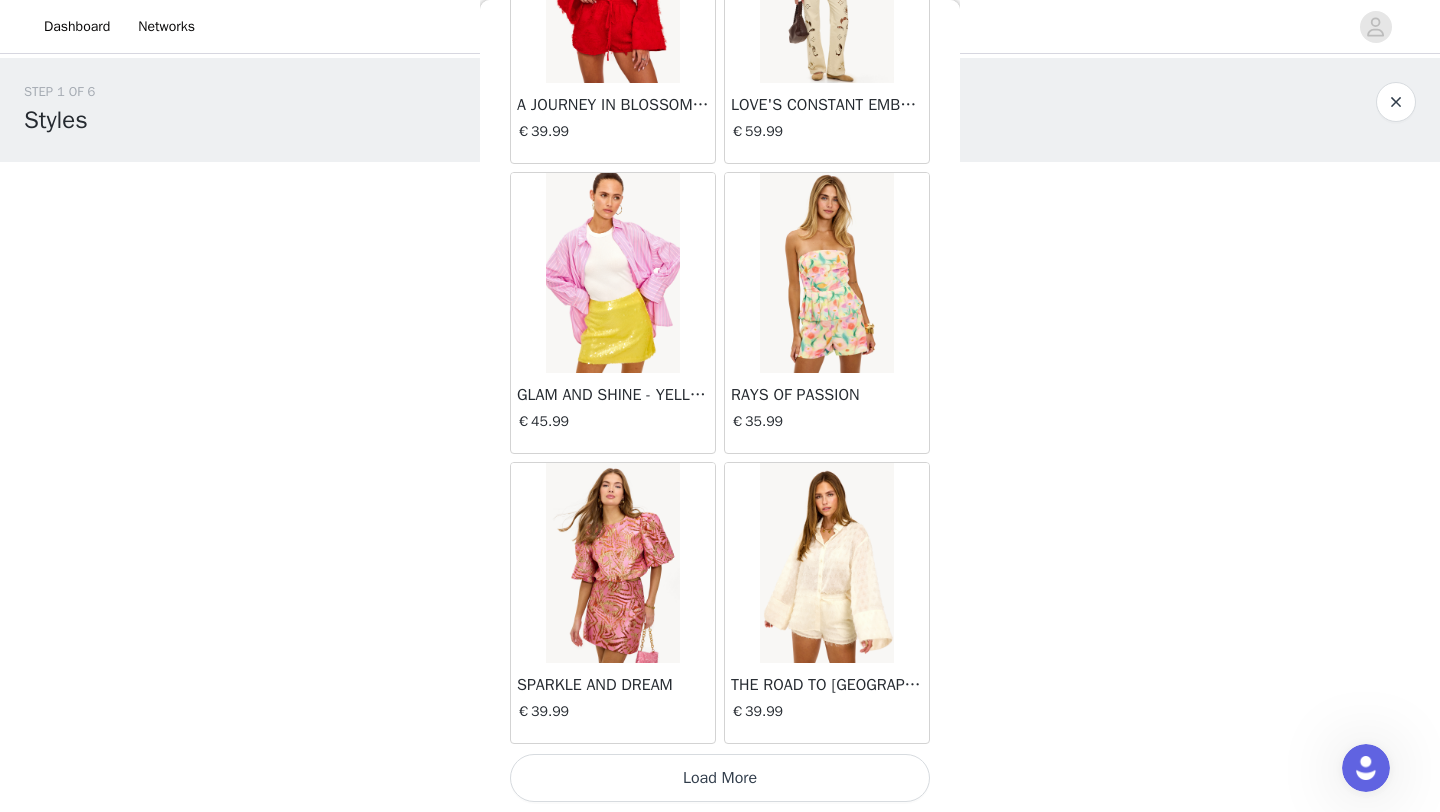 click on "Load More" at bounding box center [720, 778] 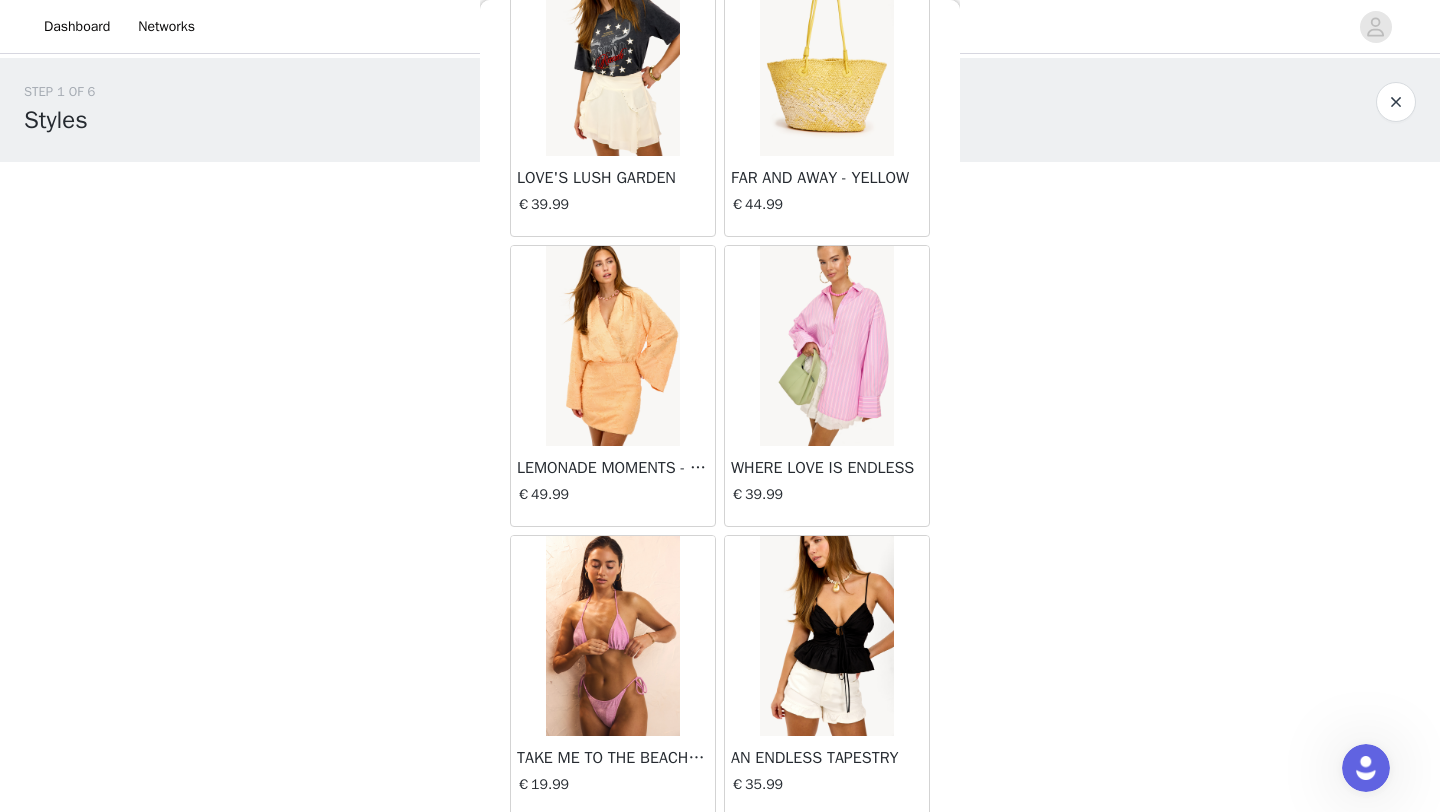 scroll, scrollTop: 19648, scrollLeft: 0, axis: vertical 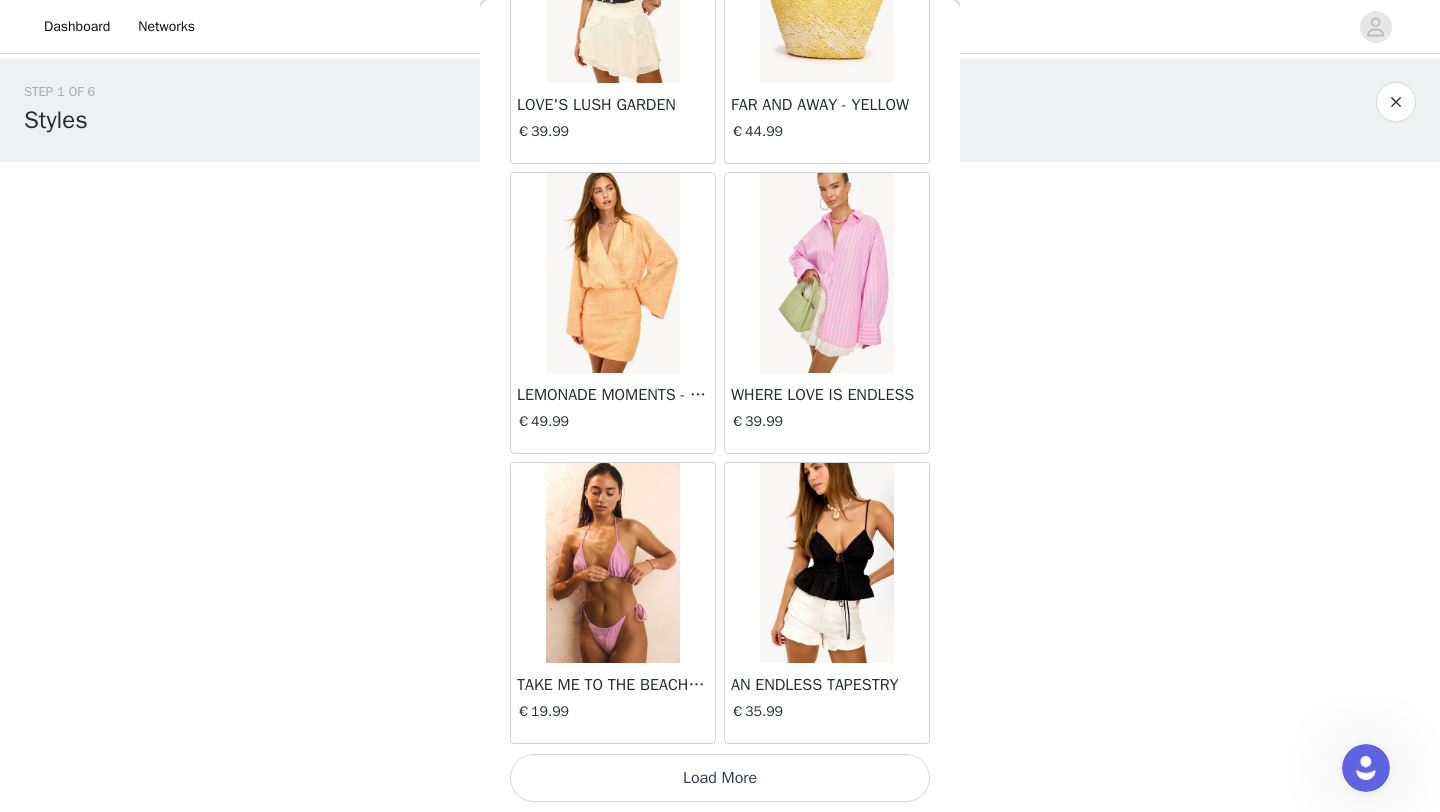 click on "Load More" at bounding box center [720, 778] 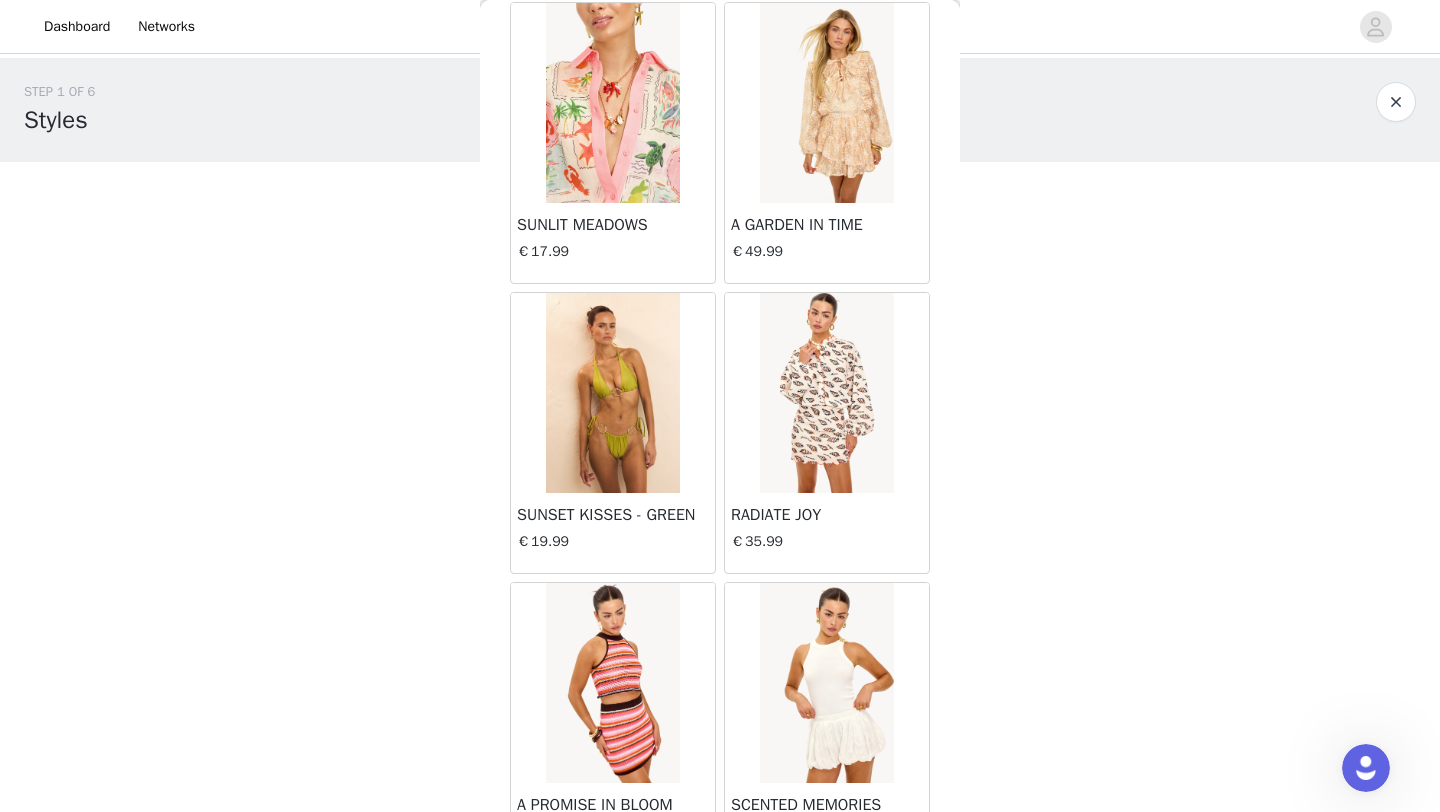 scroll, scrollTop: 22548, scrollLeft: 0, axis: vertical 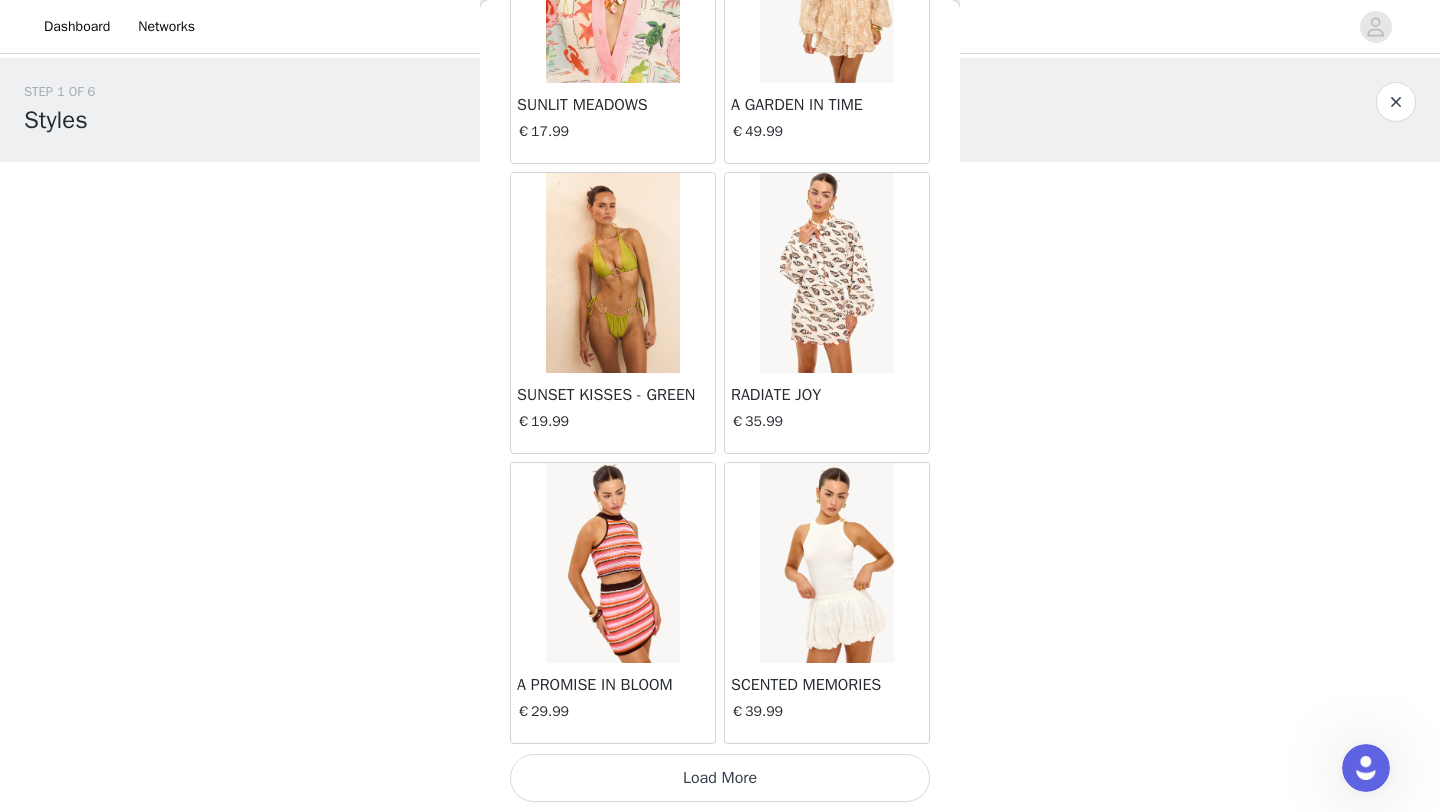 click on "LUMINOUS STARLIT   €14.99       DREAMING AWAKE   €59.99       DAZZLE YOUR WORLD   €14.99       DAZZLE IN STYLE   €17.99       UNVEILED SPLENDOR   €69.99       ENDEARING ELEGANCE   €14.99       KNITTED IN LOVE   €49.99       TRUE LOVE'S PROMISE   €14.99       UNITED IN DESTINY   €12.99       HOME IS WHERE YOU ARE   €15.99       LOVE'S MELODY   €59.99       OUR COSMIC LOVE   €14.99       STILL BLOOMING   €59.99       SWEET ROMANCE   €49.99       MEMORY OF US   €59.99       STRONG IN LOVE   €59.99       LIFELONG DREAMS   €14.99       SUNSET SHIMMER   €14.99       THE JOURNEY OF US   €12.99       TREASURED MEMORIES FOREVER   €15.99       OCEANIC REVERIE   €19.99       LET THE SUNRISE - OFFWHITE   €21.99       OCEAN DREAMS - PINK   €34.99       LOVE AND SUNSHINE   €19.99       TAKE ME TO THE BEACH - TURQUOISE   €19.99       TAKE ME TO THE BEACH - PINK   €19.99       SEE YOU AT THE SHORE - BLACK   €19.99       SUNKISSED ESCAPE - DARK BROWN   €19.99" at bounding box center [720, -10820] 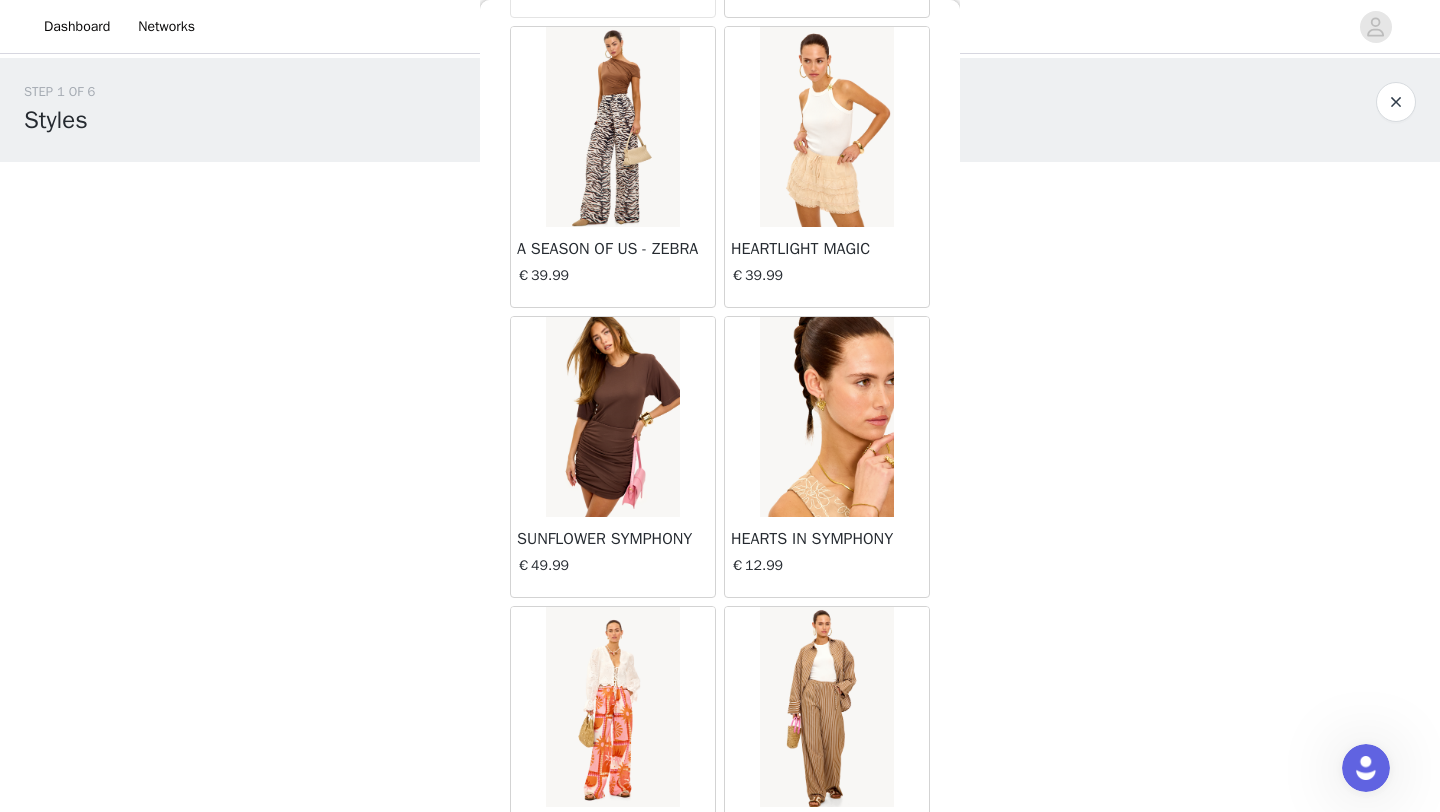 scroll, scrollTop: 25448, scrollLeft: 0, axis: vertical 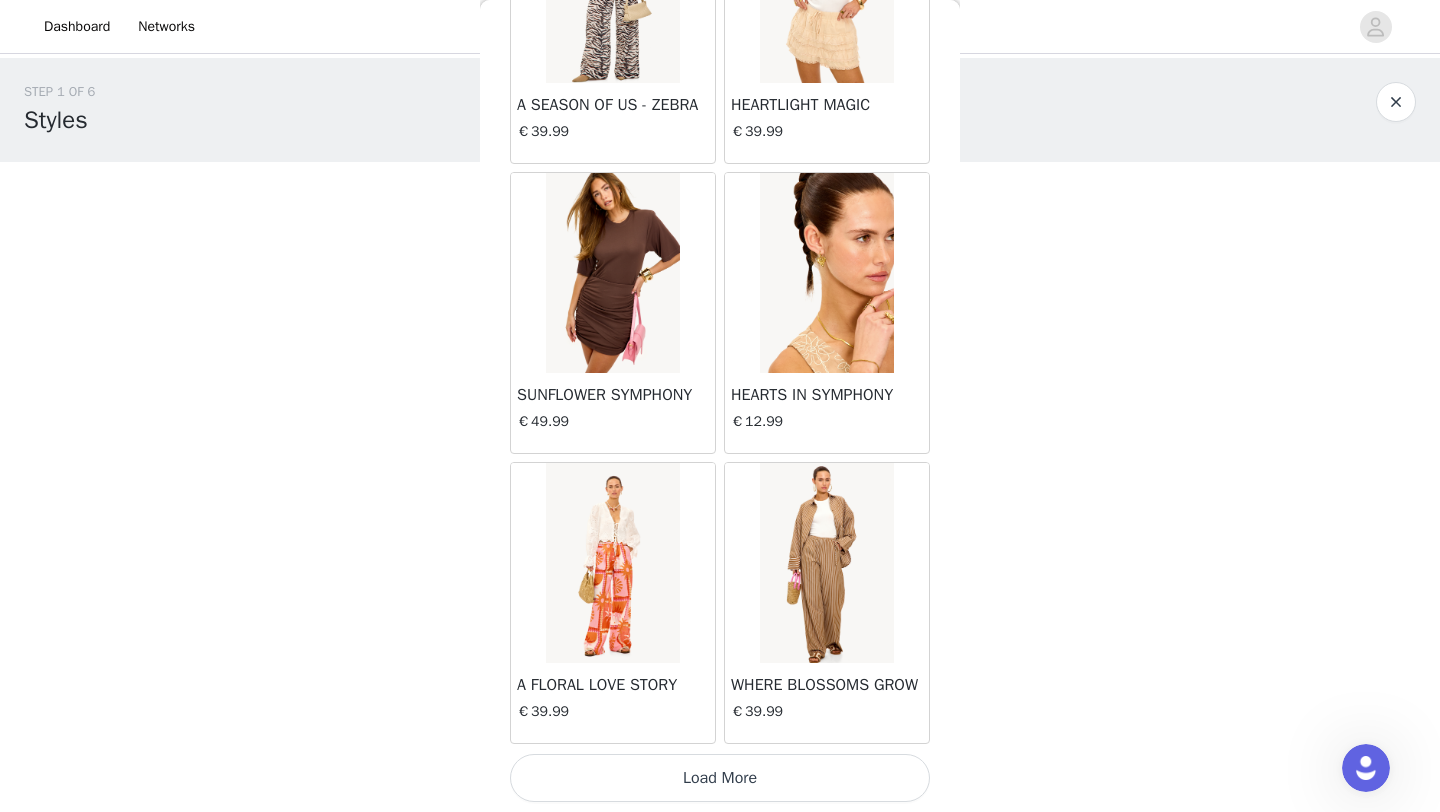 click on "Load More" at bounding box center [720, 778] 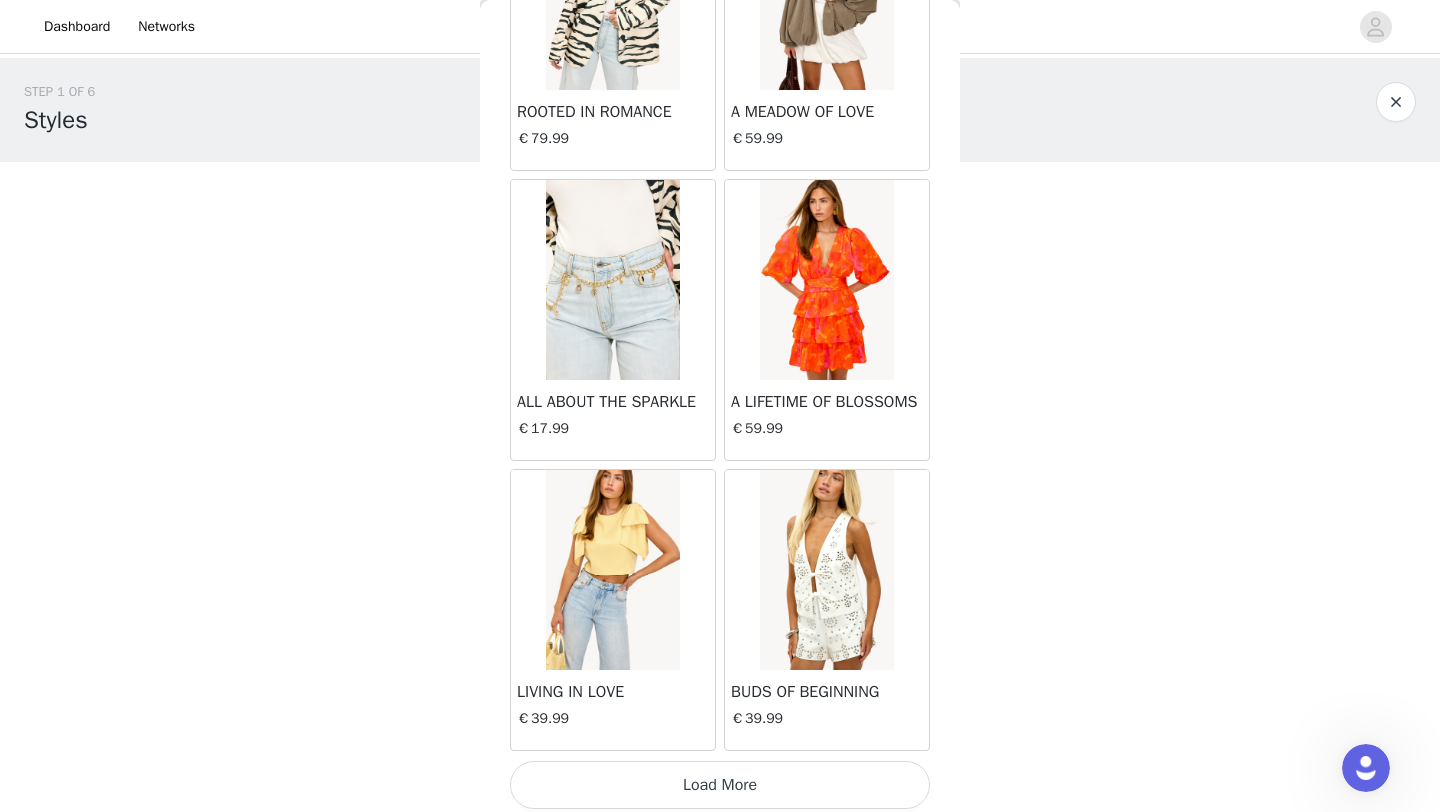 scroll, scrollTop: 28348, scrollLeft: 0, axis: vertical 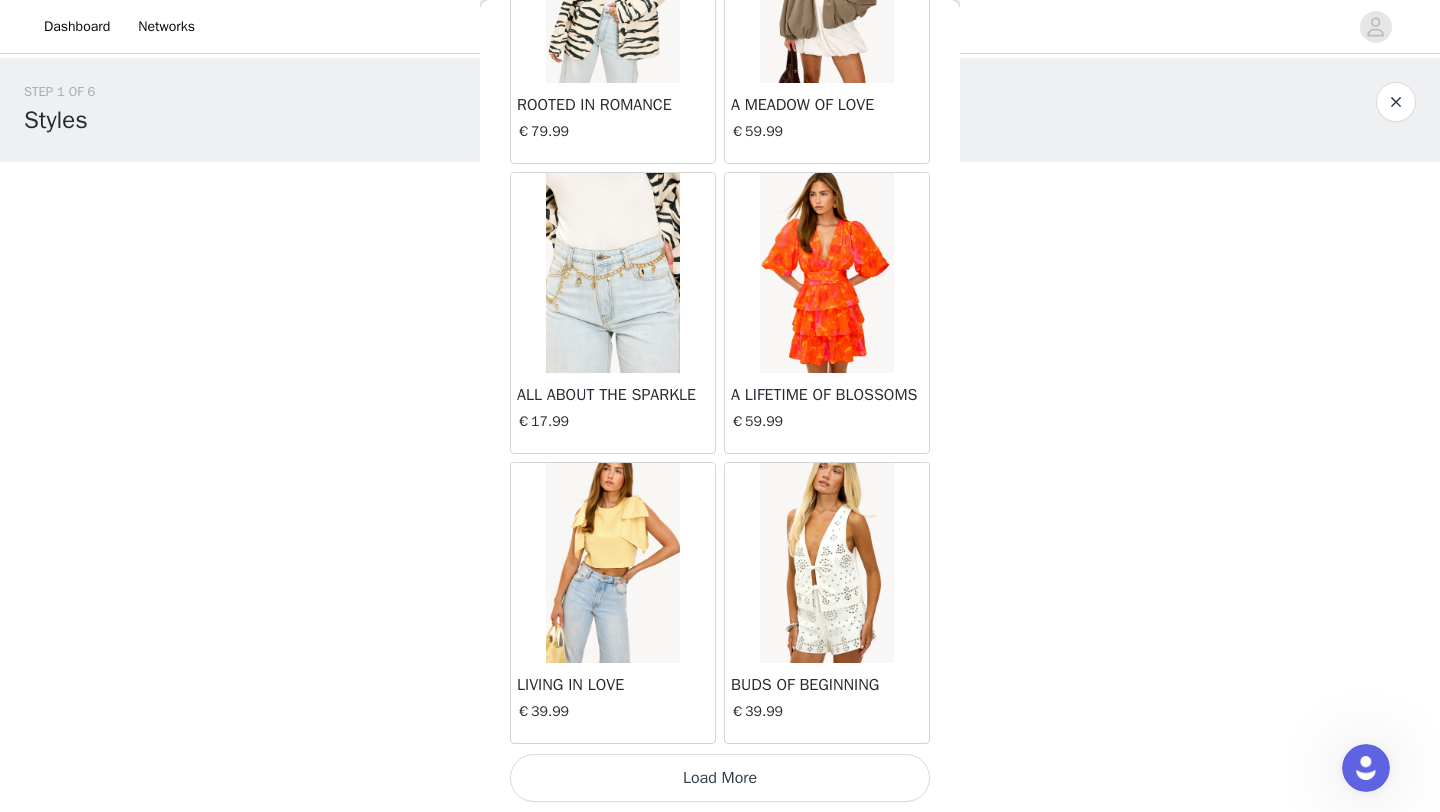 click on "Load More" at bounding box center [720, 778] 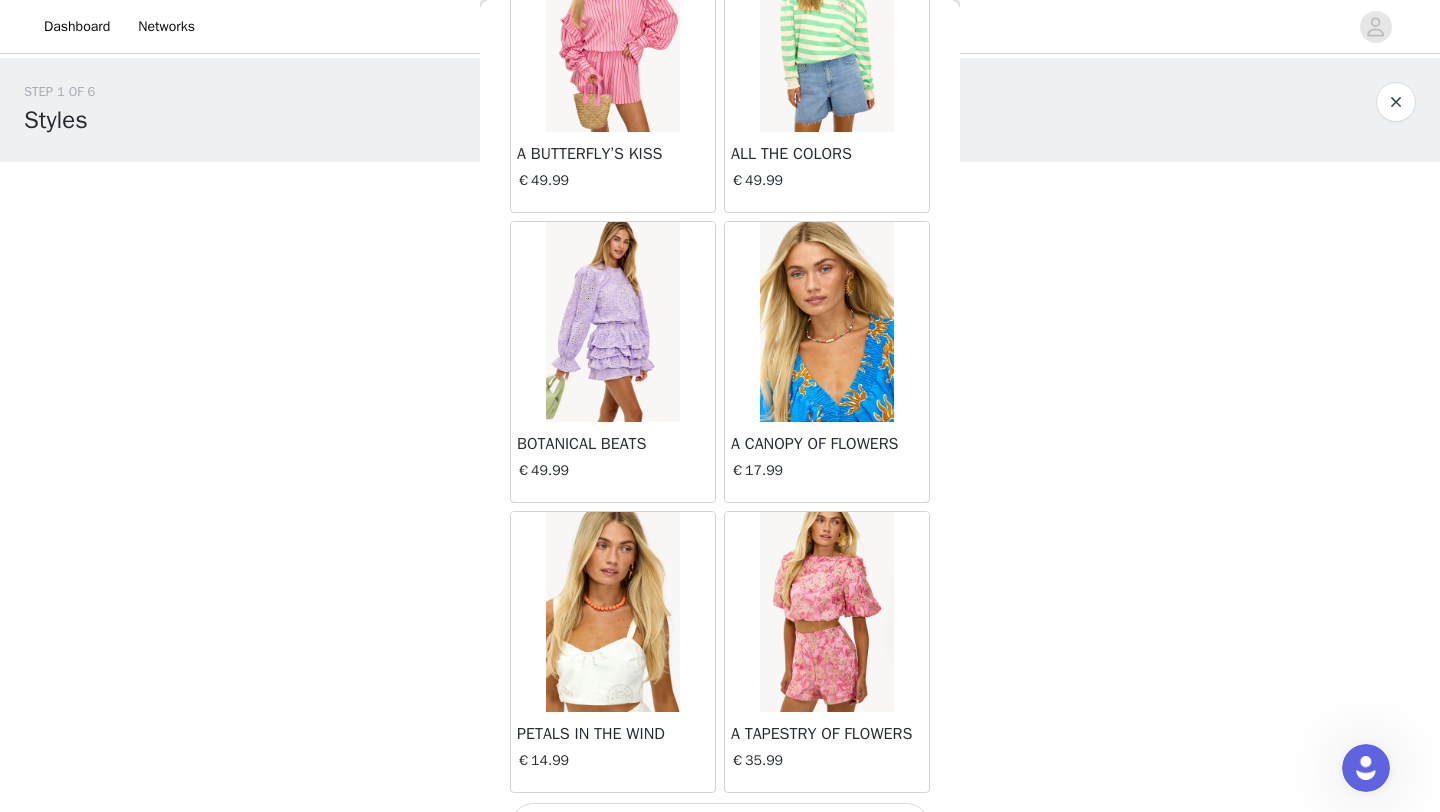 scroll, scrollTop: 31248, scrollLeft: 0, axis: vertical 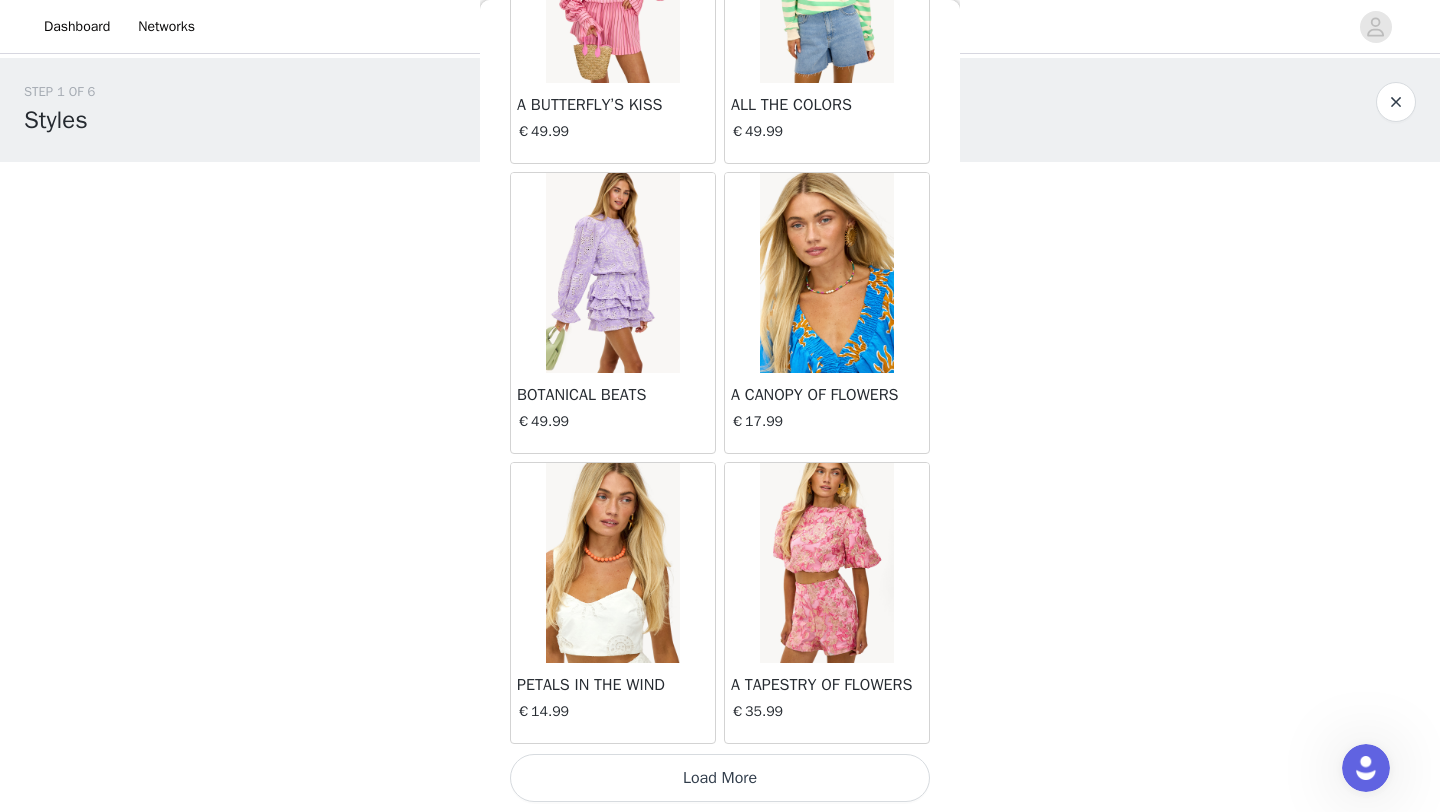 click on "Load More" at bounding box center [720, 778] 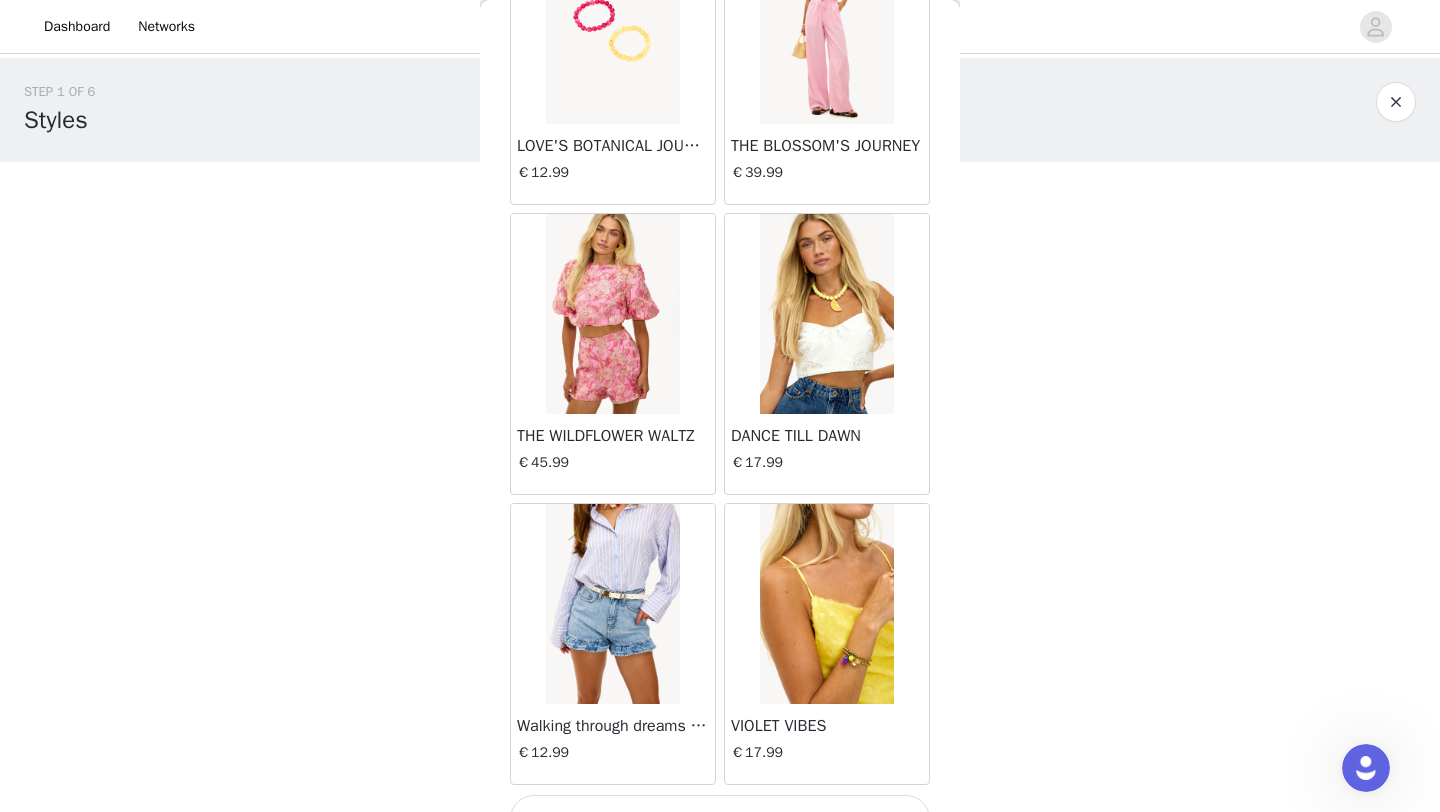 scroll, scrollTop: 34148, scrollLeft: 0, axis: vertical 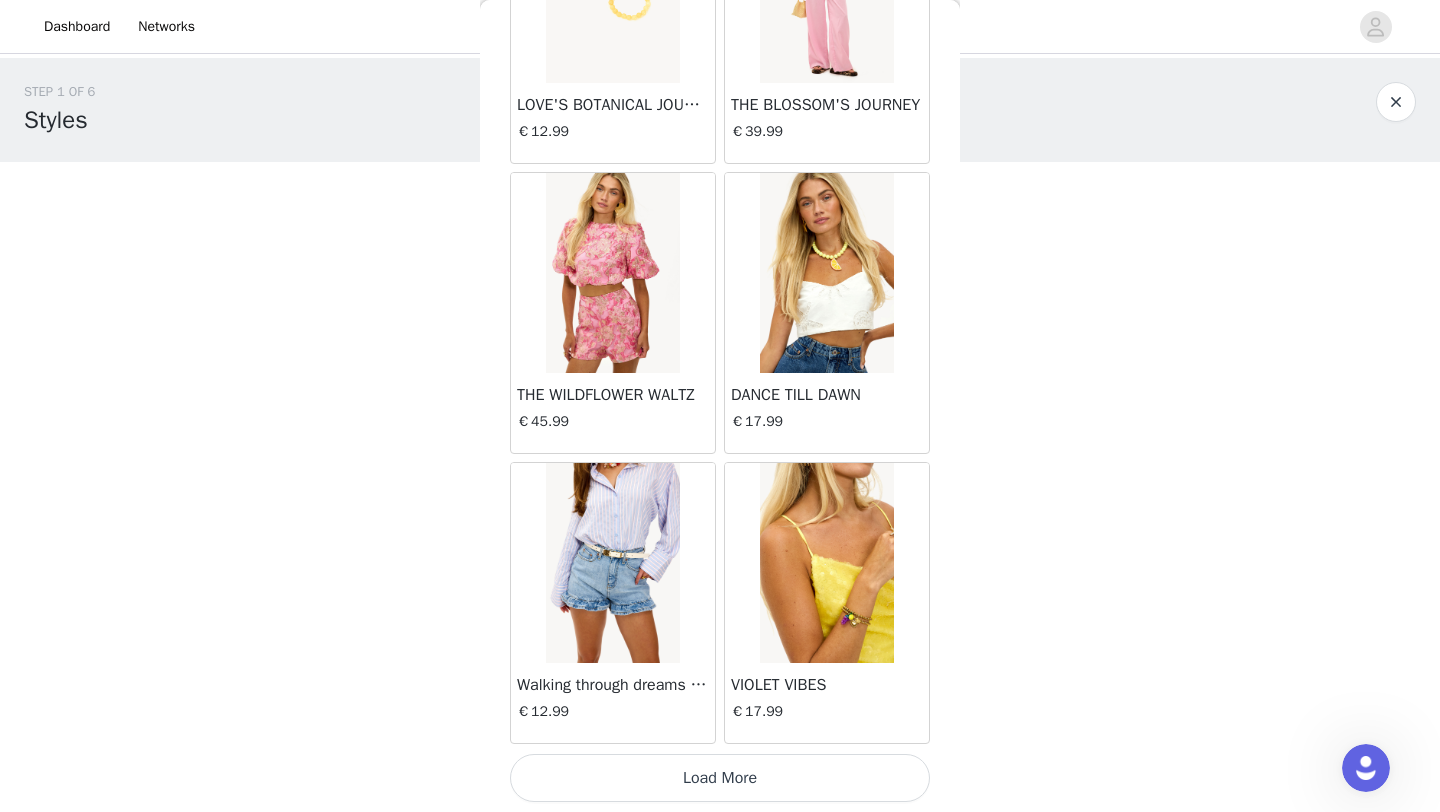 click on "Load More" at bounding box center (720, 778) 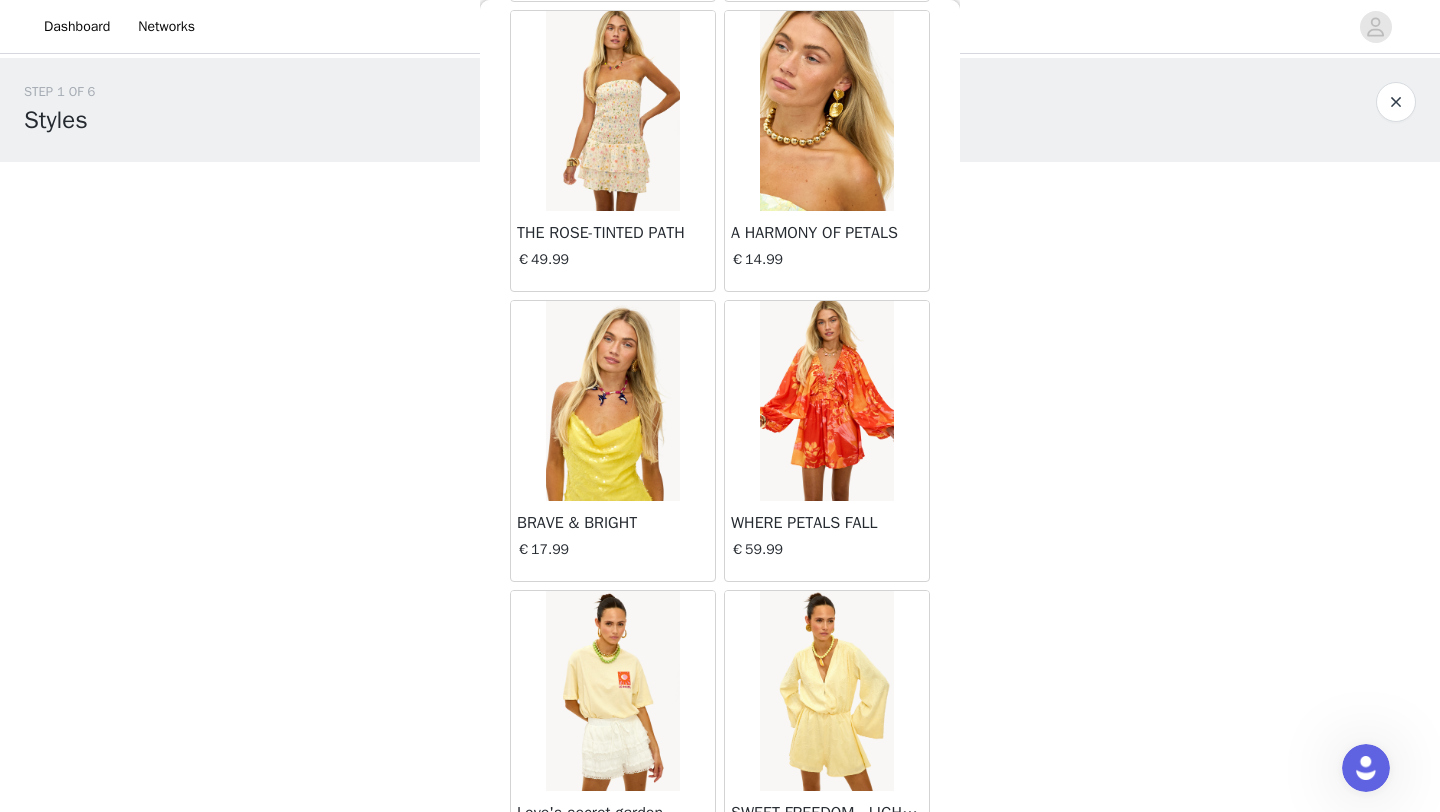 scroll, scrollTop: 35190, scrollLeft: 0, axis: vertical 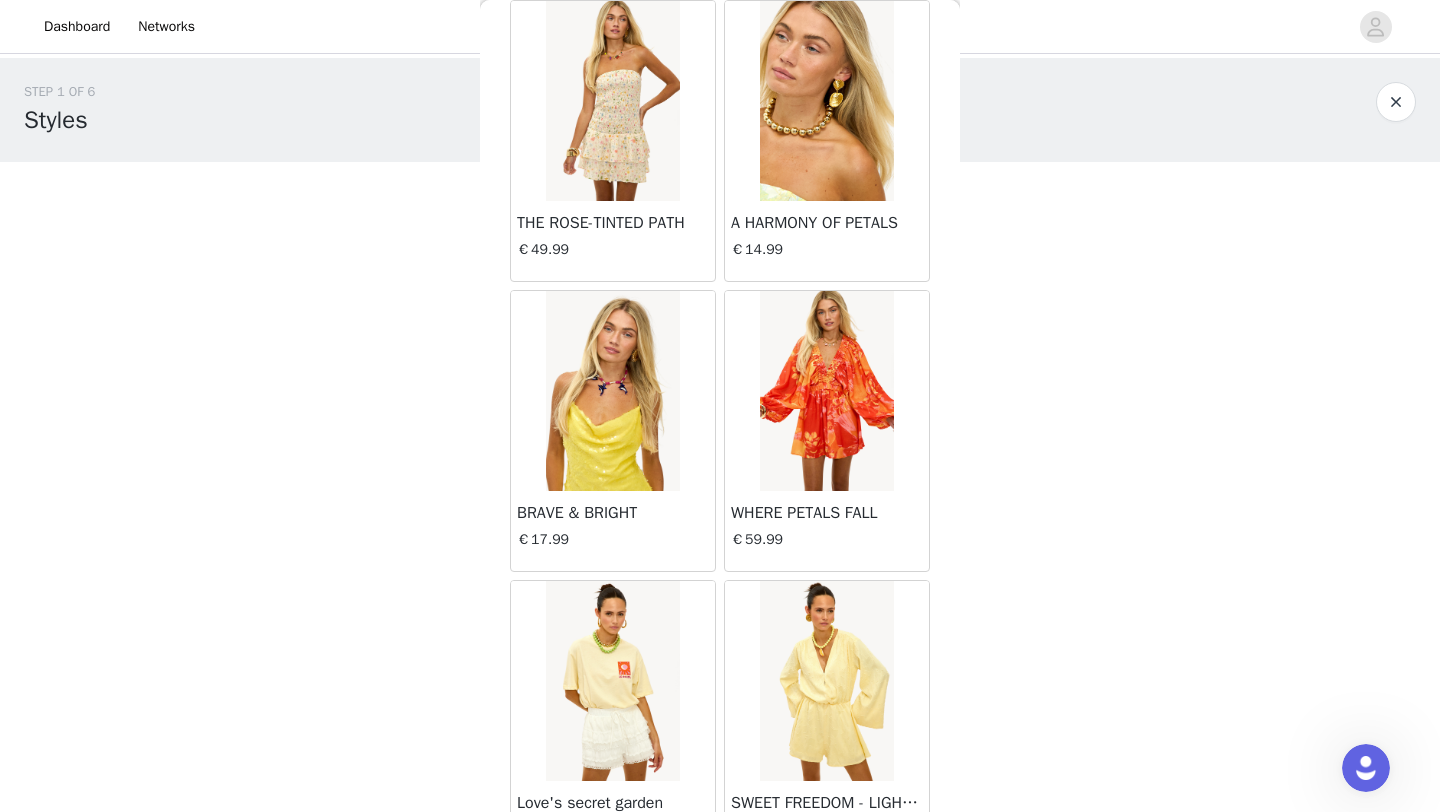 click at bounding box center [826, 391] 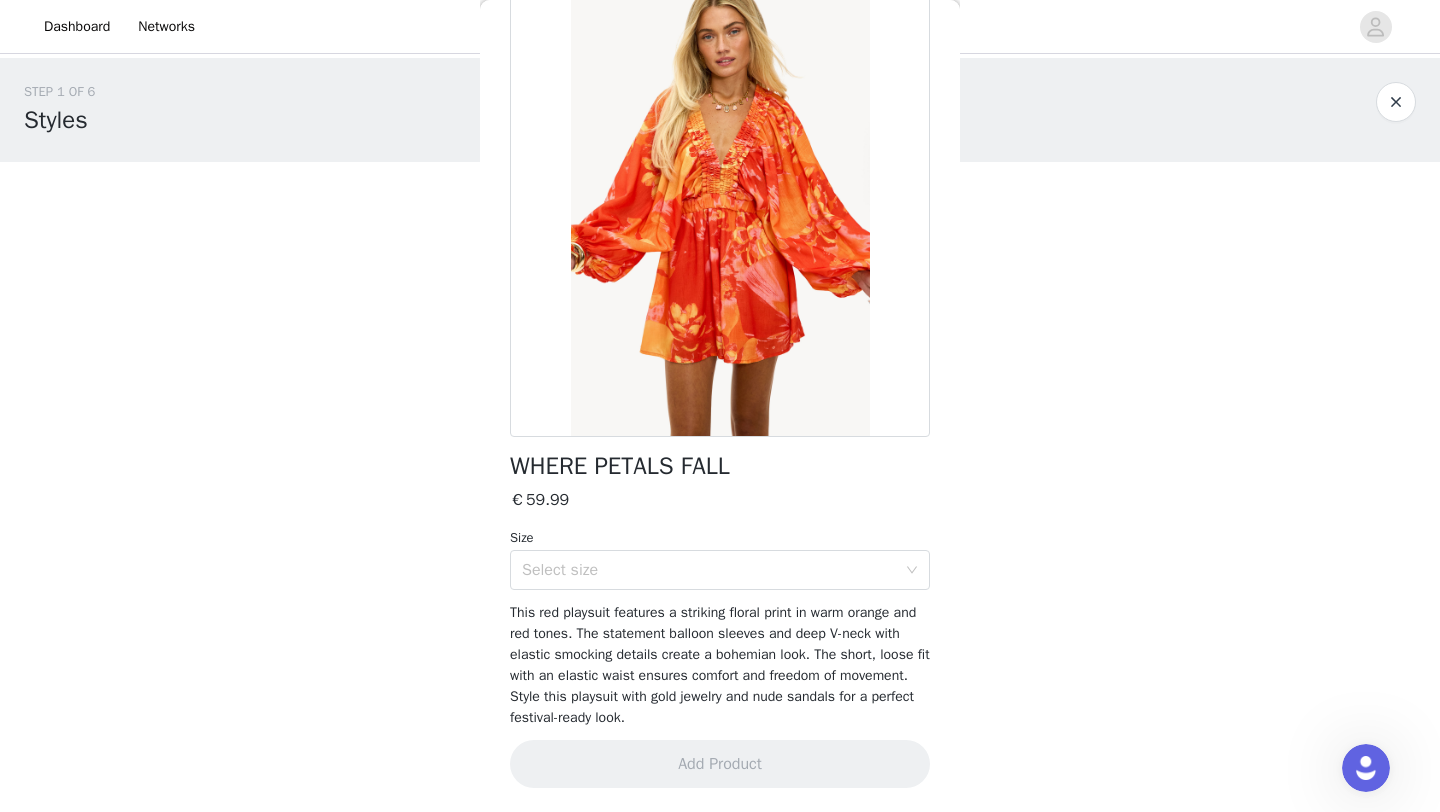 scroll, scrollTop: 116, scrollLeft: 0, axis: vertical 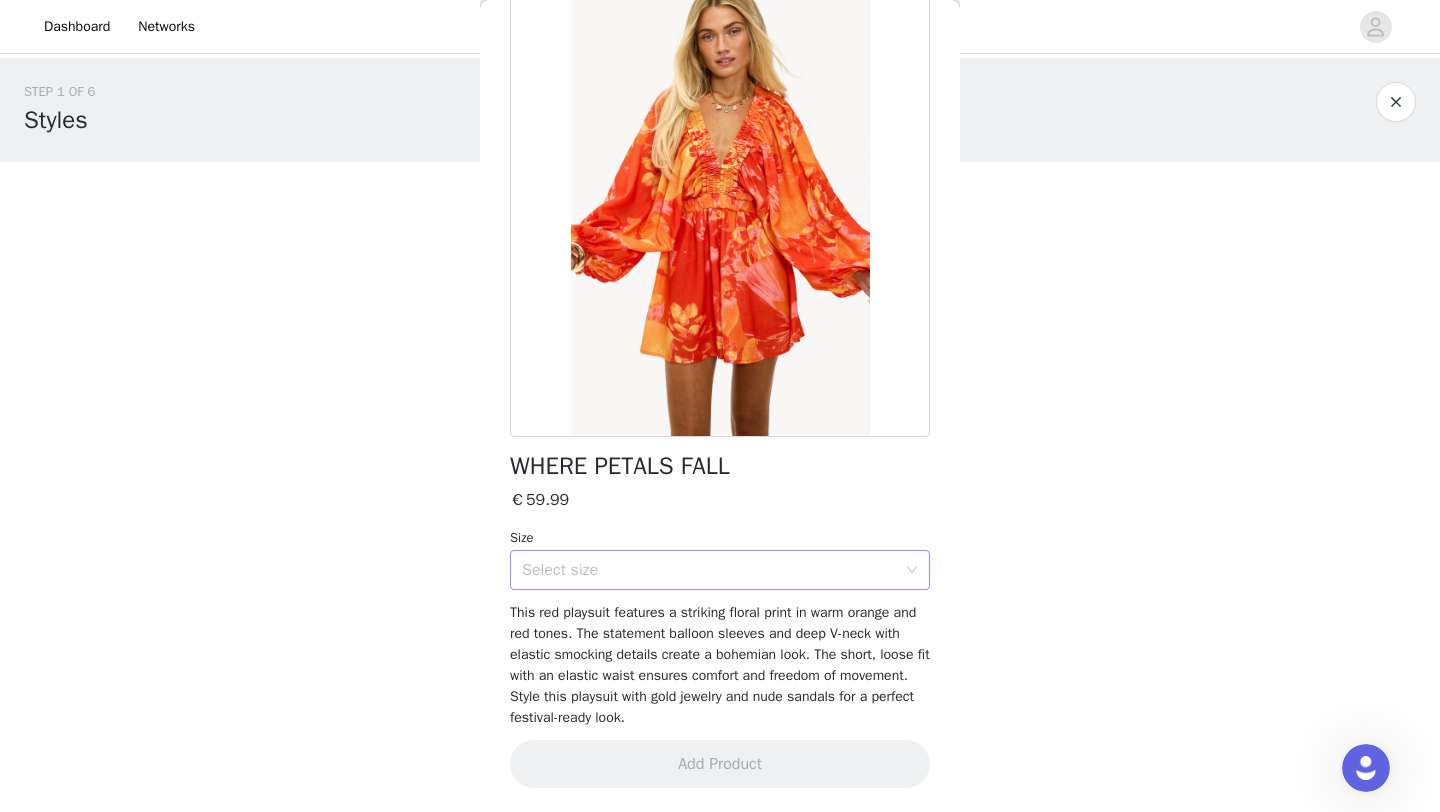 click on "Select size" at bounding box center (709, 570) 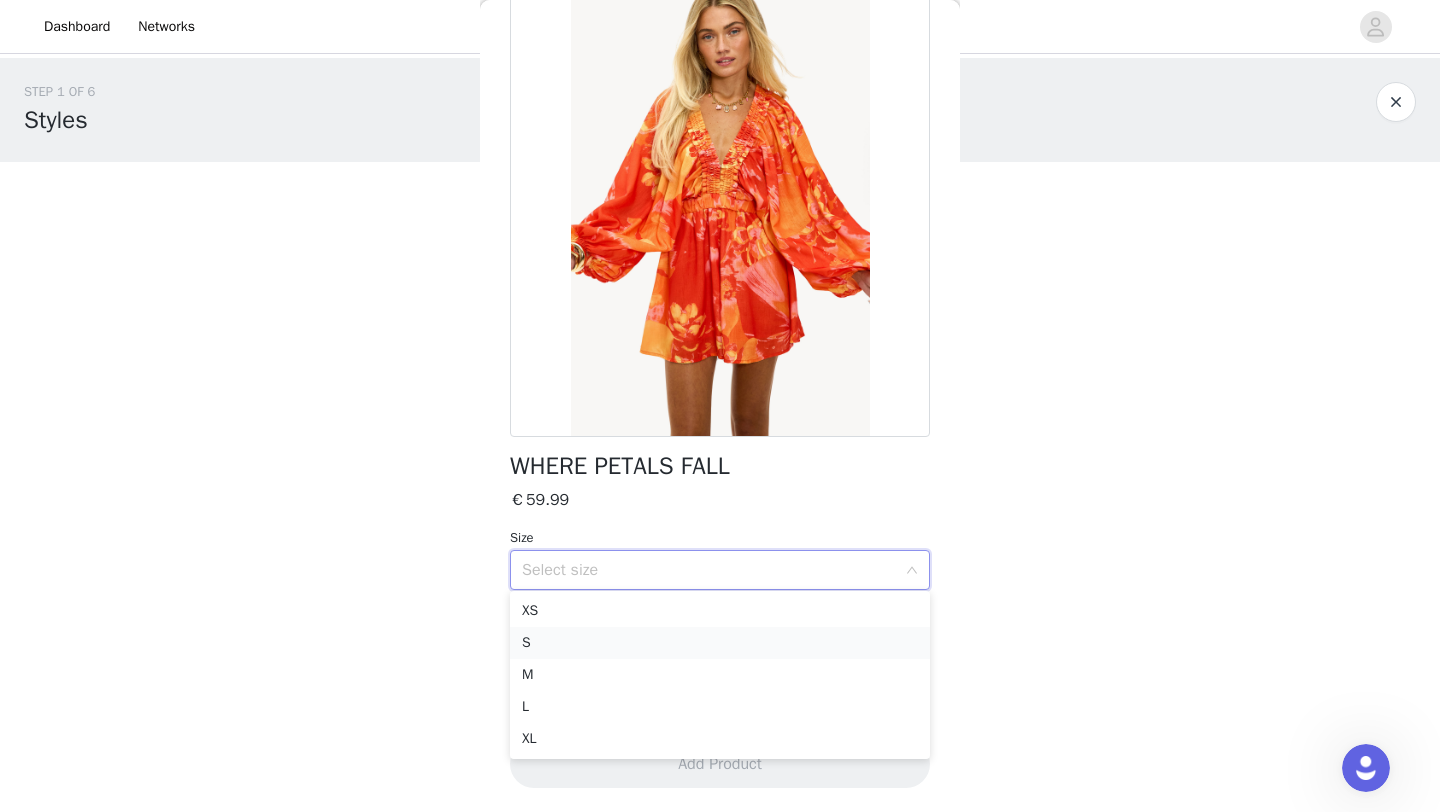 click on "S" at bounding box center [720, 643] 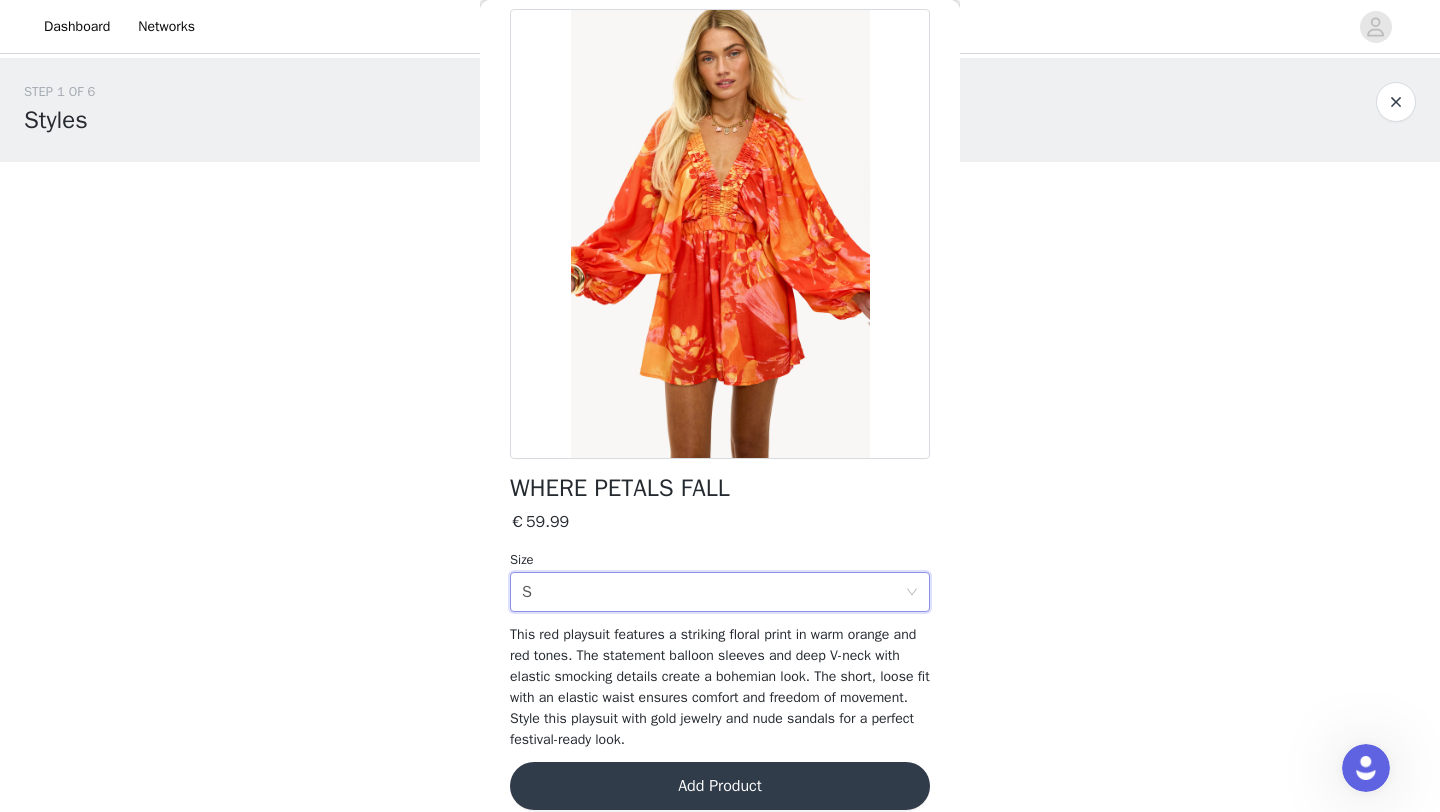 scroll, scrollTop: 87, scrollLeft: 0, axis: vertical 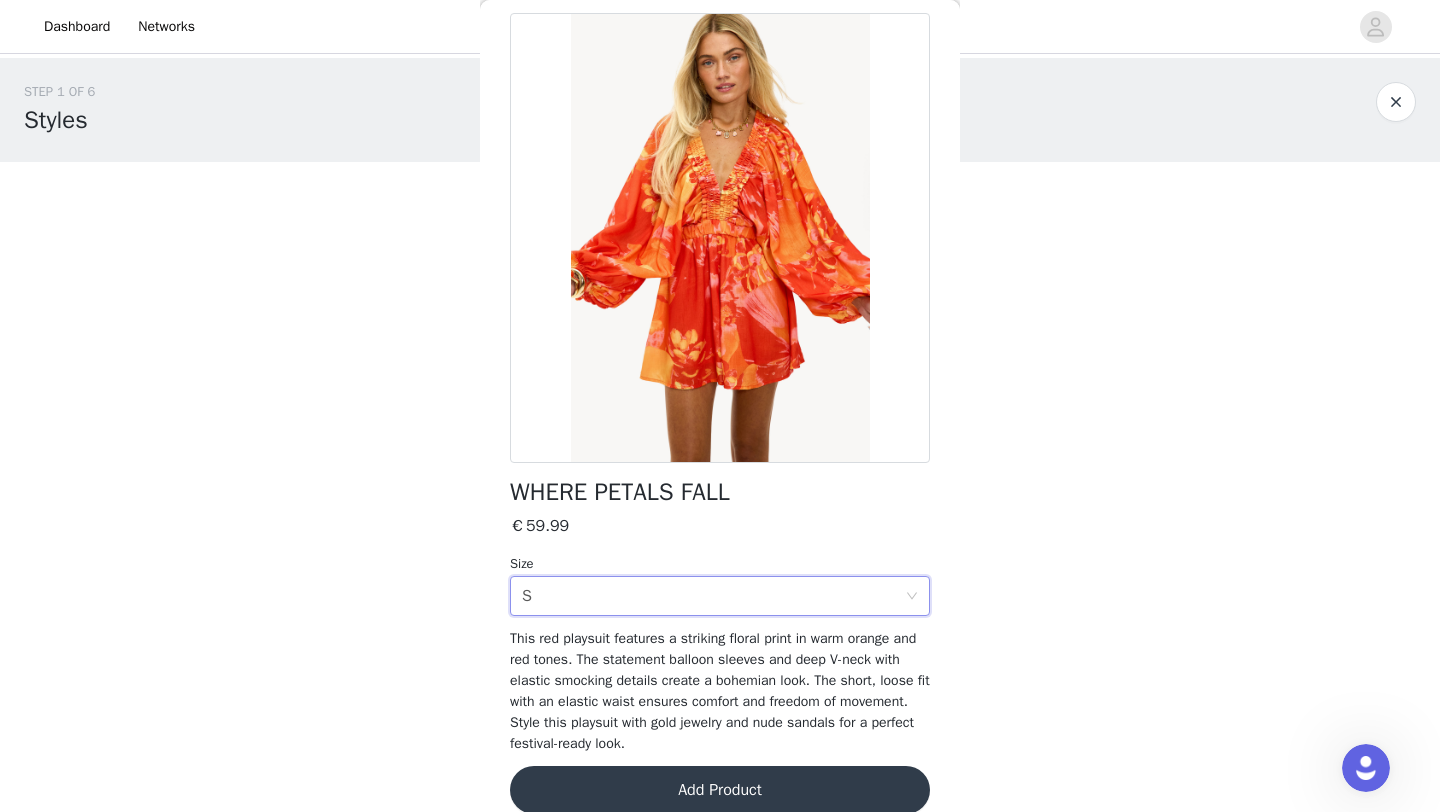 click on "Add Product" at bounding box center [720, 790] 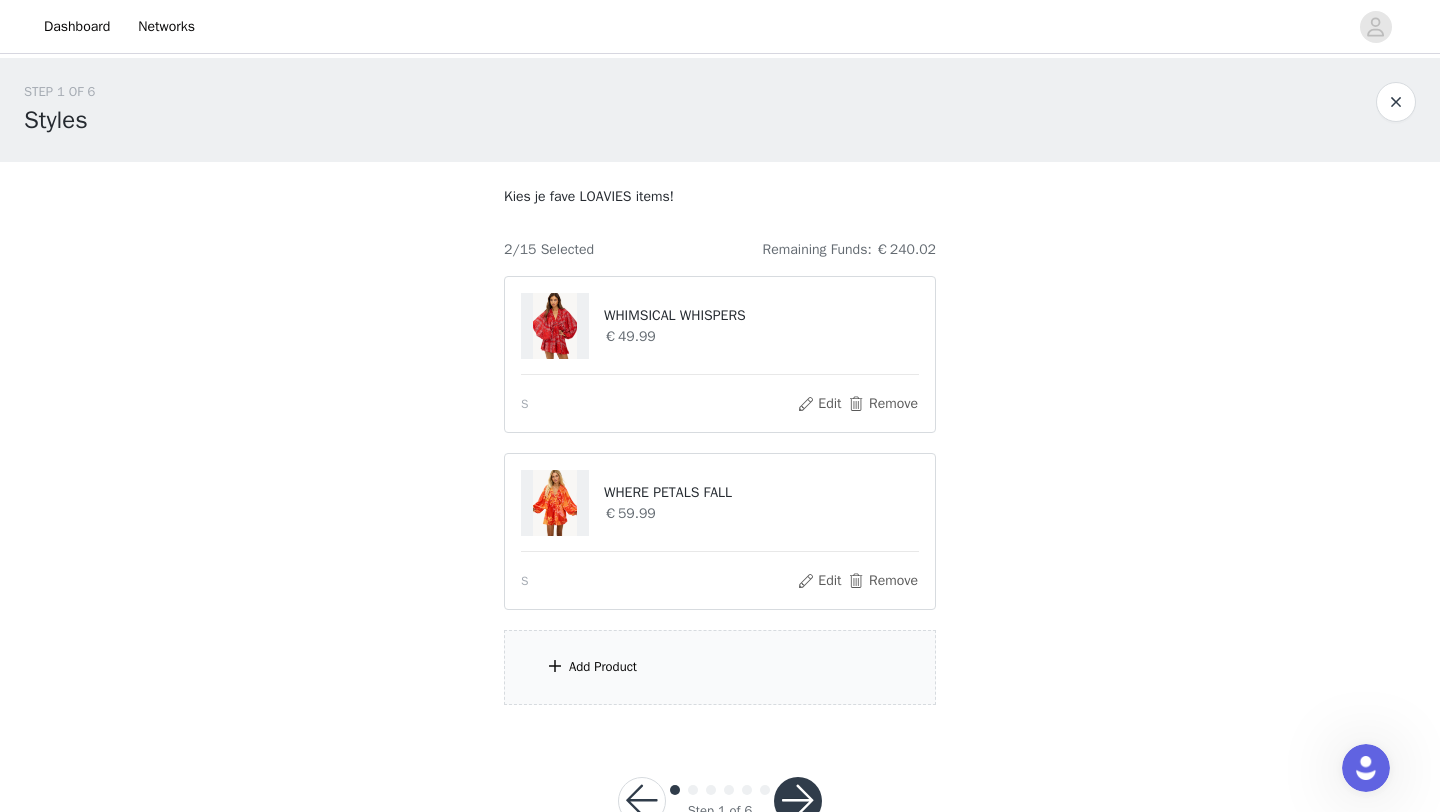 click on "Add Product" at bounding box center (603, 667) 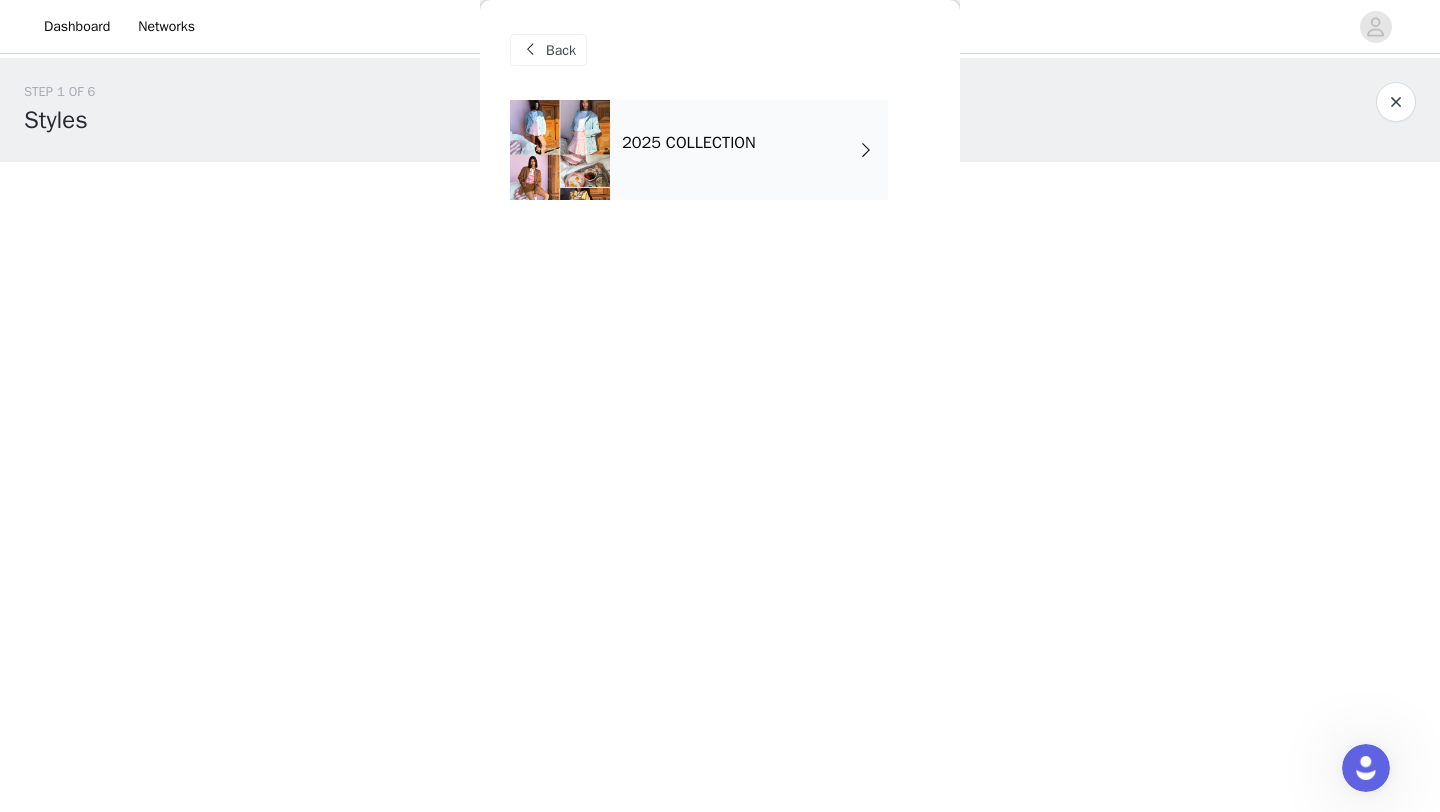 click on "2025 COLLECTION" at bounding box center [689, 143] 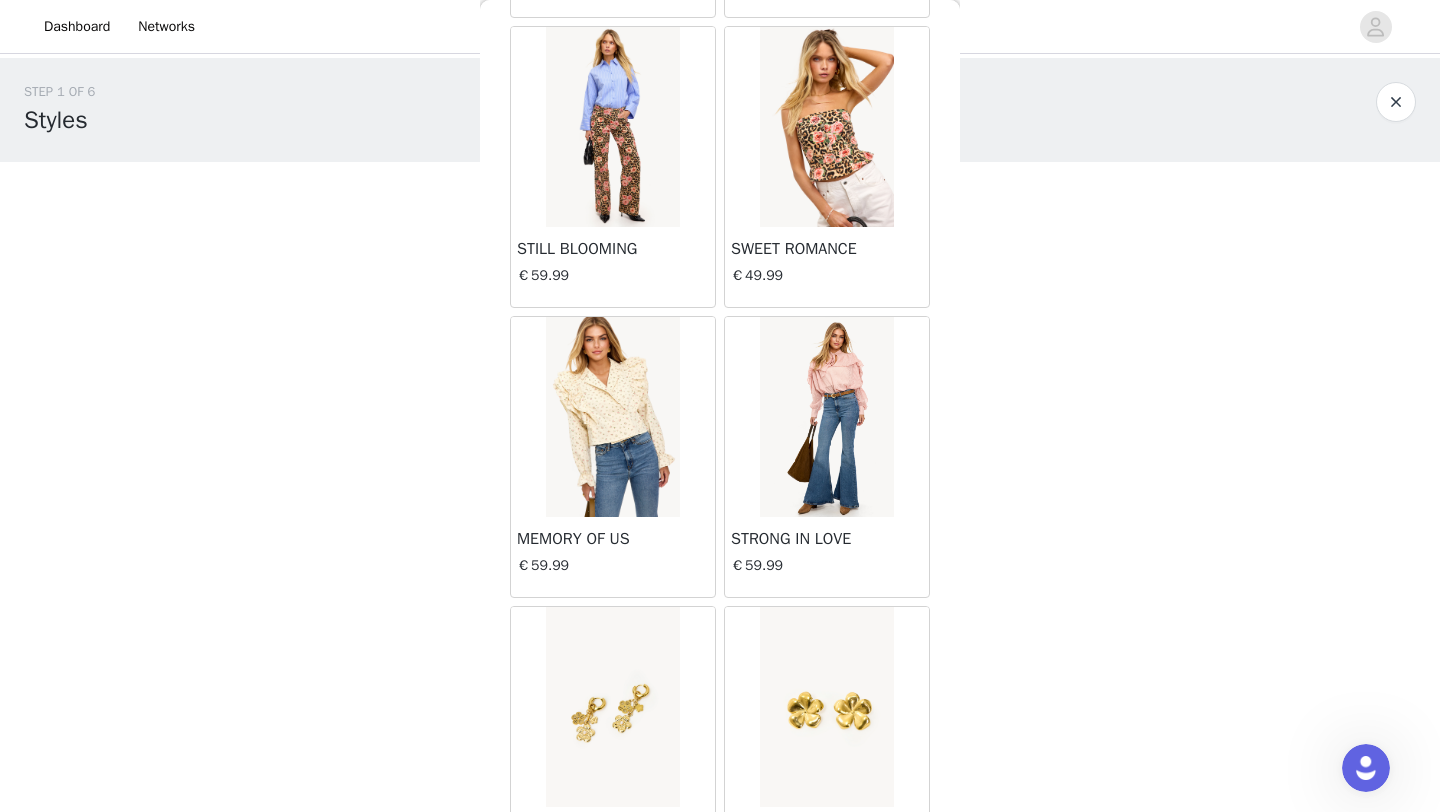 scroll, scrollTop: 2248, scrollLeft: 0, axis: vertical 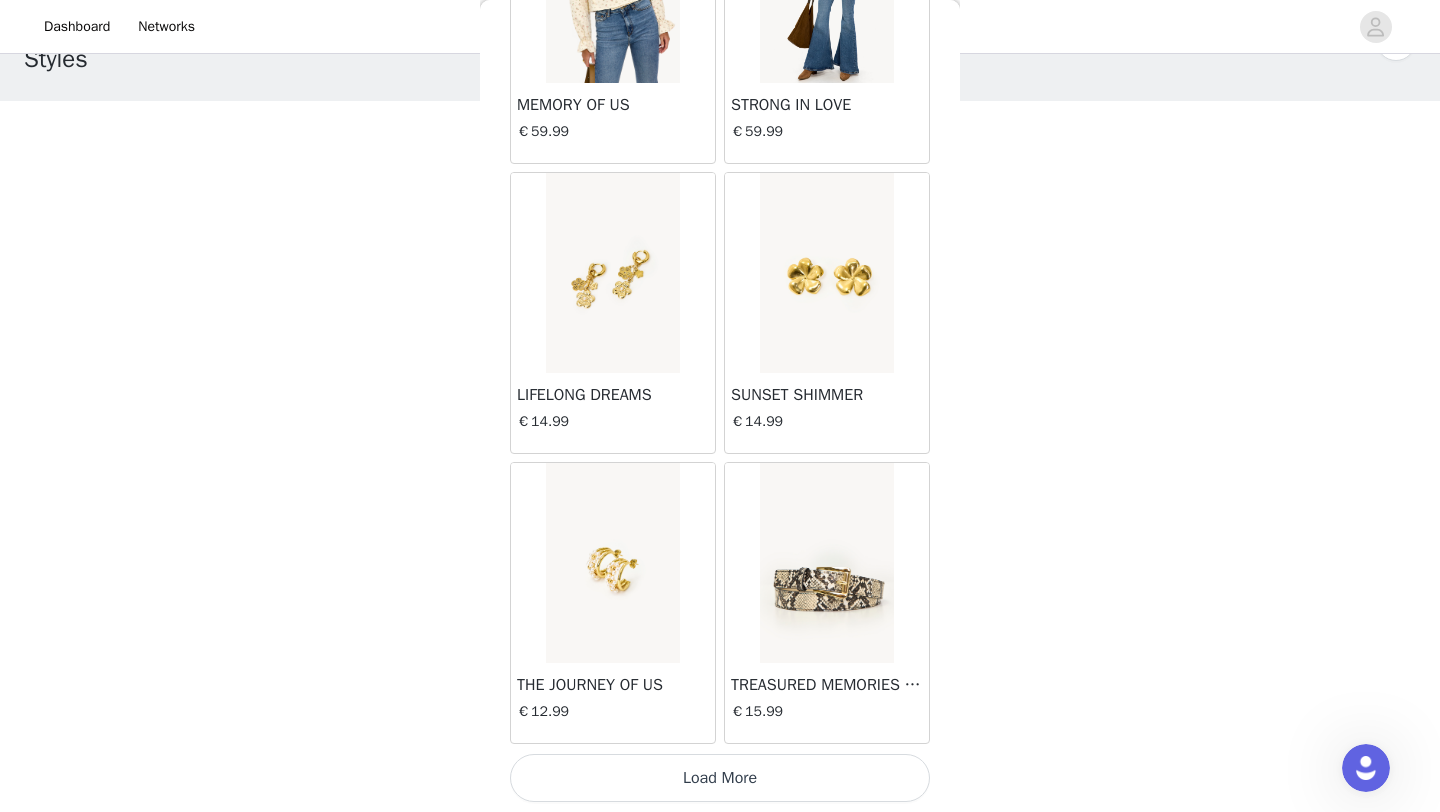 click on "Load More" at bounding box center [720, 778] 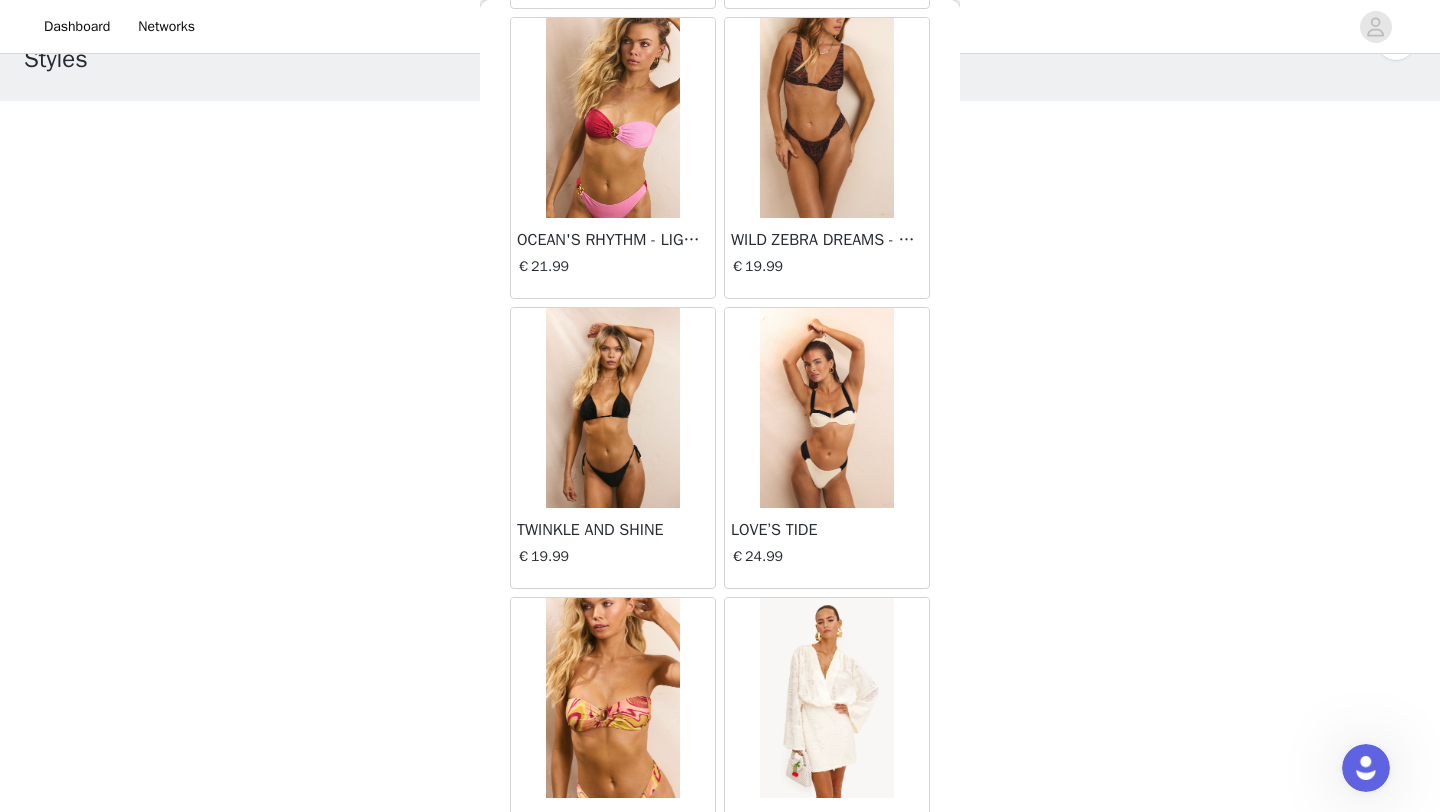 scroll, scrollTop: 5148, scrollLeft: 0, axis: vertical 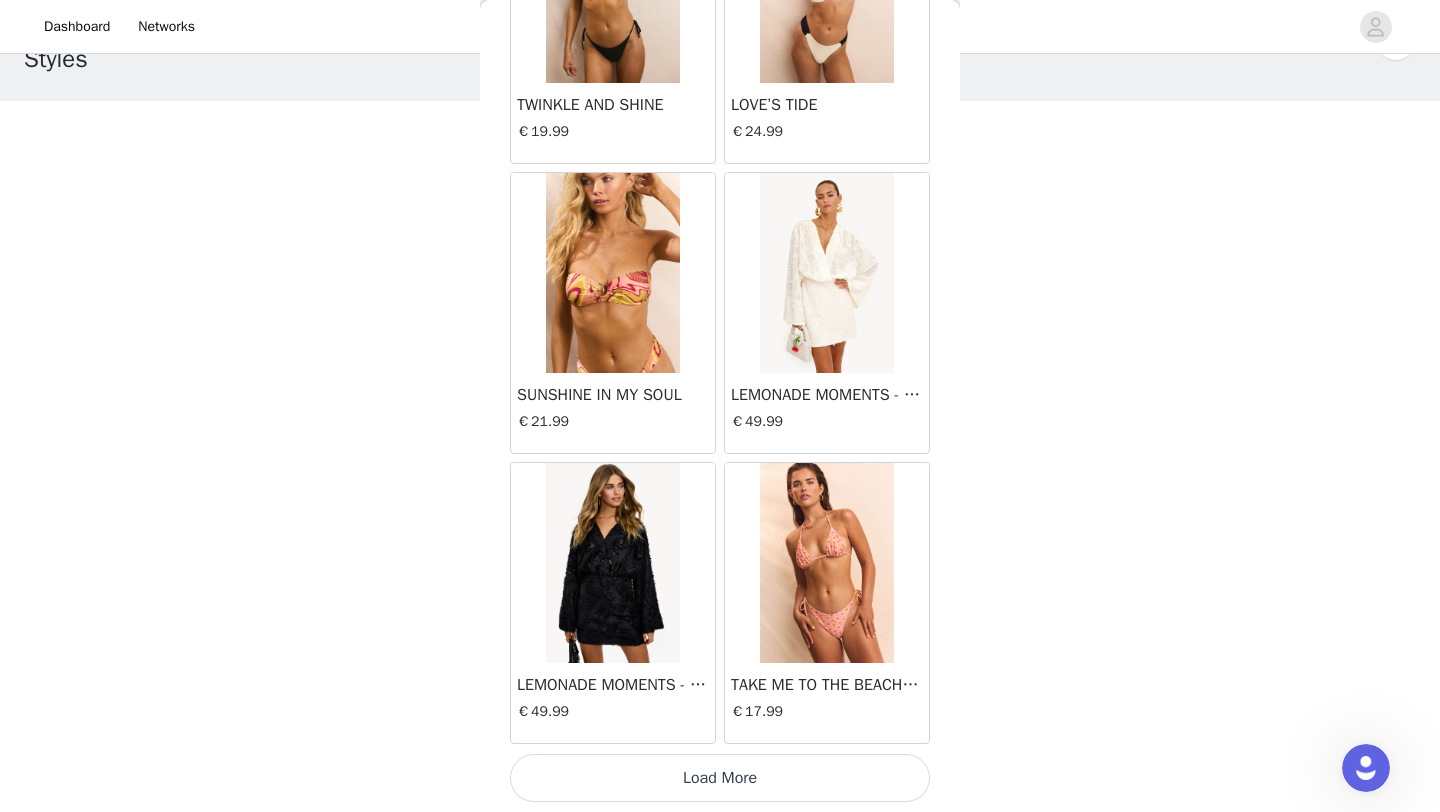 click on "Load More" at bounding box center [720, 778] 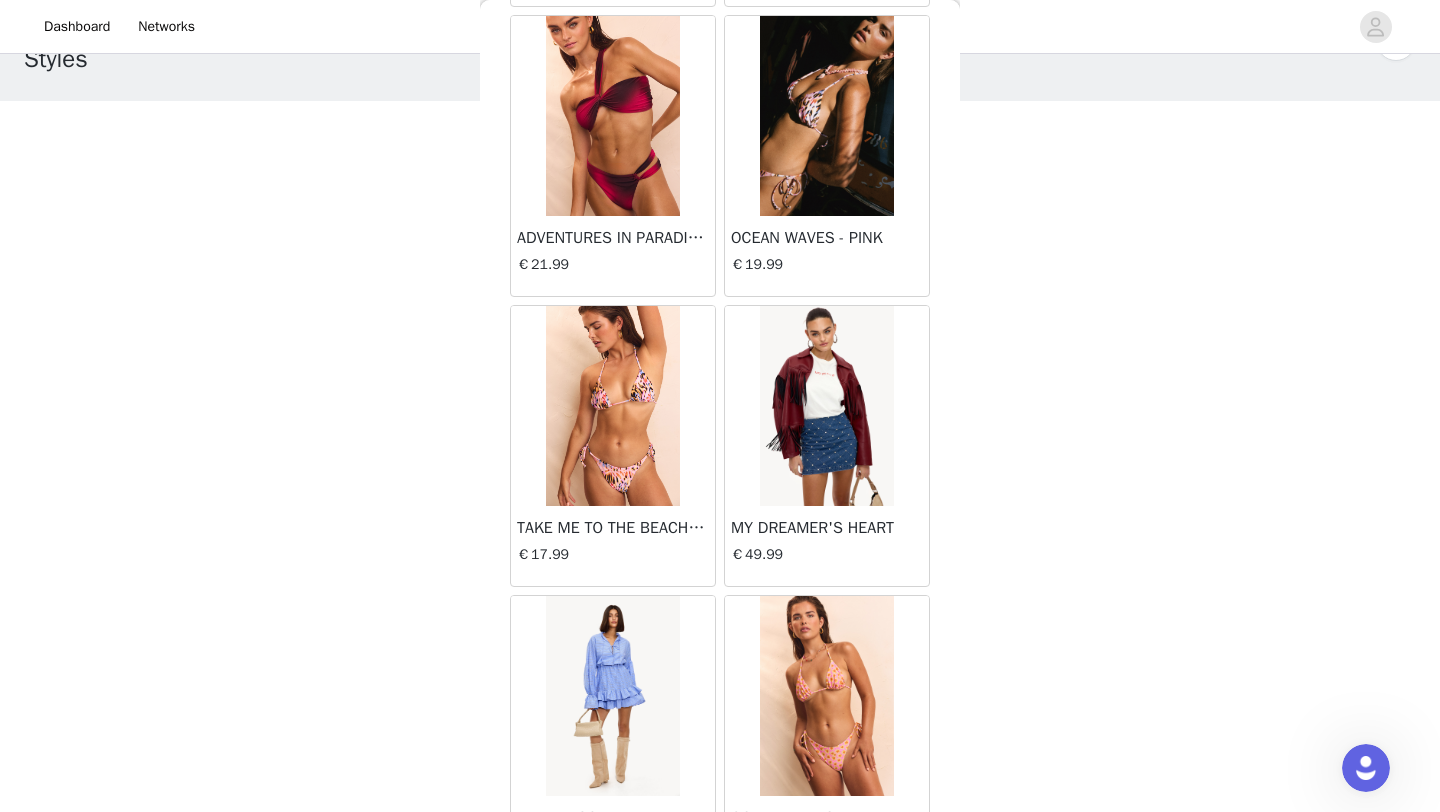 scroll, scrollTop: 6177, scrollLeft: 0, axis: vertical 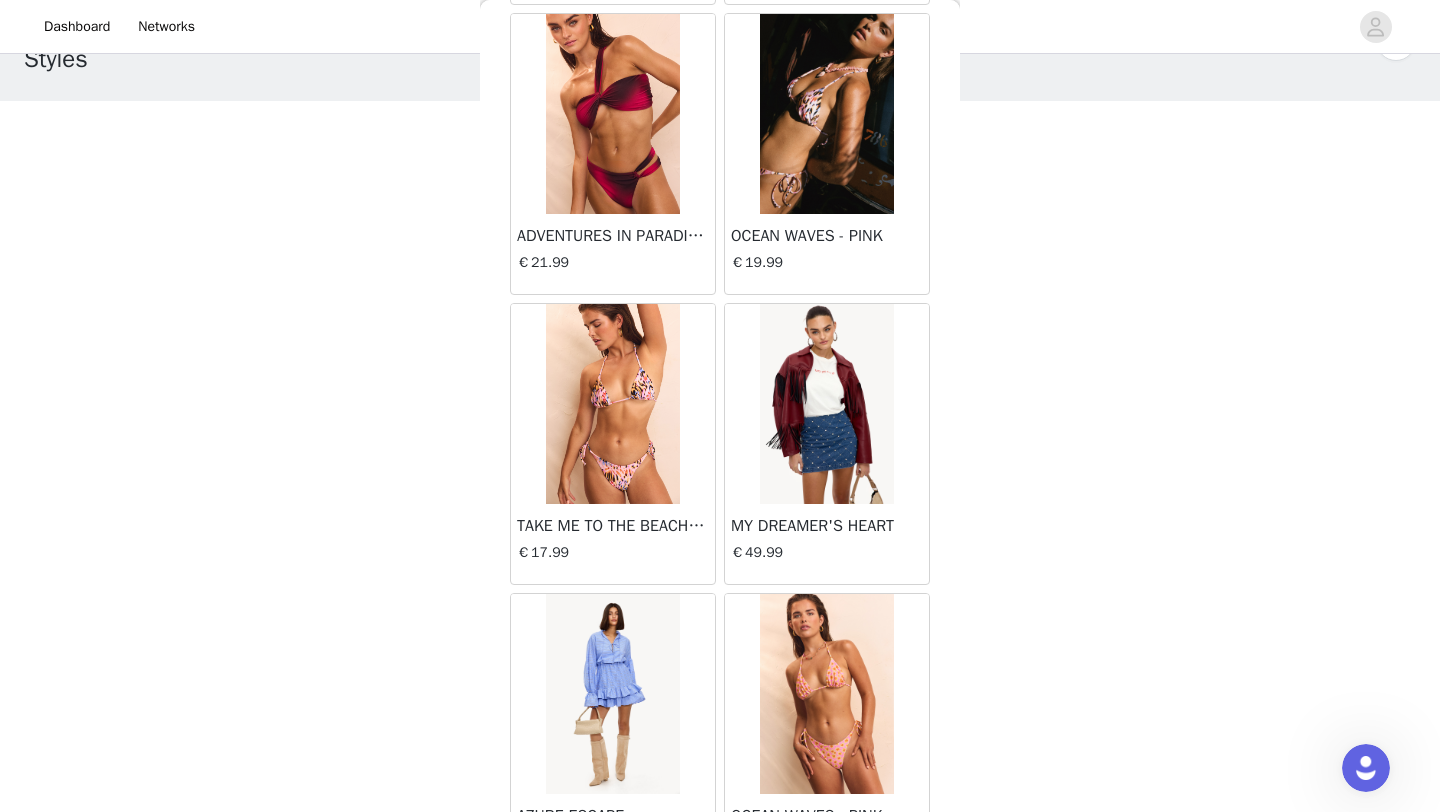 click at bounding box center (826, 404) 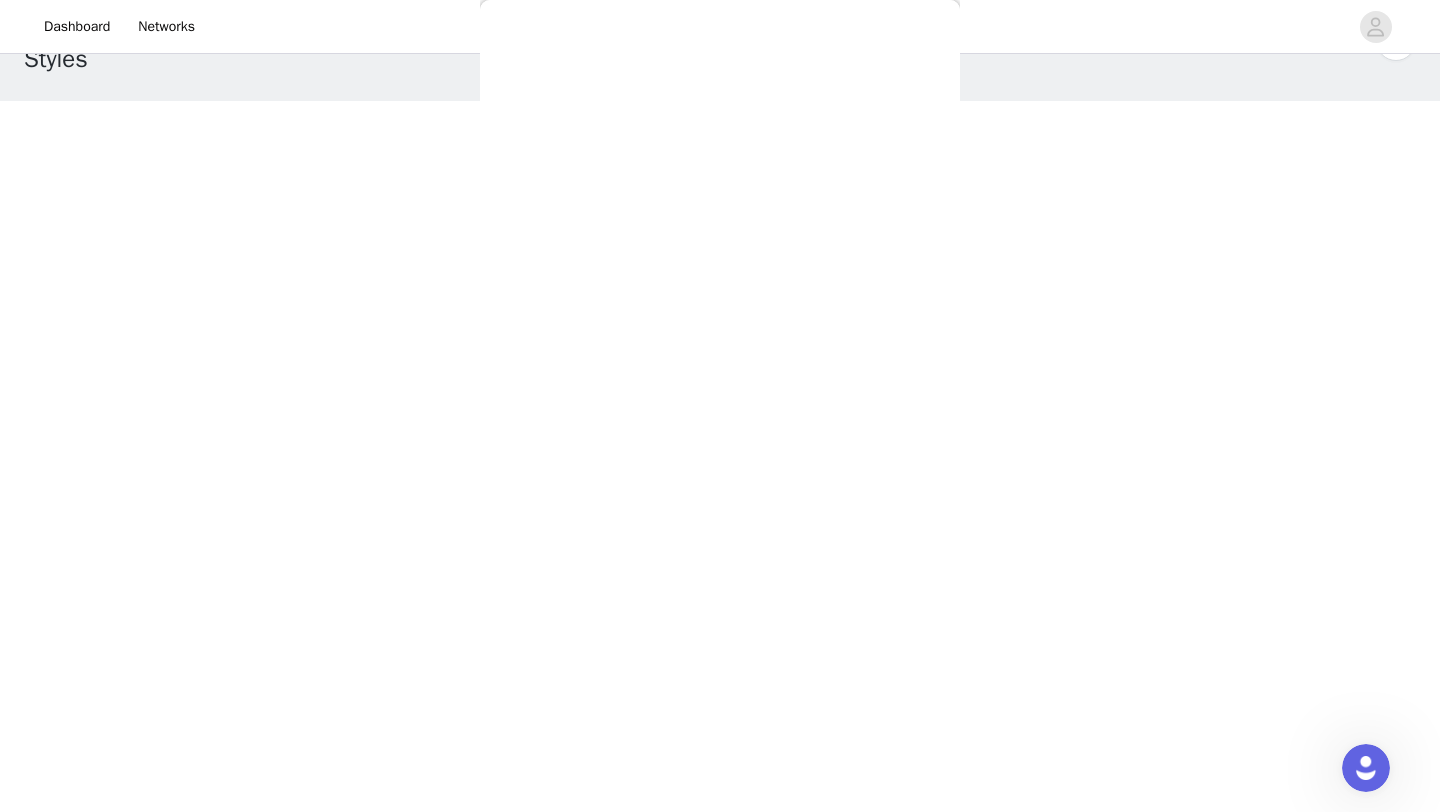 scroll, scrollTop: 73, scrollLeft: 0, axis: vertical 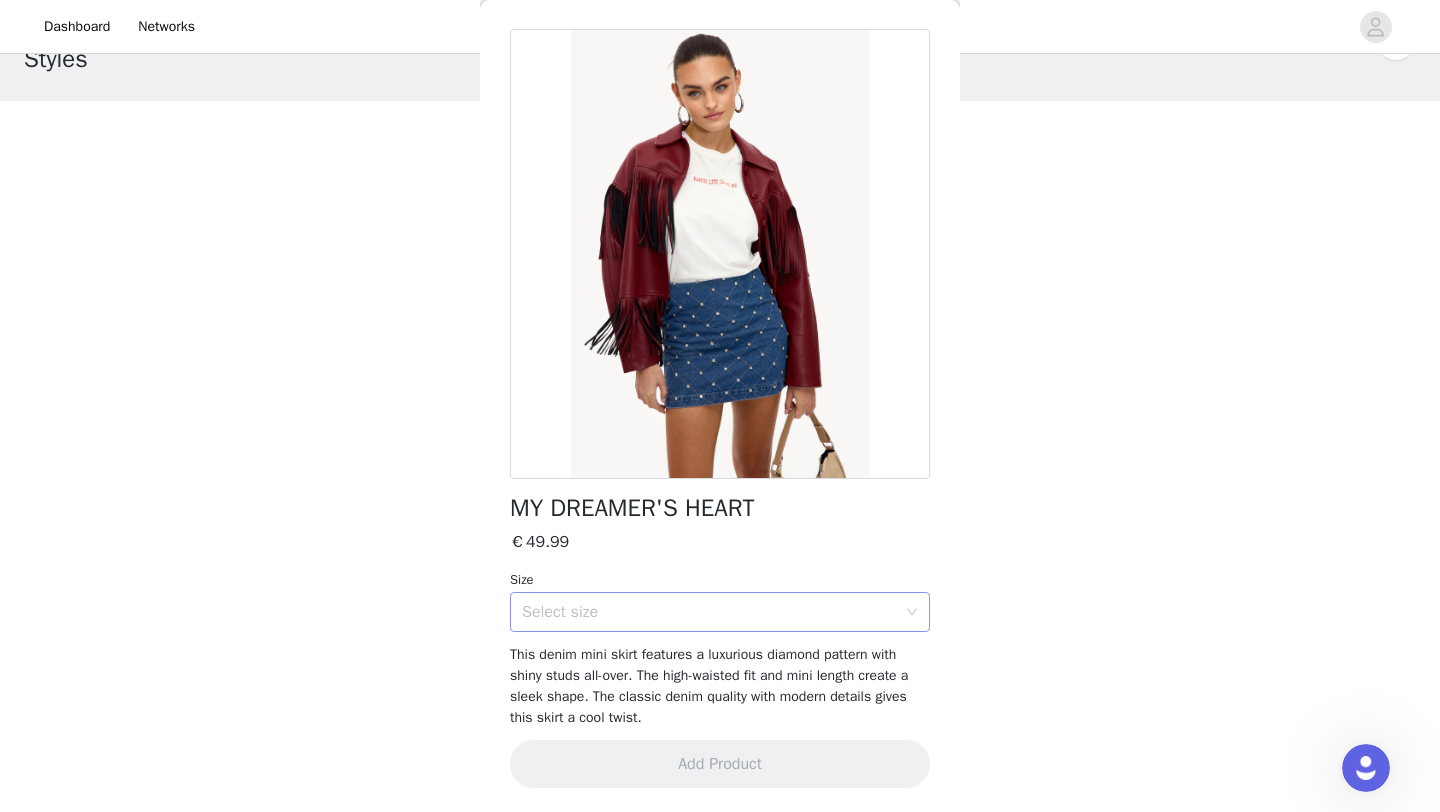 click on "Select size" at bounding box center (709, 612) 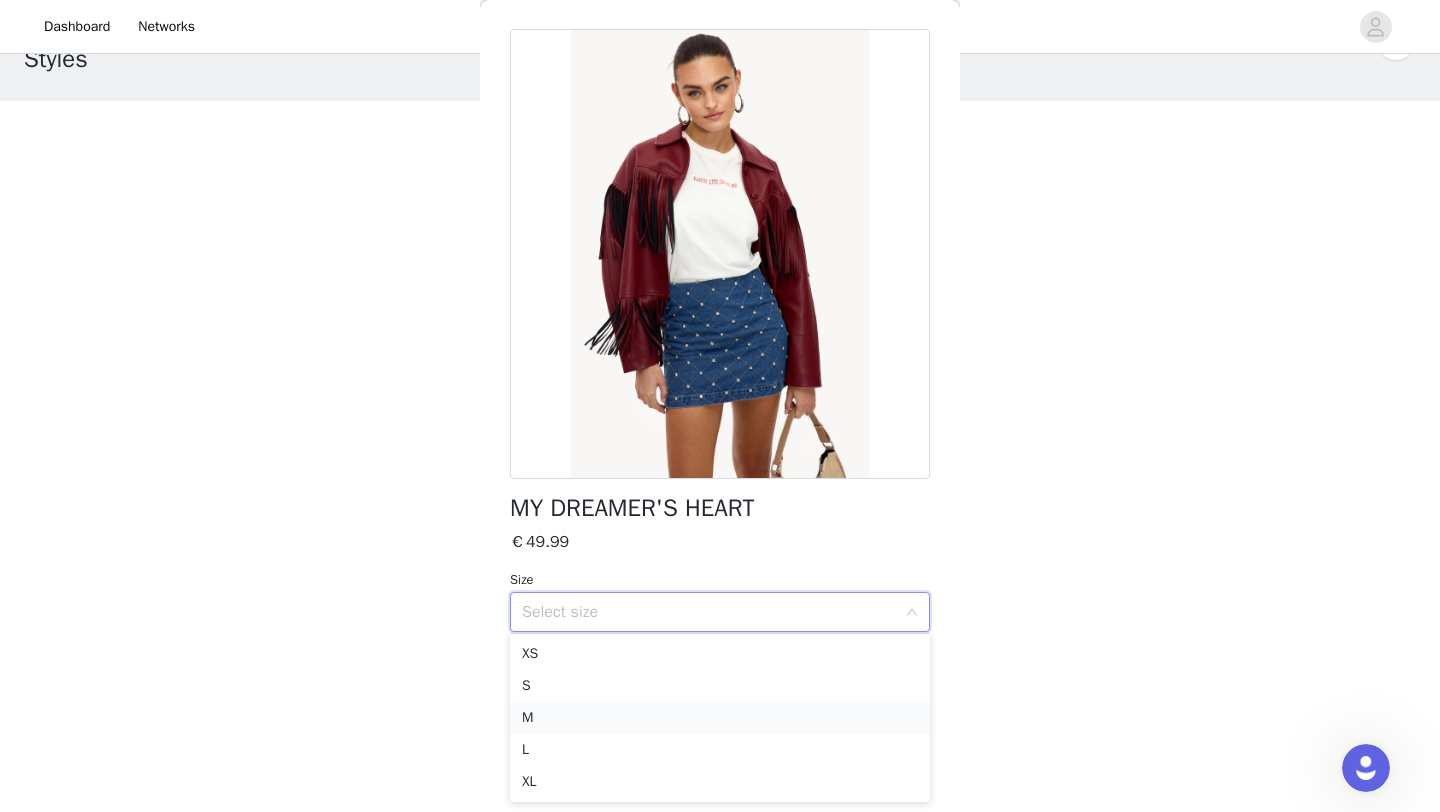 click on "M" at bounding box center [720, 718] 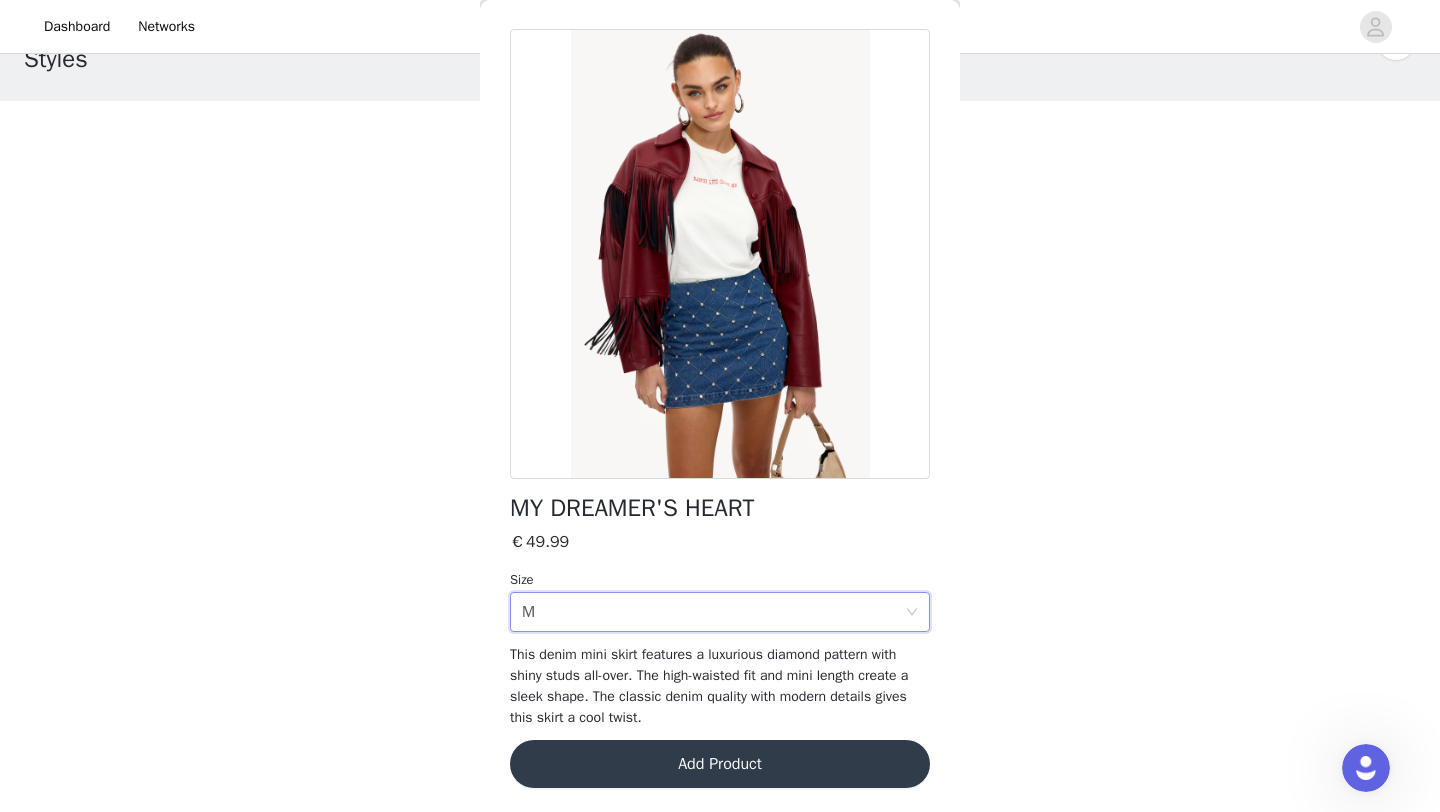click on "Add Product" at bounding box center (720, 764) 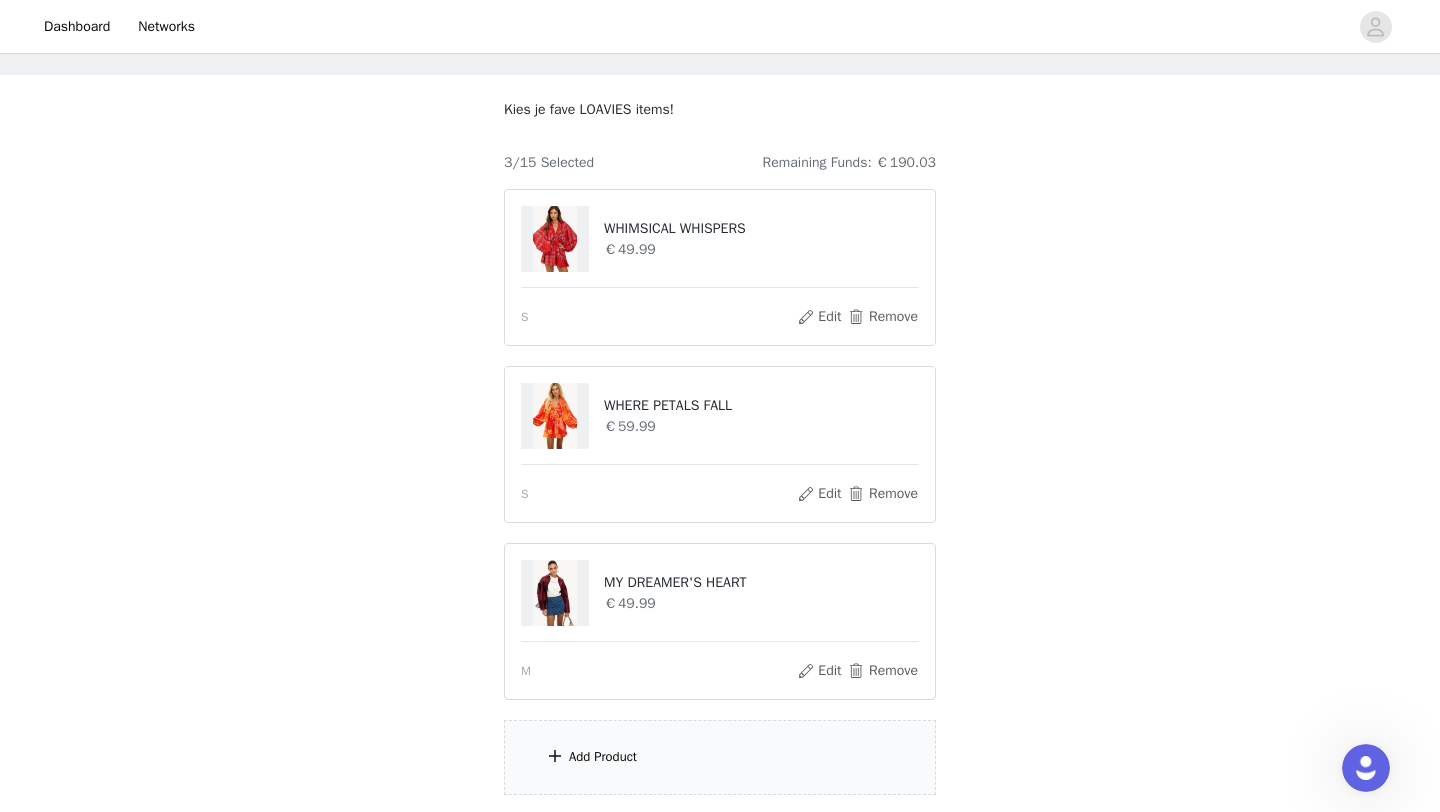scroll, scrollTop: 100, scrollLeft: 0, axis: vertical 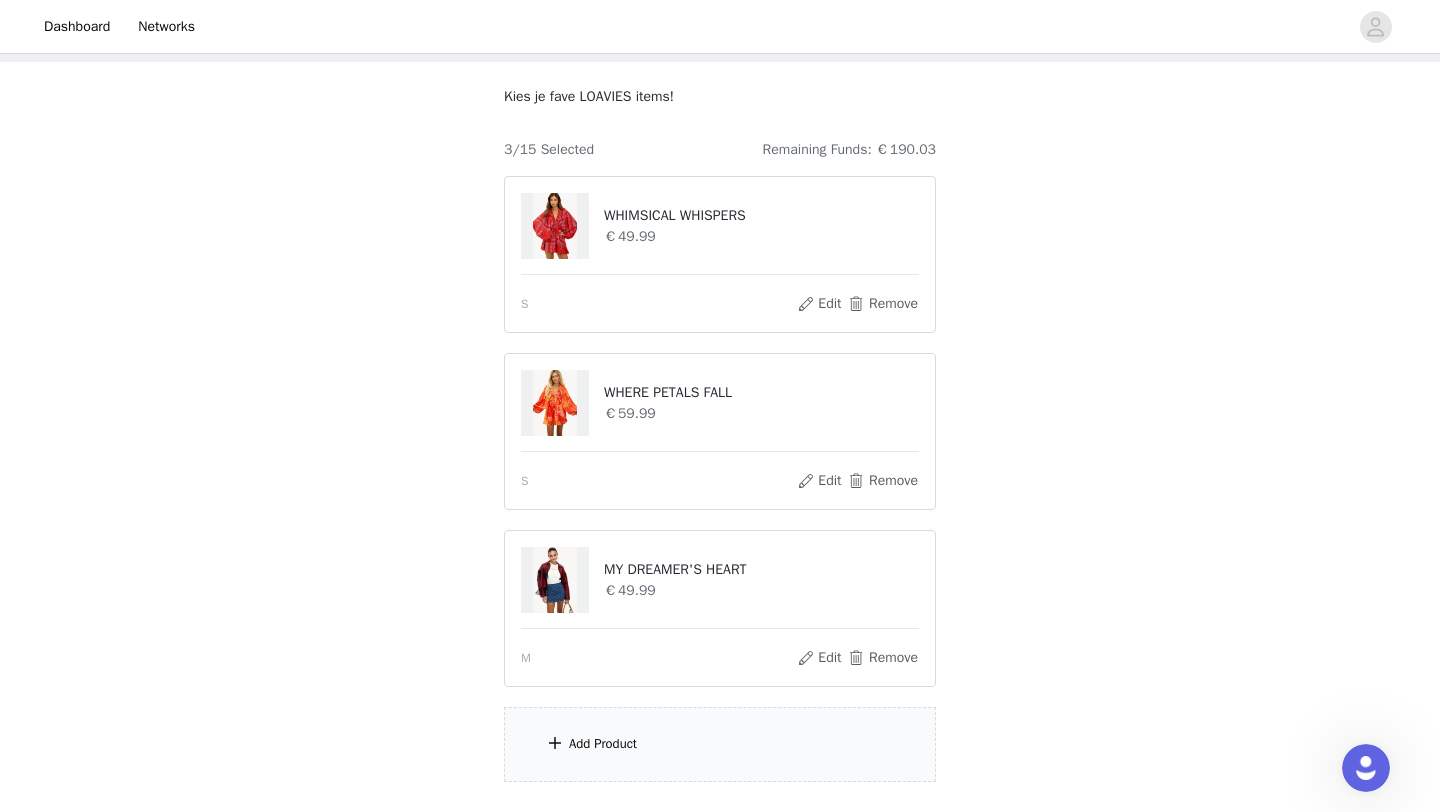 click on "Add Product" at bounding box center [603, 744] 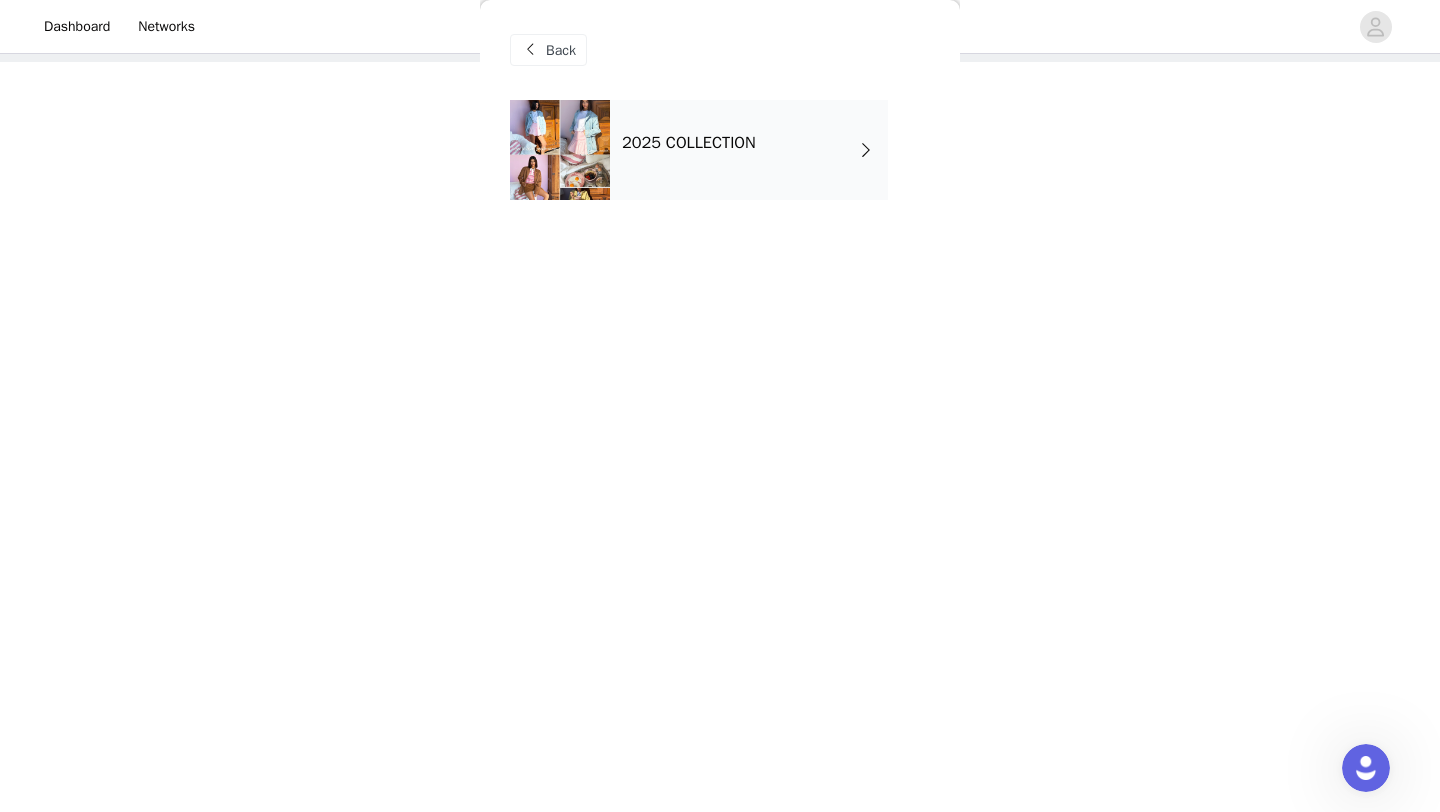click on "2025 COLLECTION" at bounding box center [749, 150] 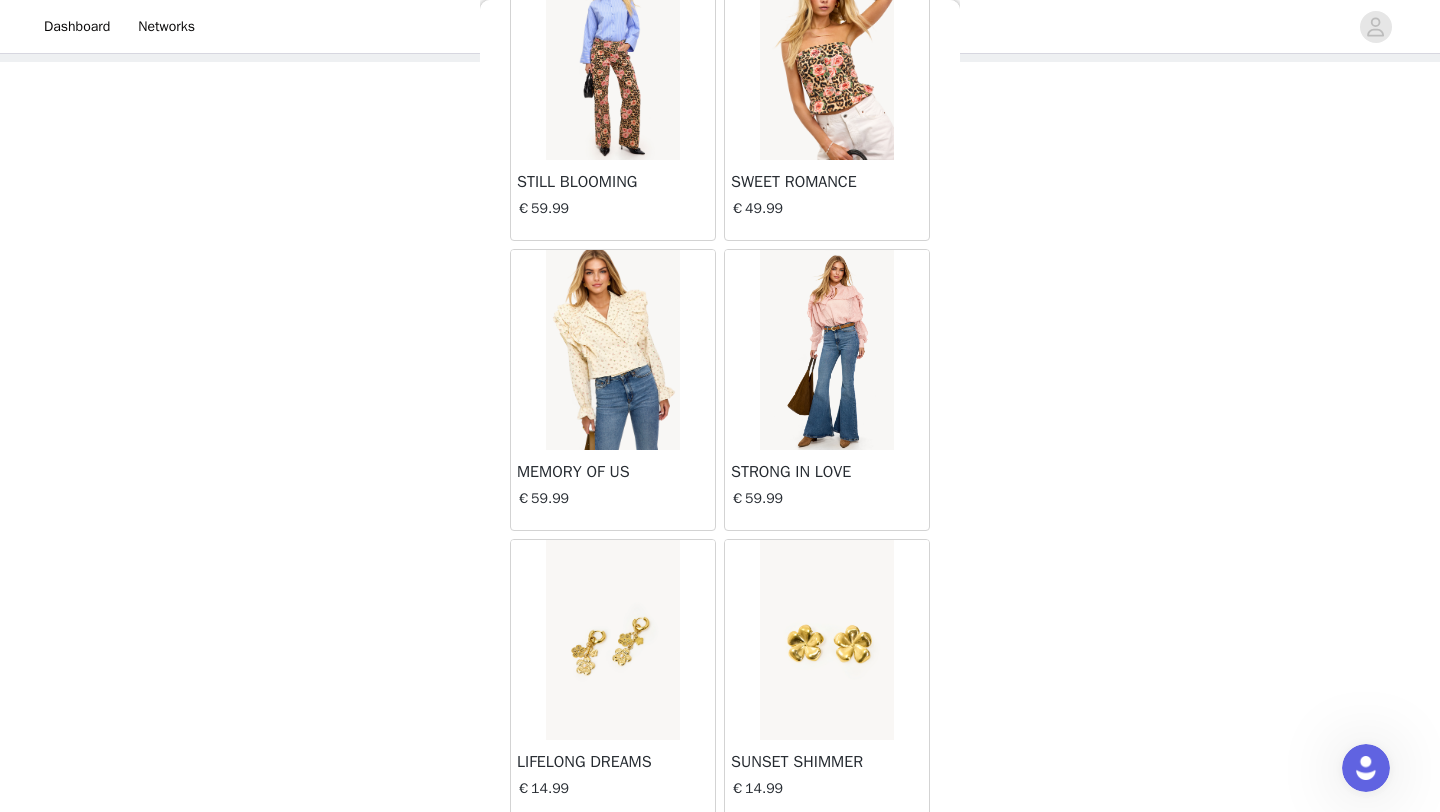 scroll, scrollTop: 2248, scrollLeft: 0, axis: vertical 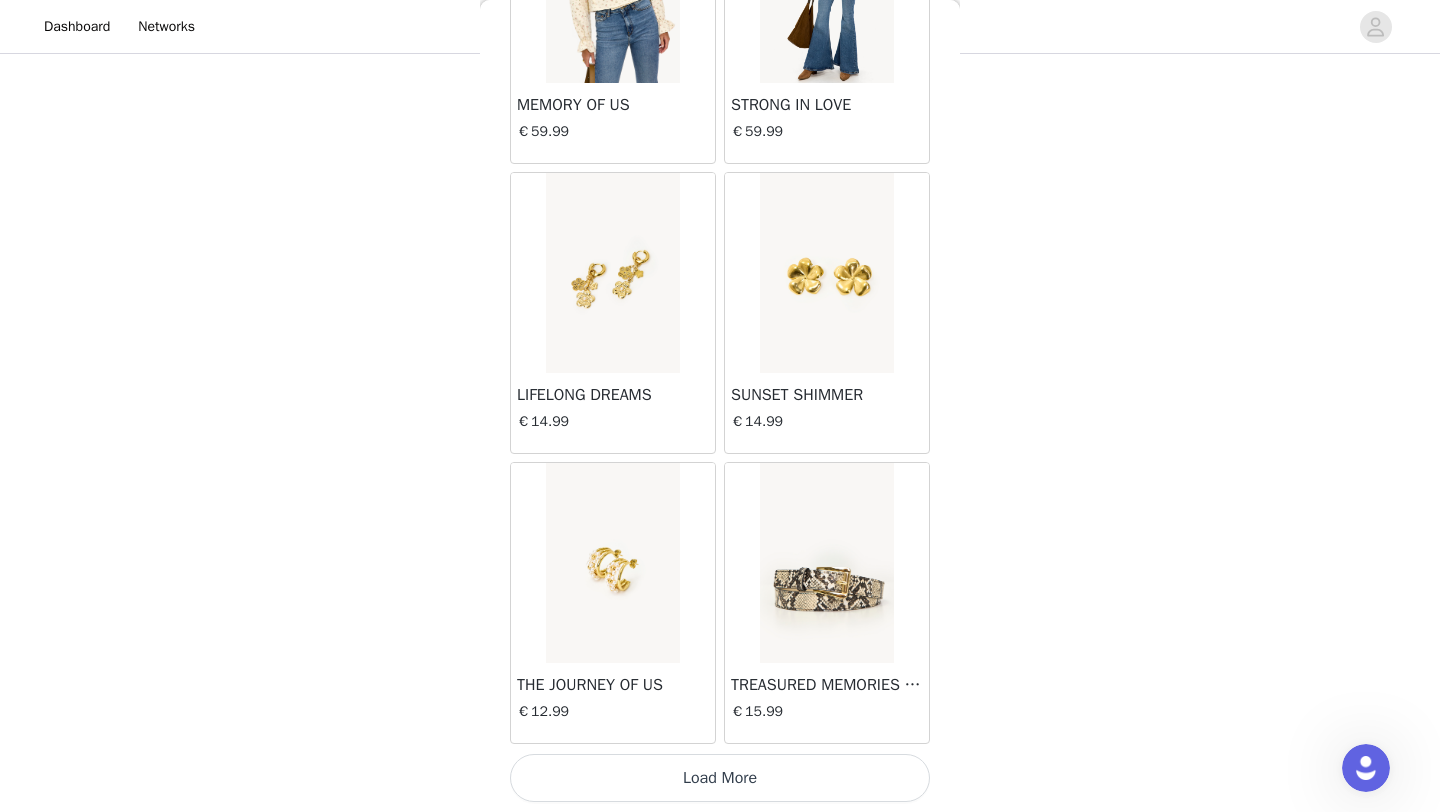 click on "Load More" at bounding box center [720, 778] 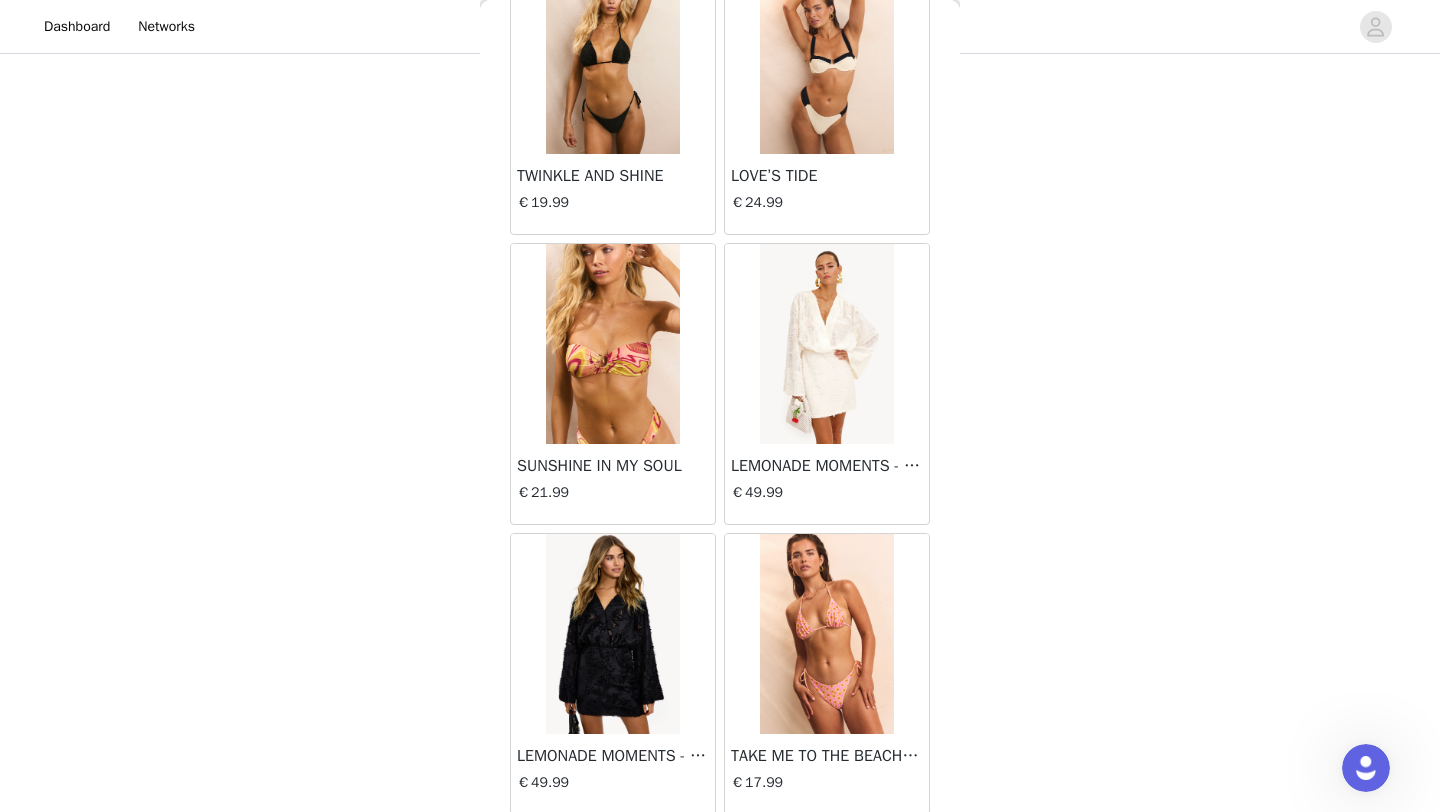 scroll, scrollTop: 5148, scrollLeft: 0, axis: vertical 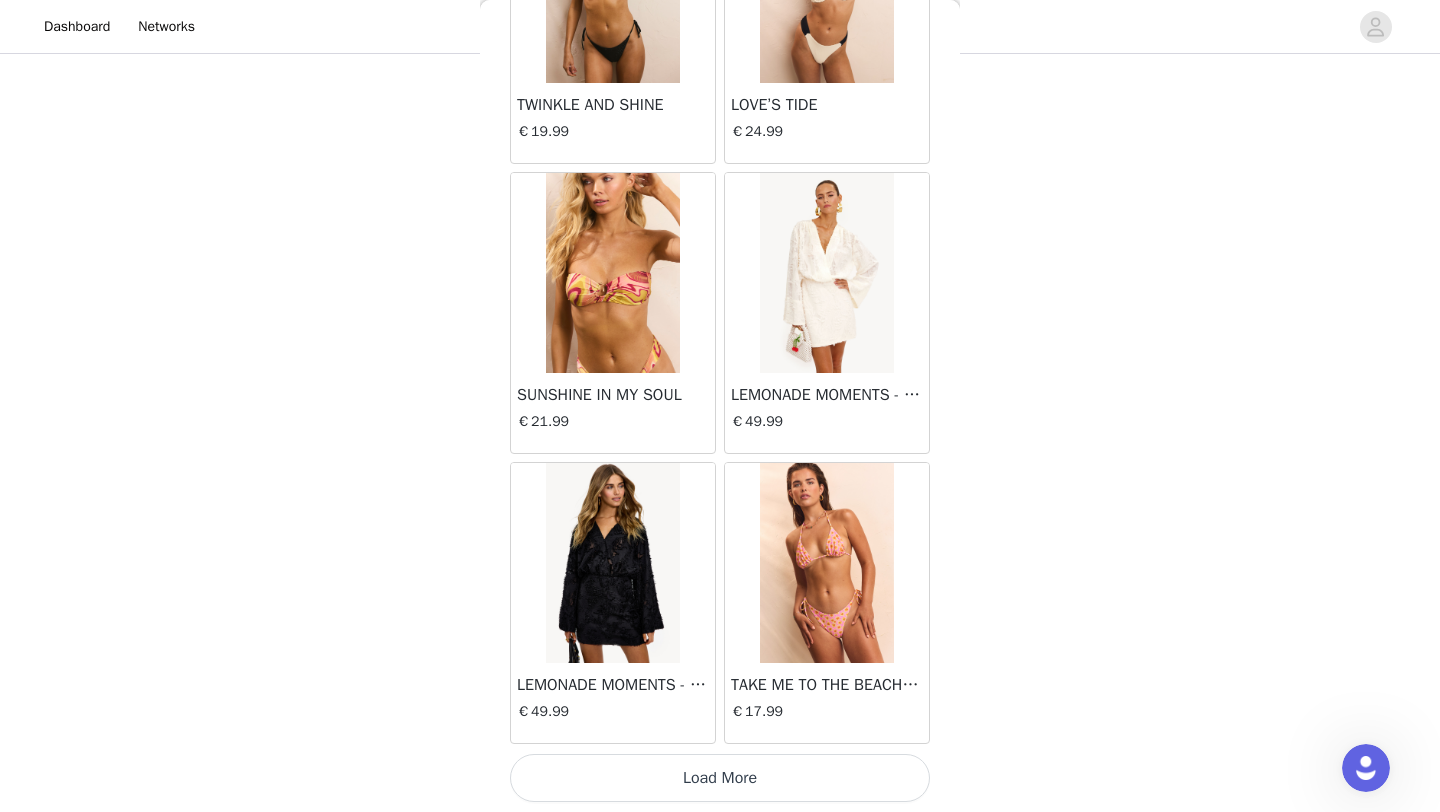 click on "Load More" at bounding box center (720, 778) 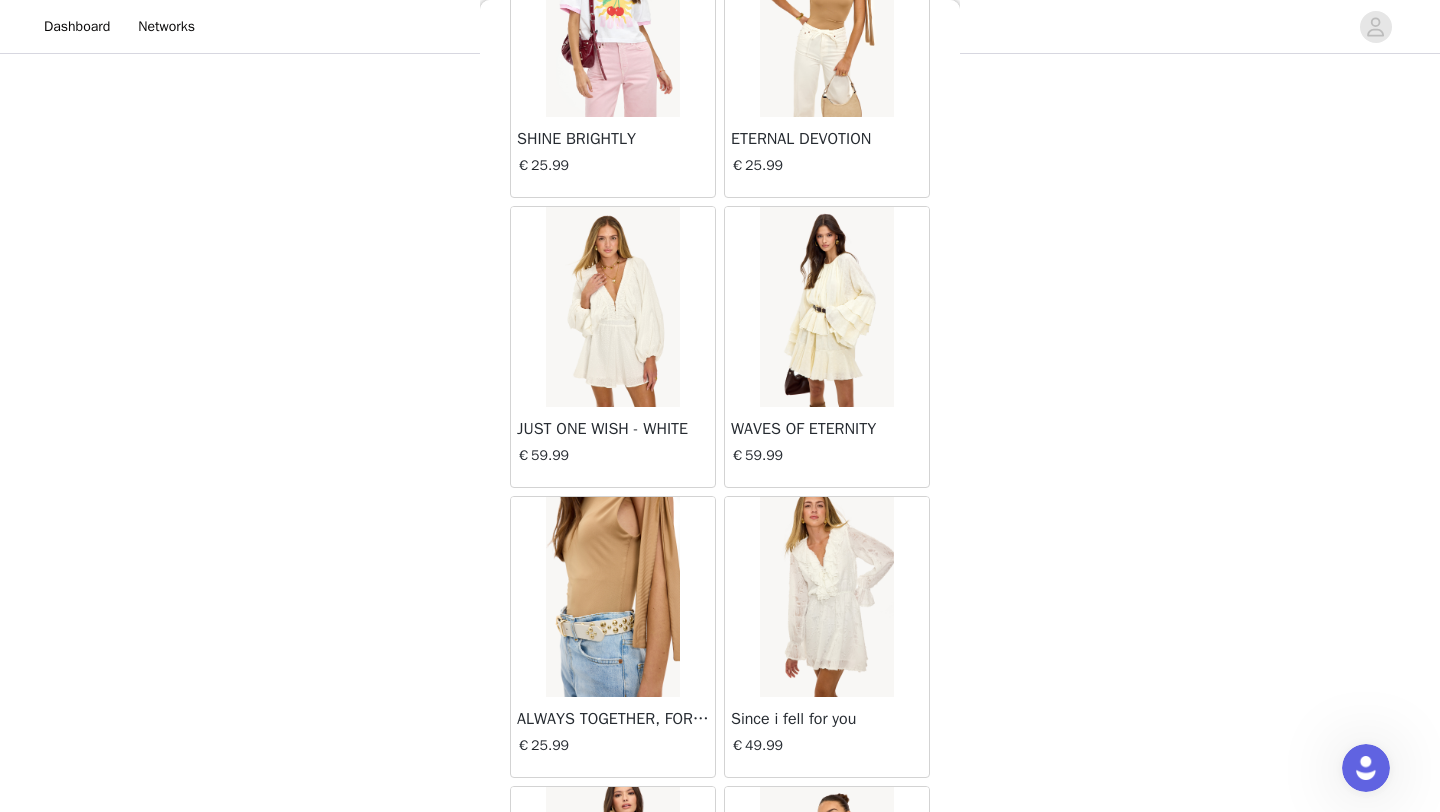 scroll, scrollTop: 8048, scrollLeft: 0, axis: vertical 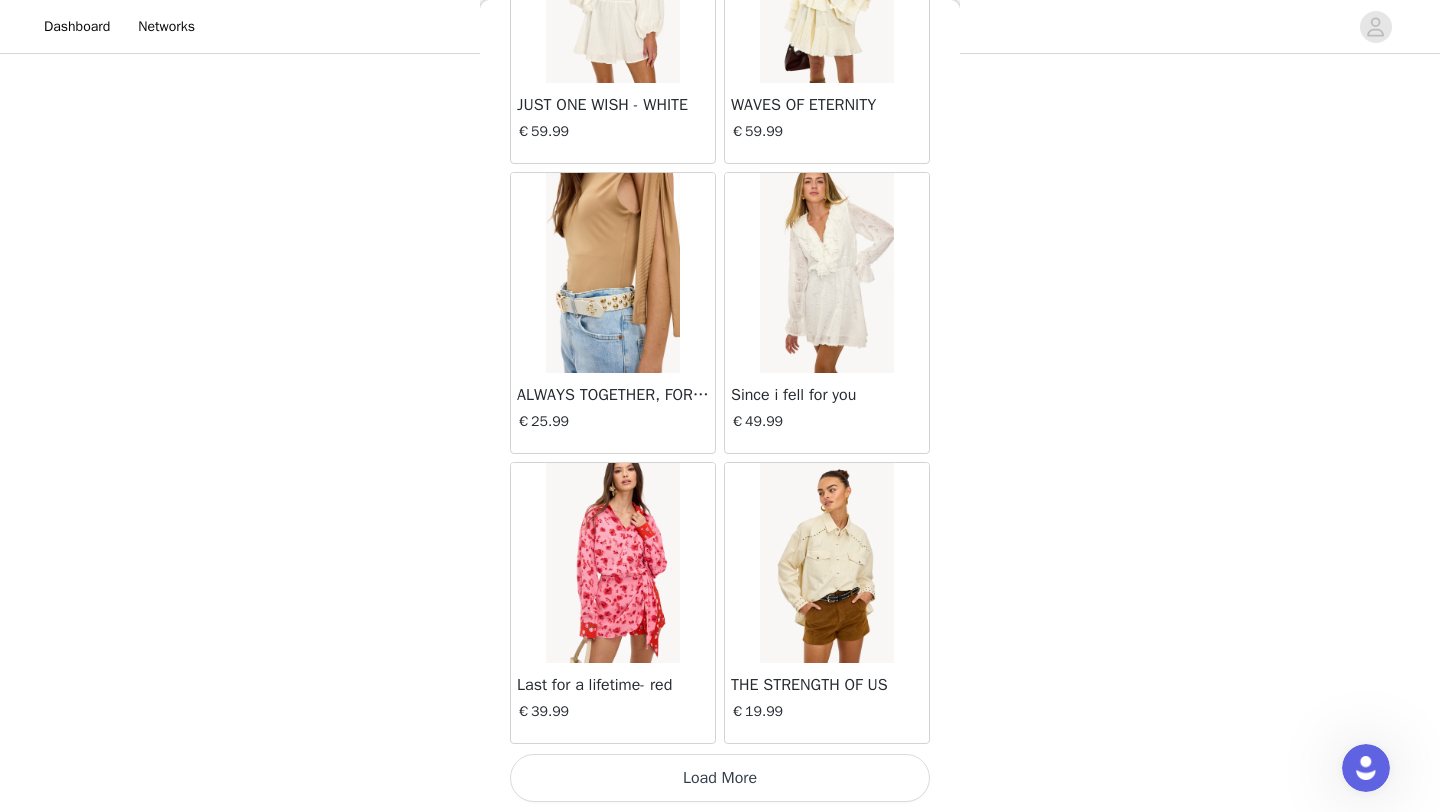 click on "Load More" at bounding box center (720, 778) 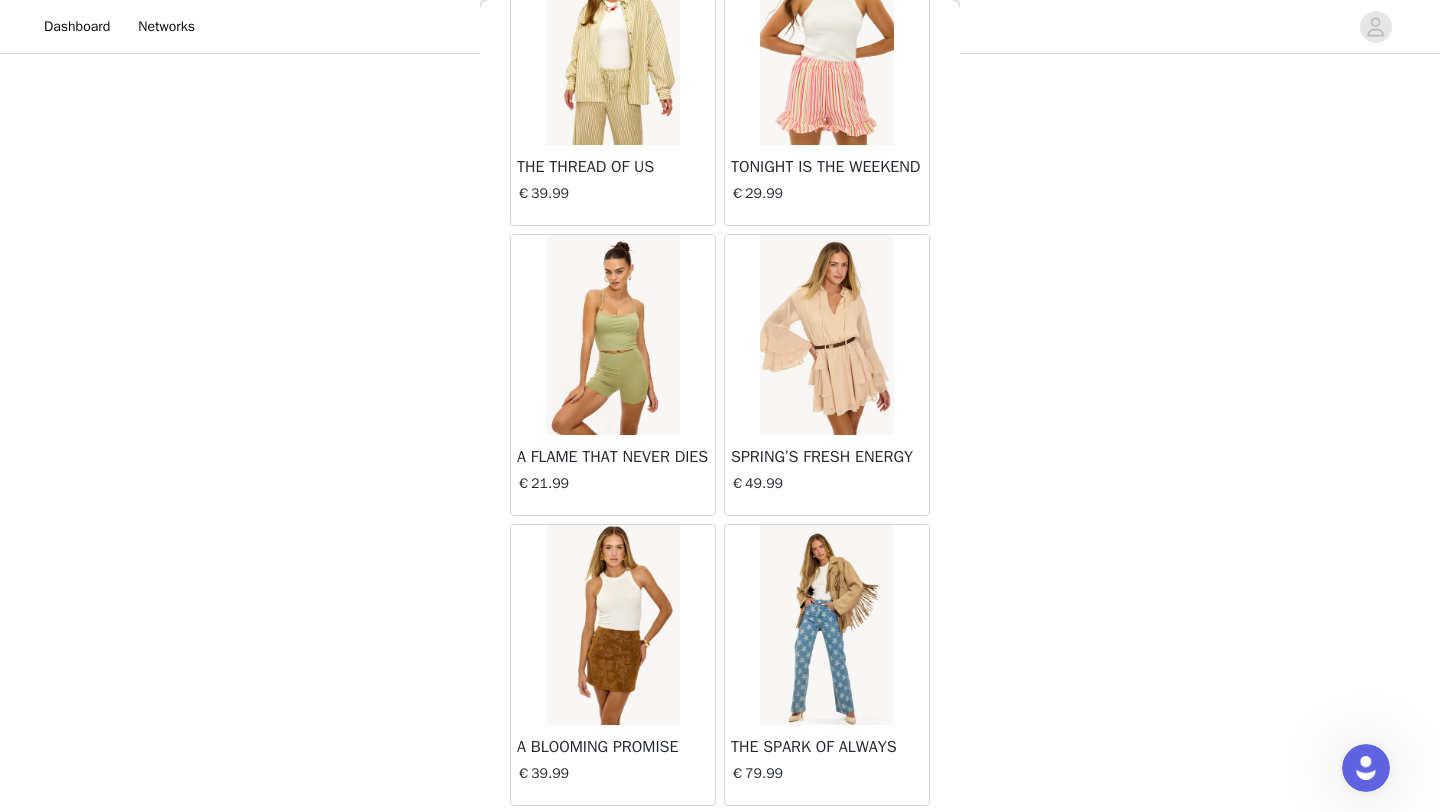 scroll, scrollTop: 10948, scrollLeft: 0, axis: vertical 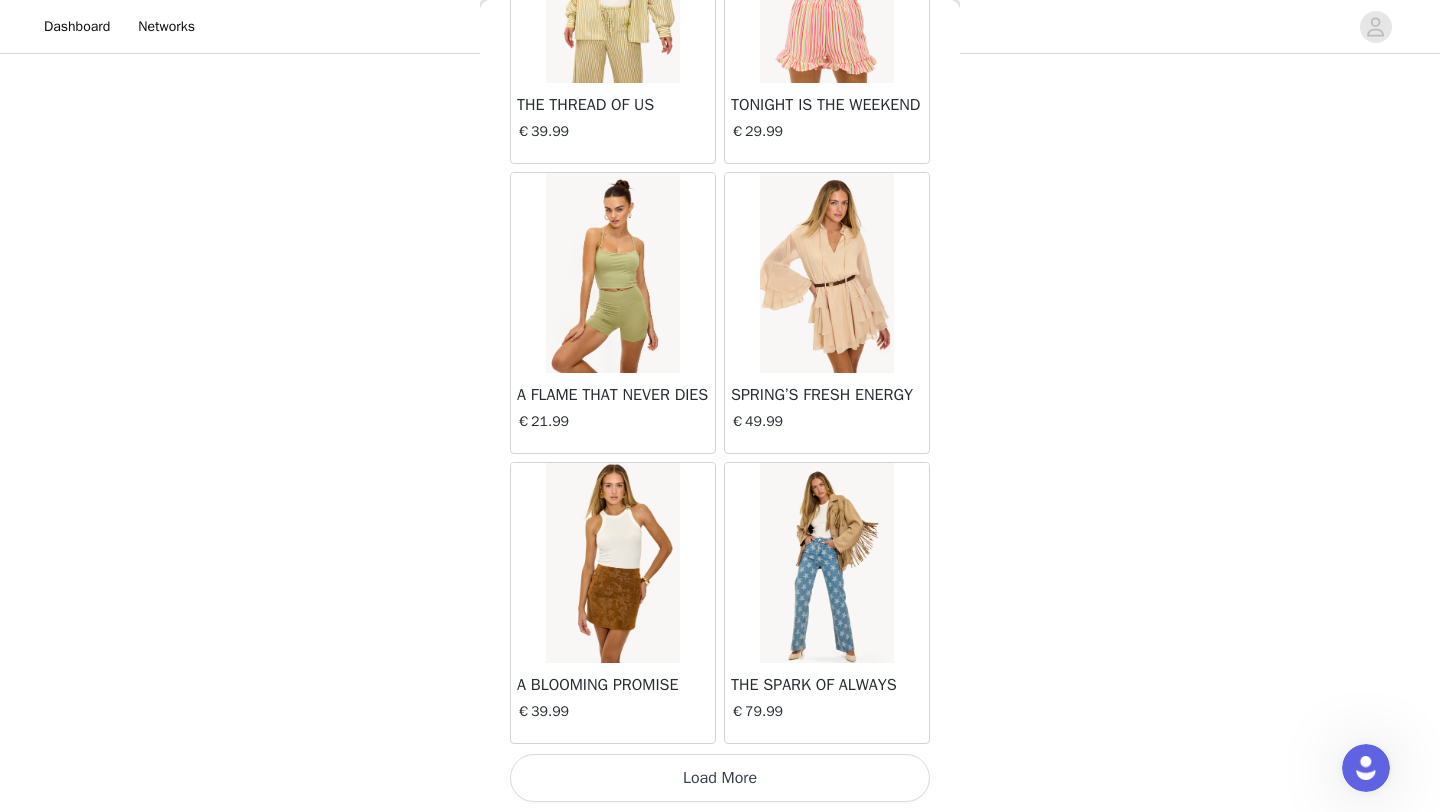 click on "Load More" at bounding box center [720, 778] 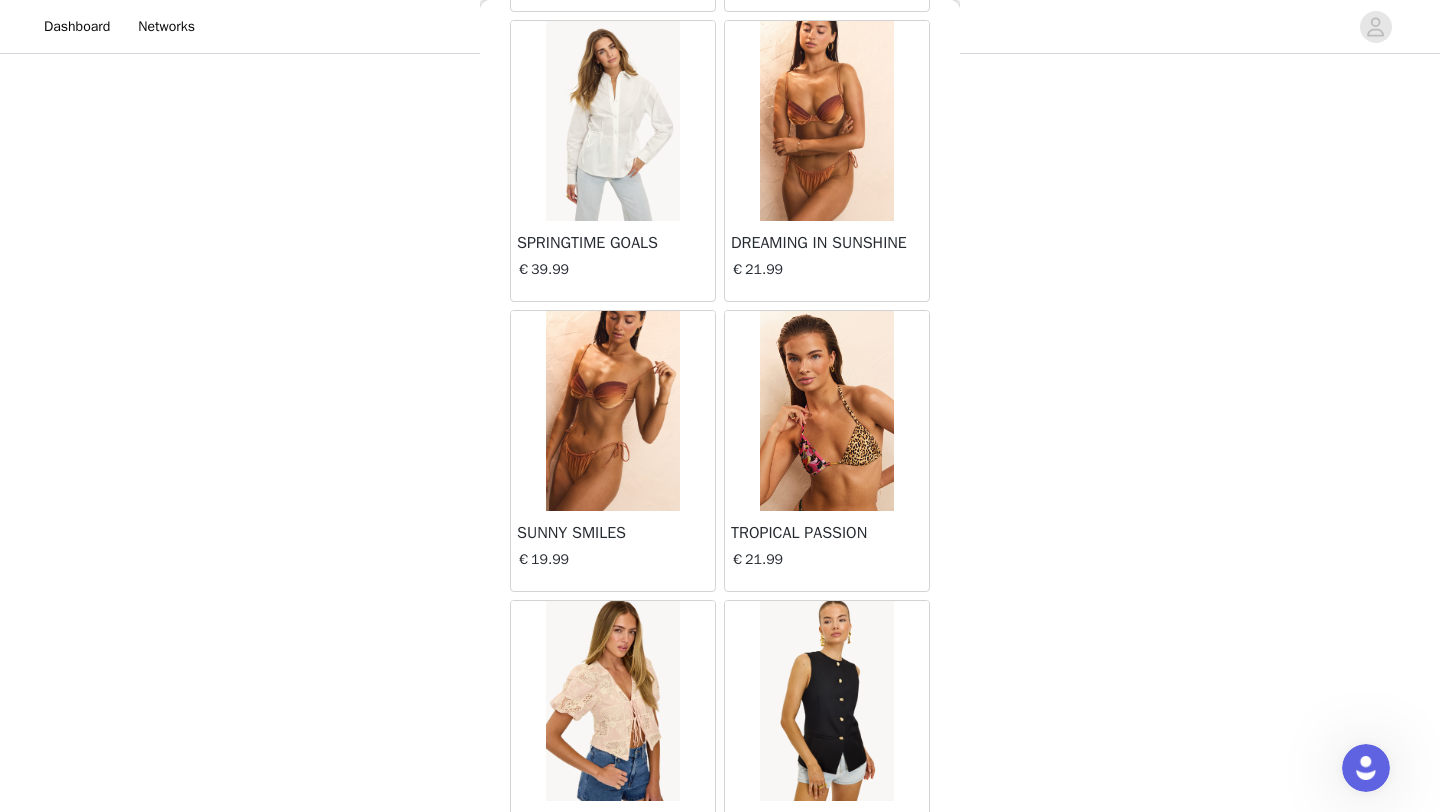 scroll, scrollTop: 13848, scrollLeft: 0, axis: vertical 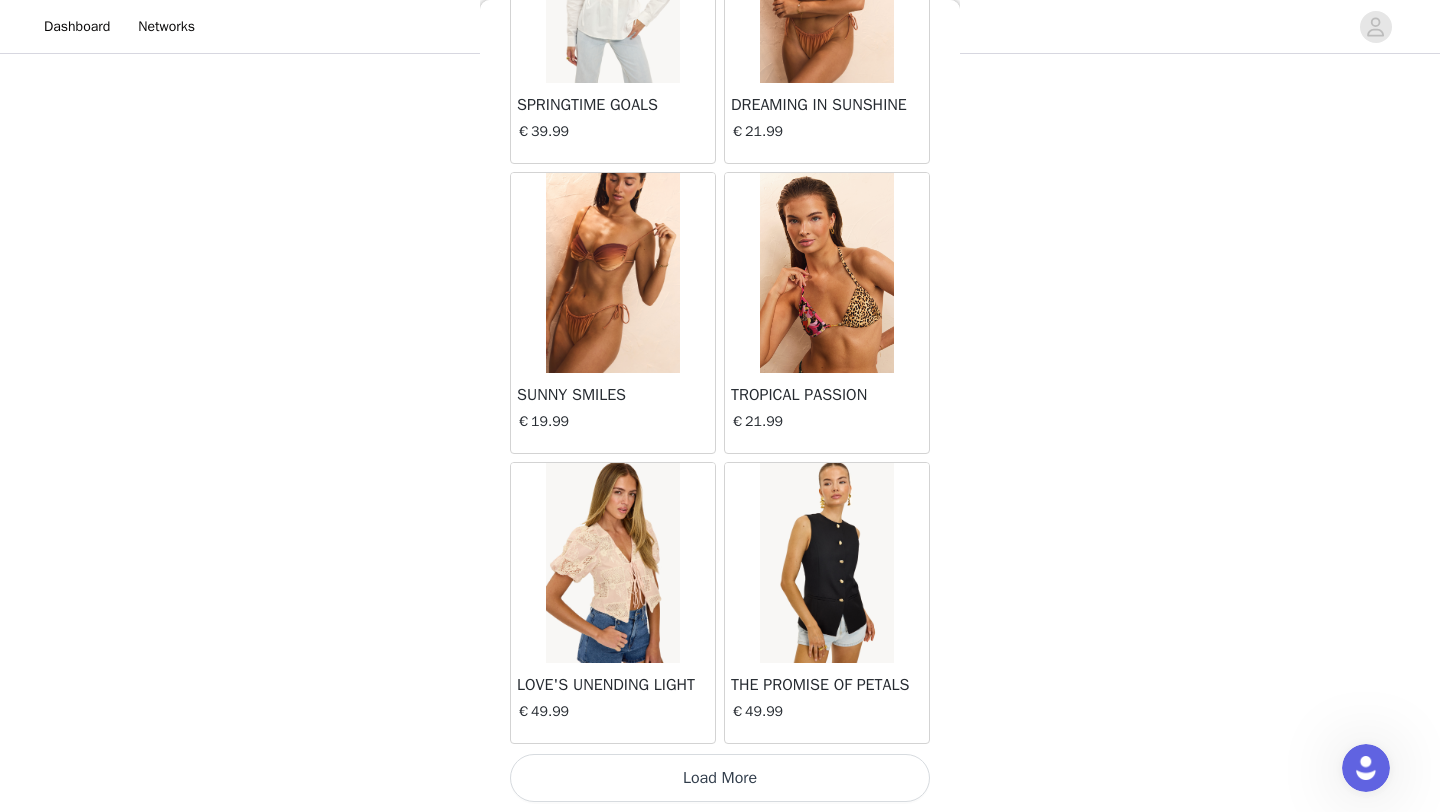 click on "Load More" at bounding box center (720, 778) 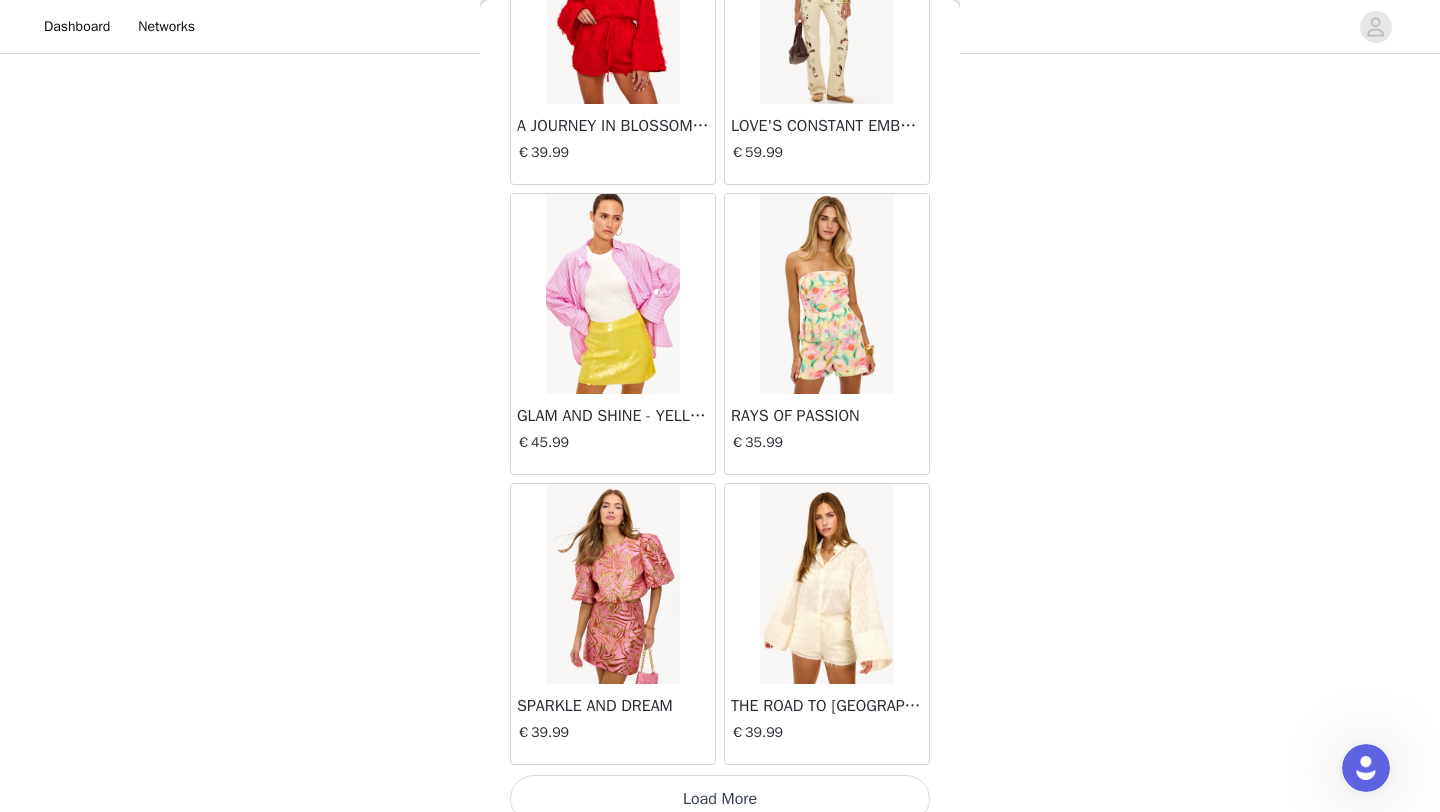 scroll, scrollTop: 16748, scrollLeft: 0, axis: vertical 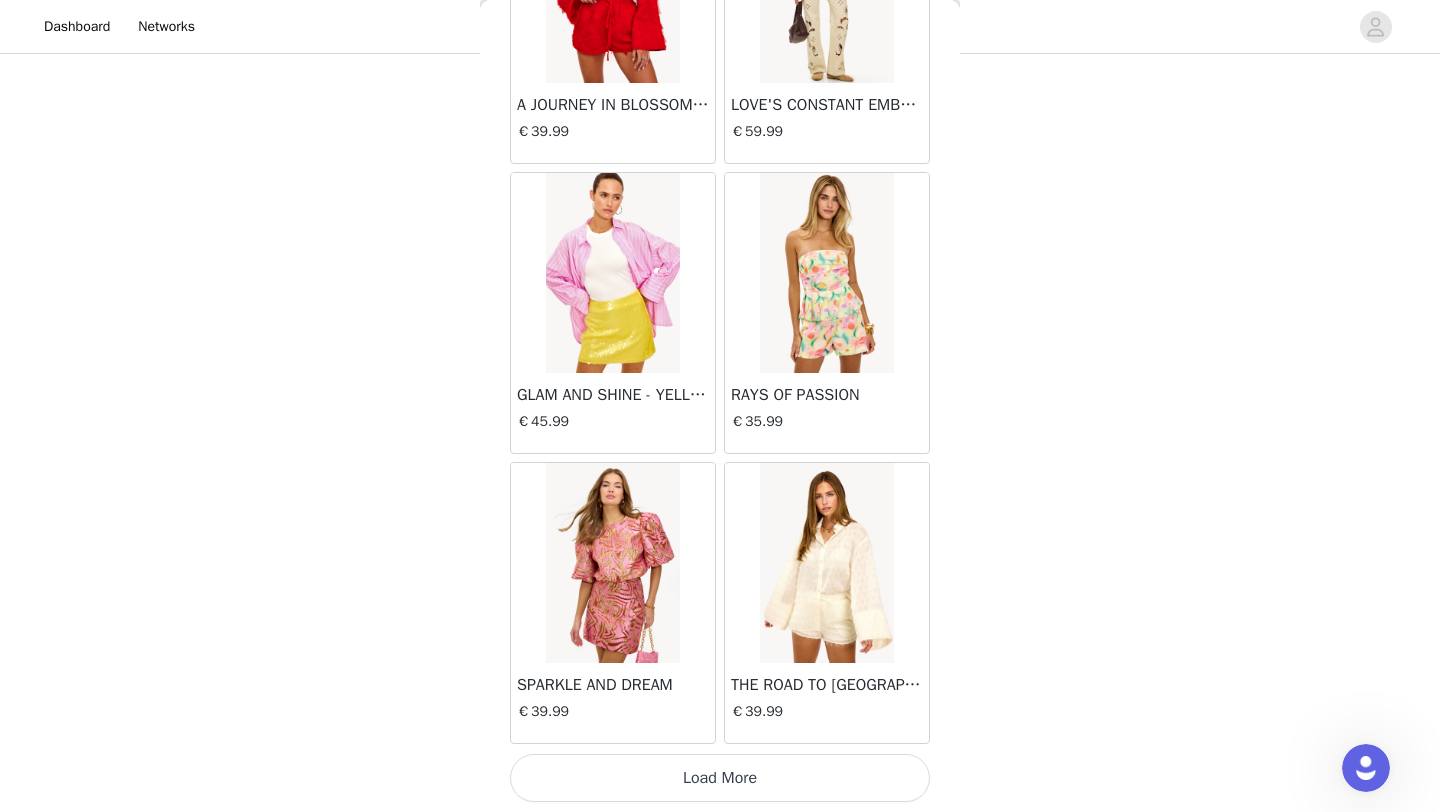 click on "Load More" at bounding box center [720, 778] 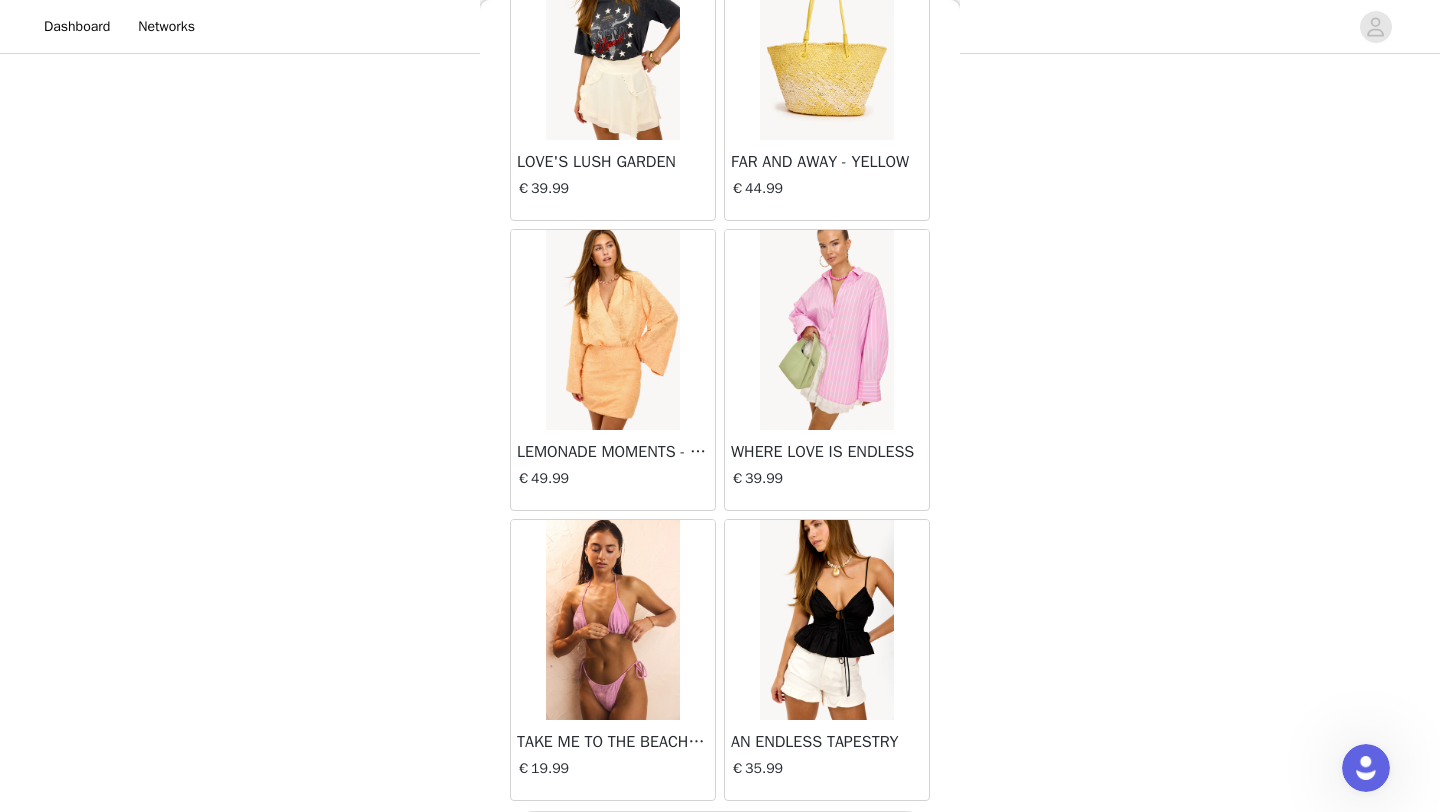 scroll, scrollTop: 19648, scrollLeft: 0, axis: vertical 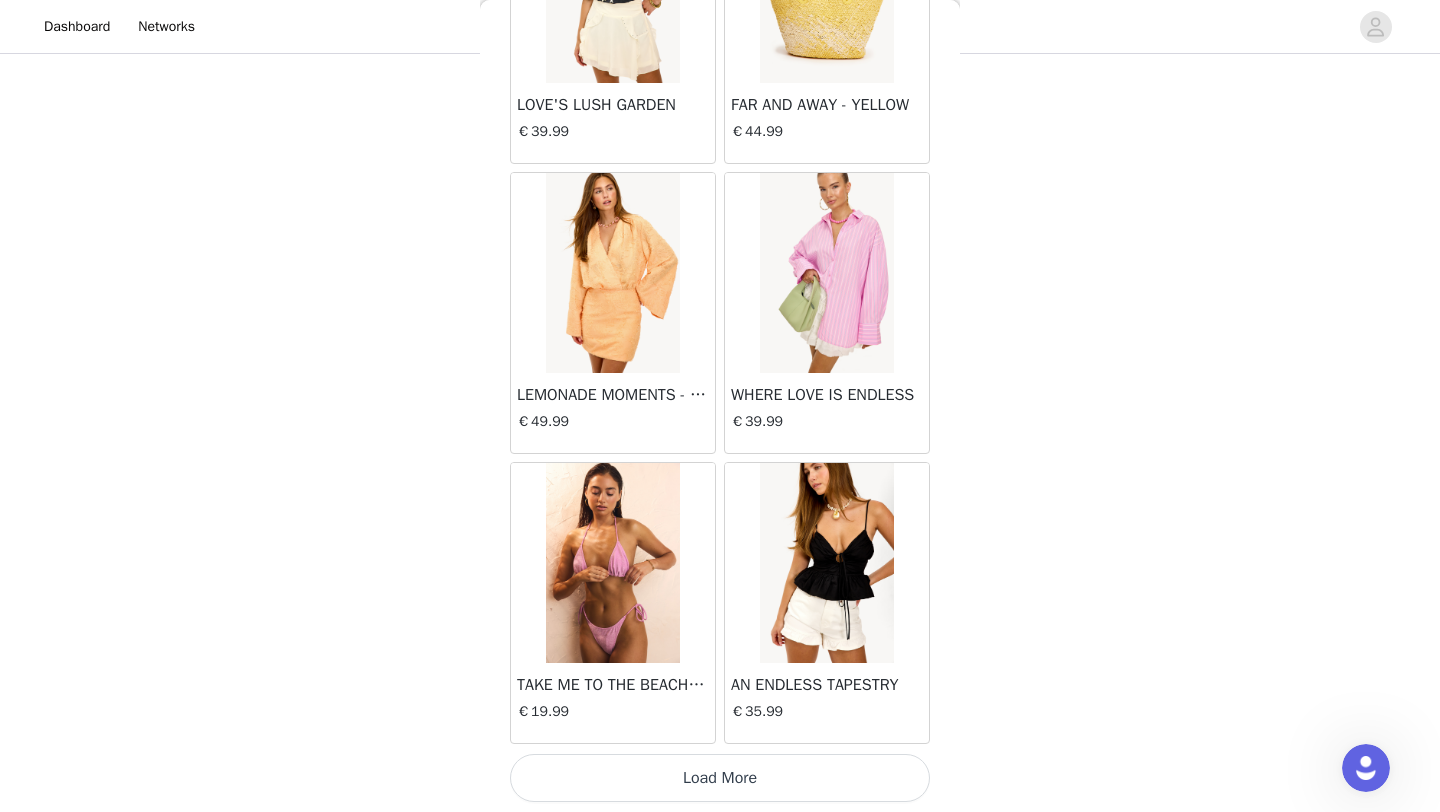 click on "Load More" at bounding box center [720, 778] 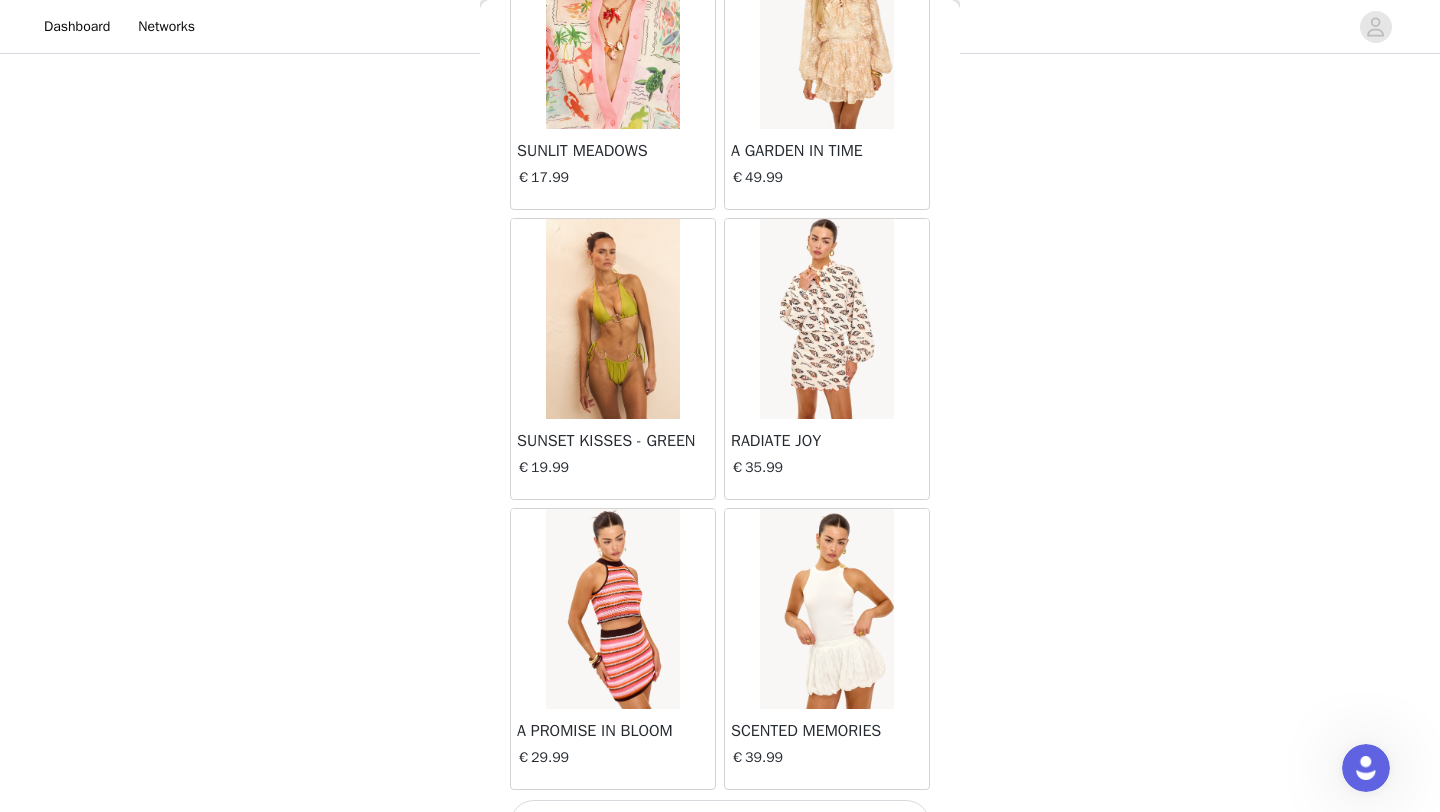 scroll, scrollTop: 22548, scrollLeft: 0, axis: vertical 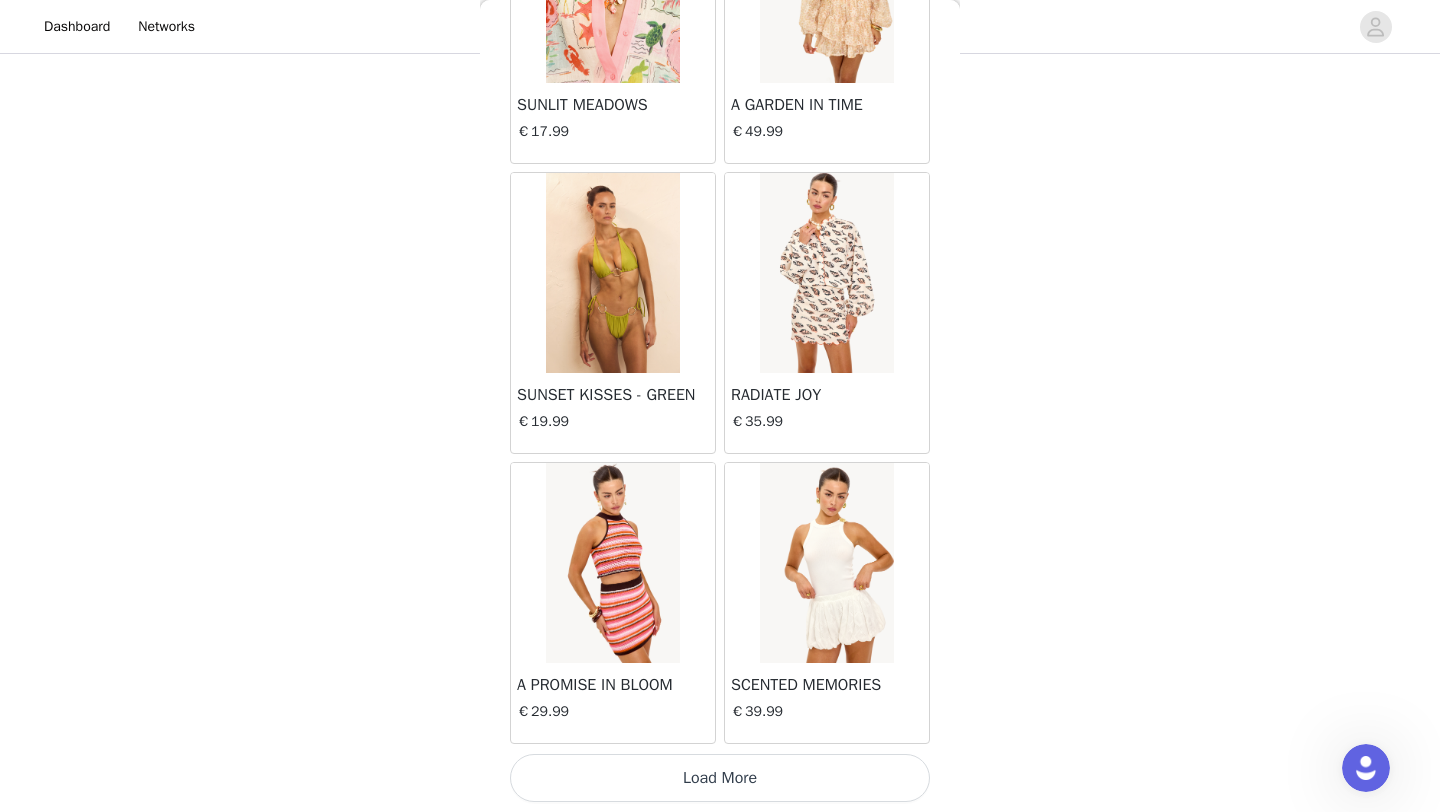 click on "Load More" at bounding box center [720, 778] 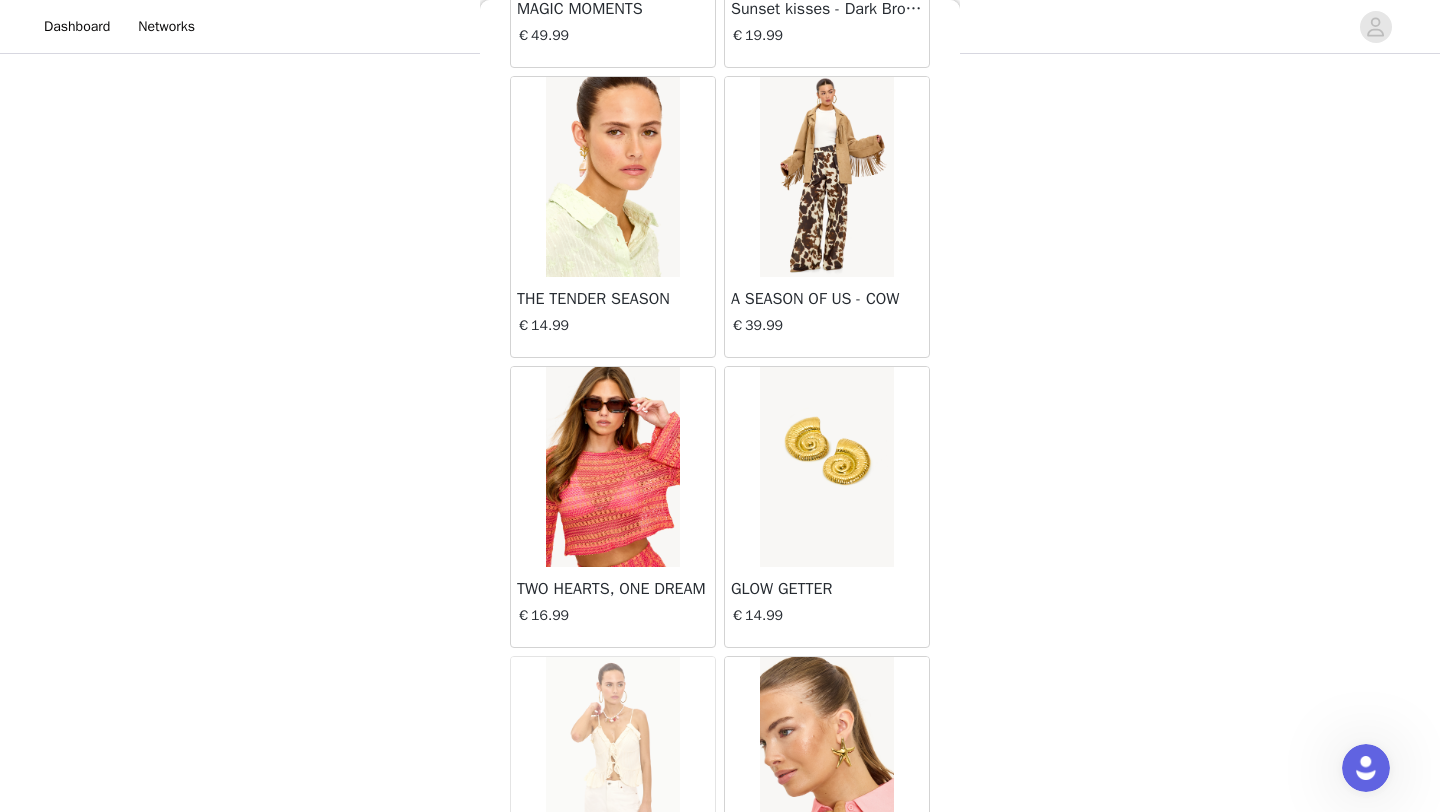scroll, scrollTop: 24351, scrollLeft: 0, axis: vertical 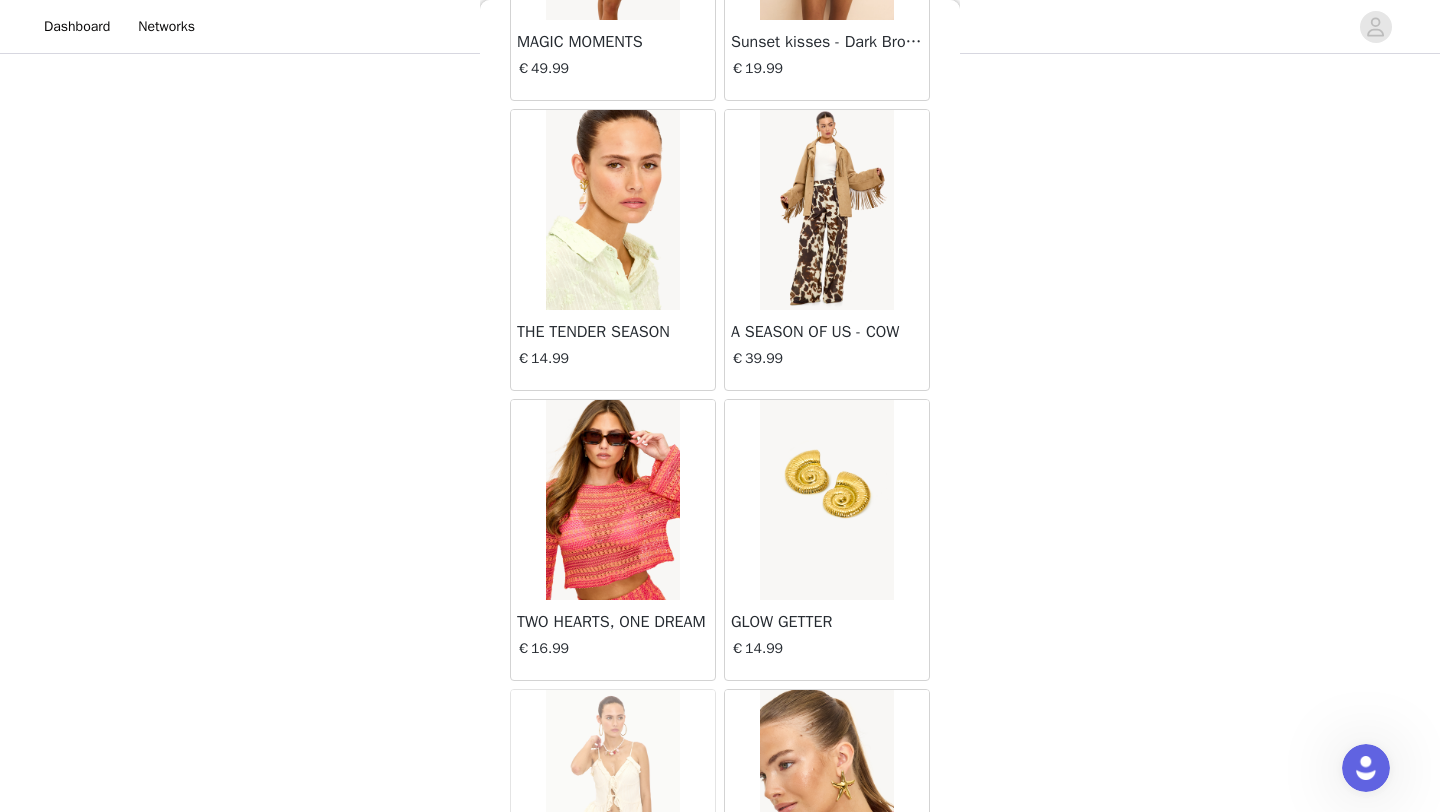 click at bounding box center [826, 210] 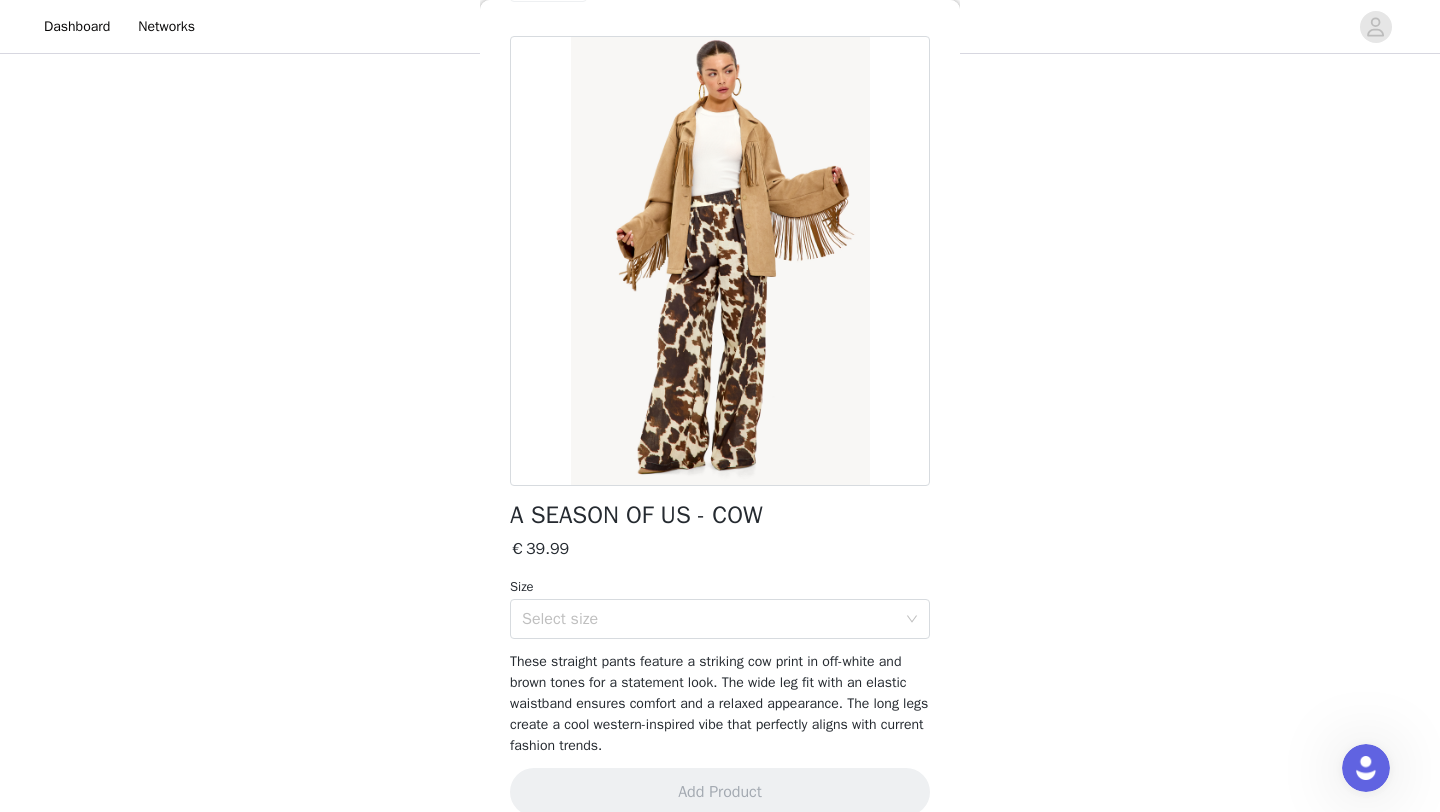 scroll, scrollTop: 94, scrollLeft: 0, axis: vertical 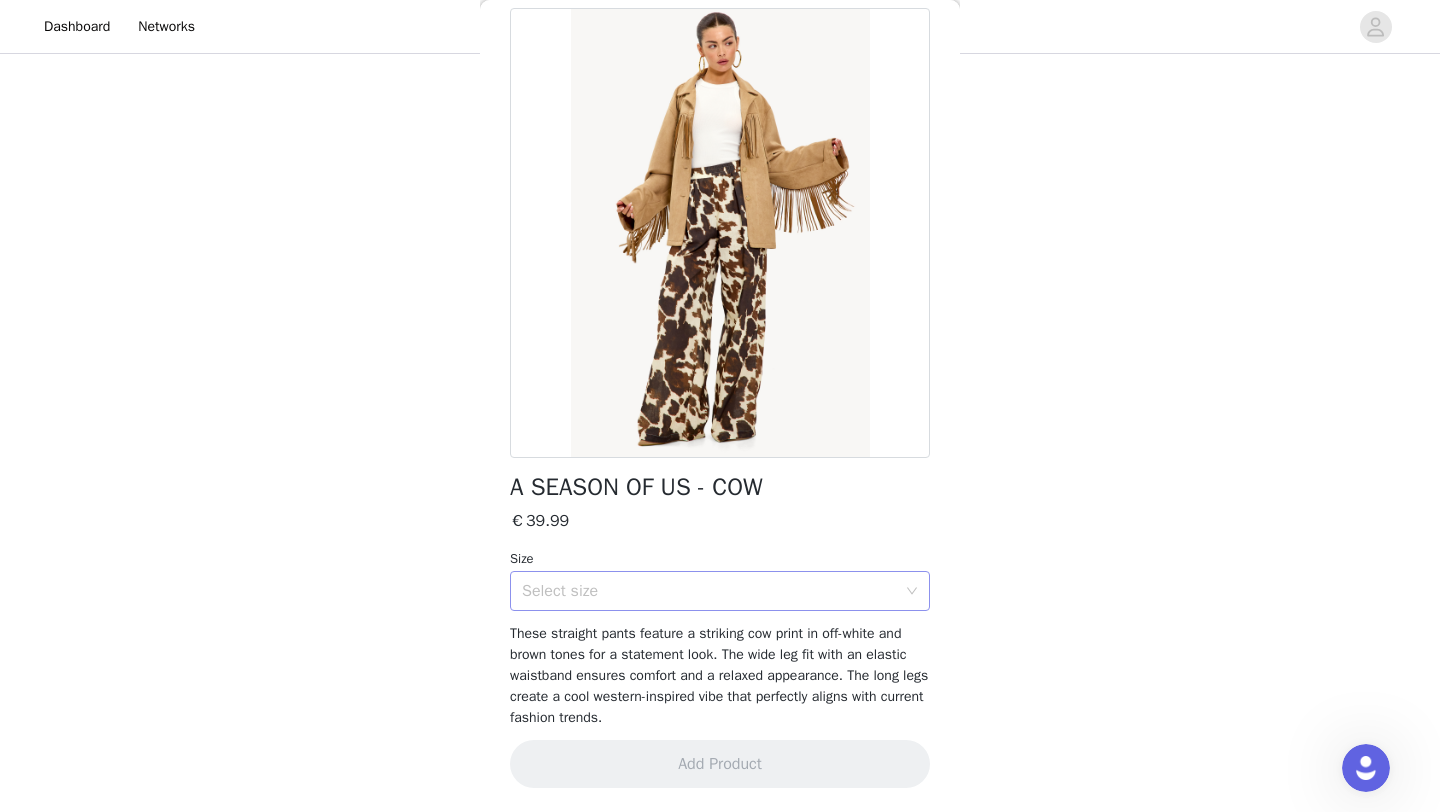 click on "Select size" at bounding box center [709, 591] 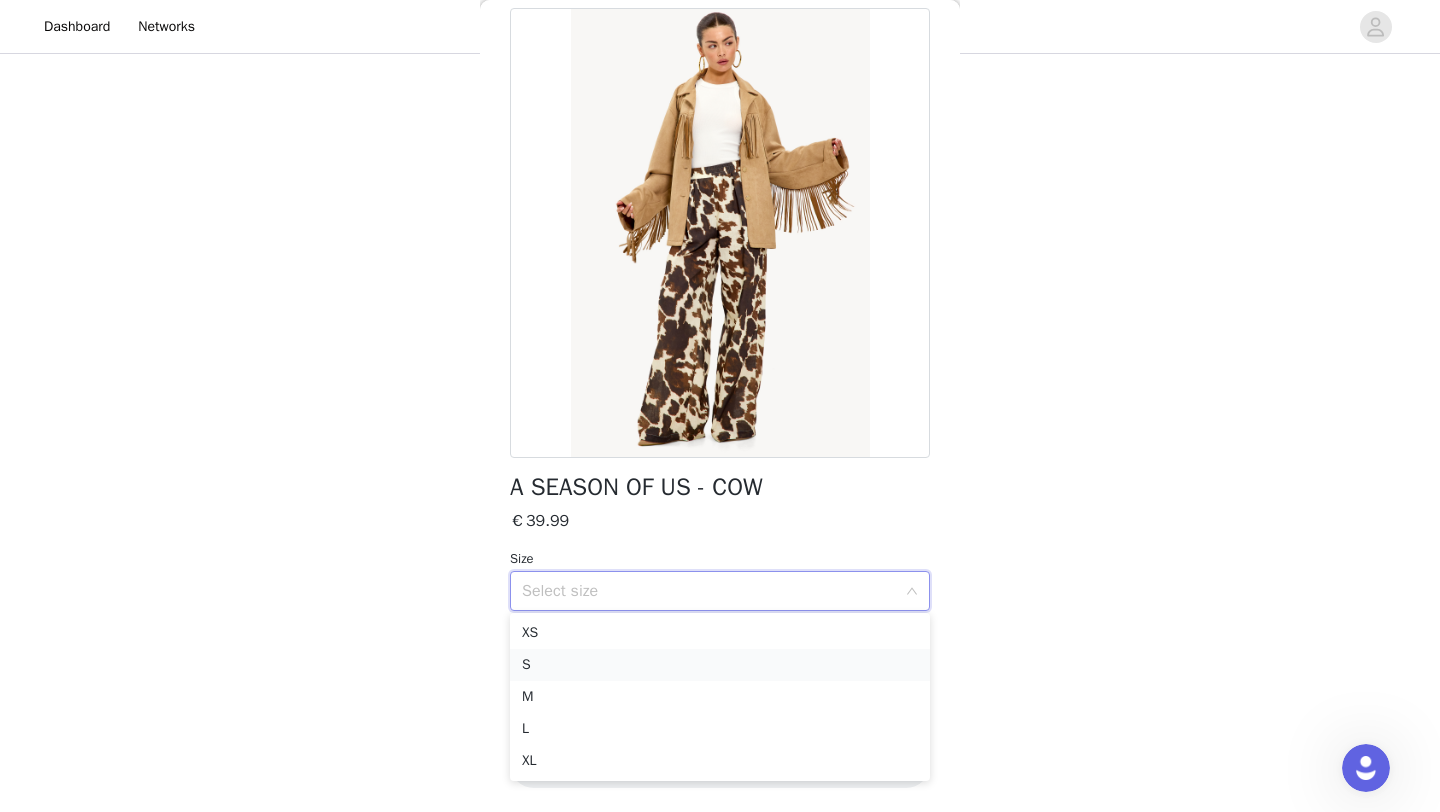 click on "S" at bounding box center [720, 665] 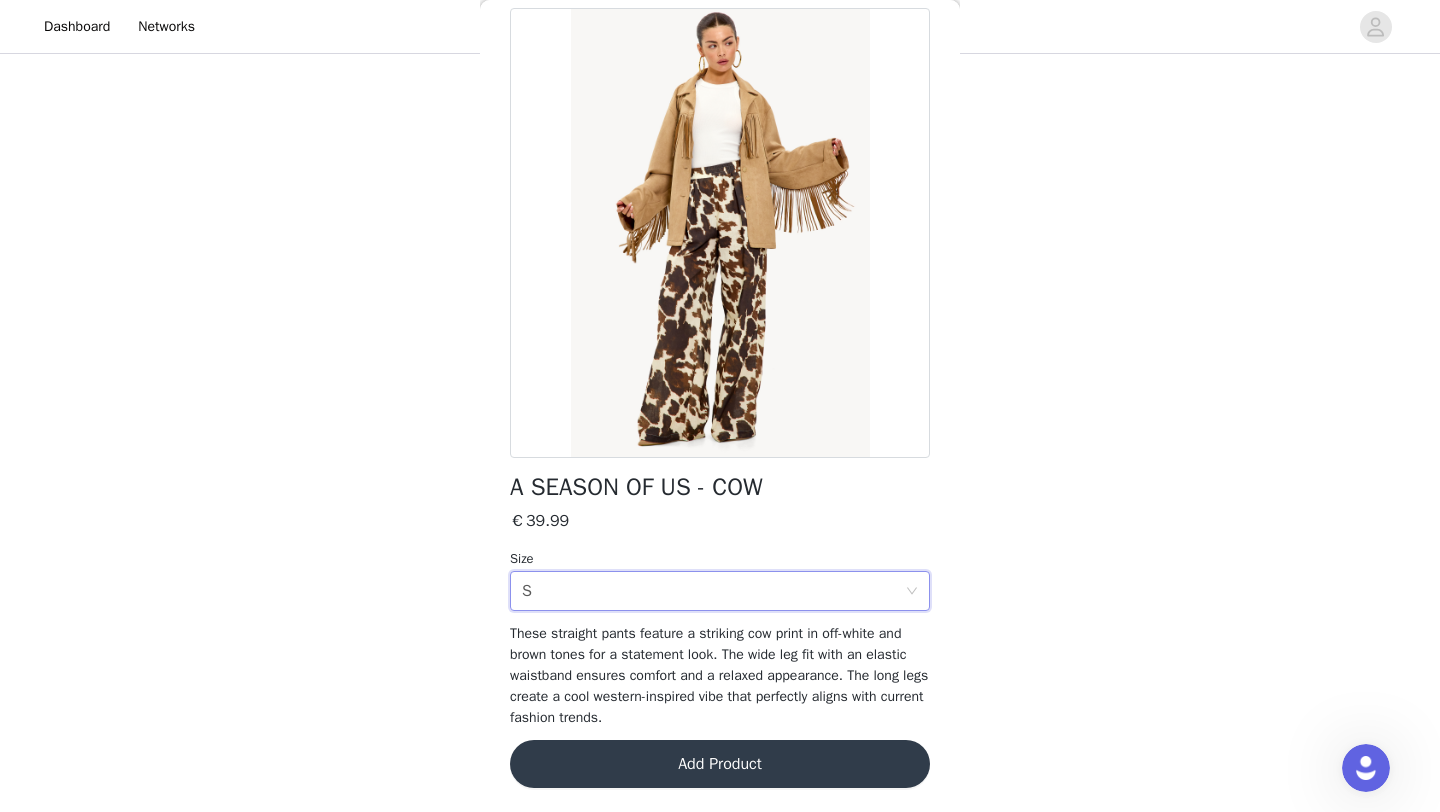 click on "Add Product" at bounding box center (720, 764) 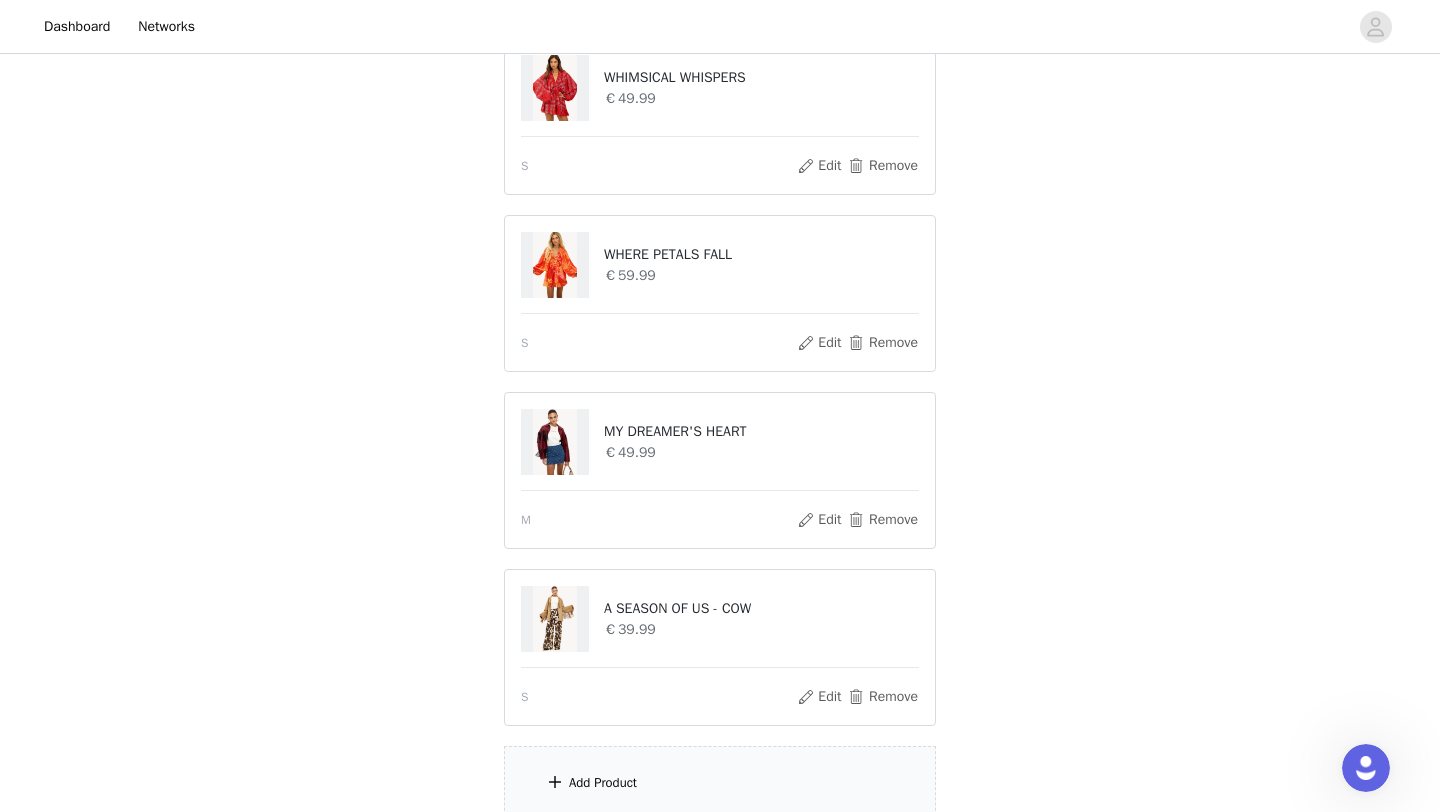 click at bounding box center [555, 782] 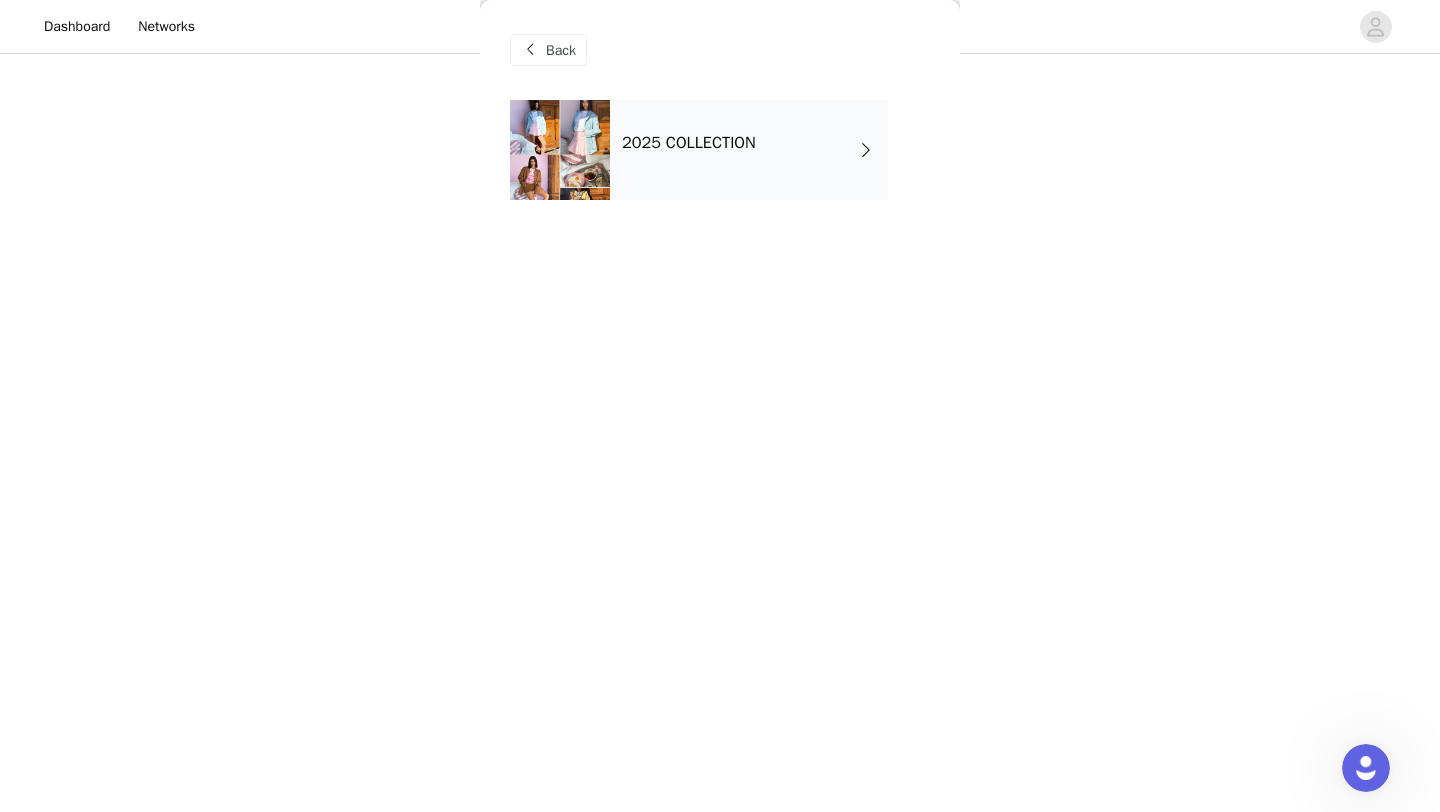 click on "2025 COLLECTION" at bounding box center (749, 150) 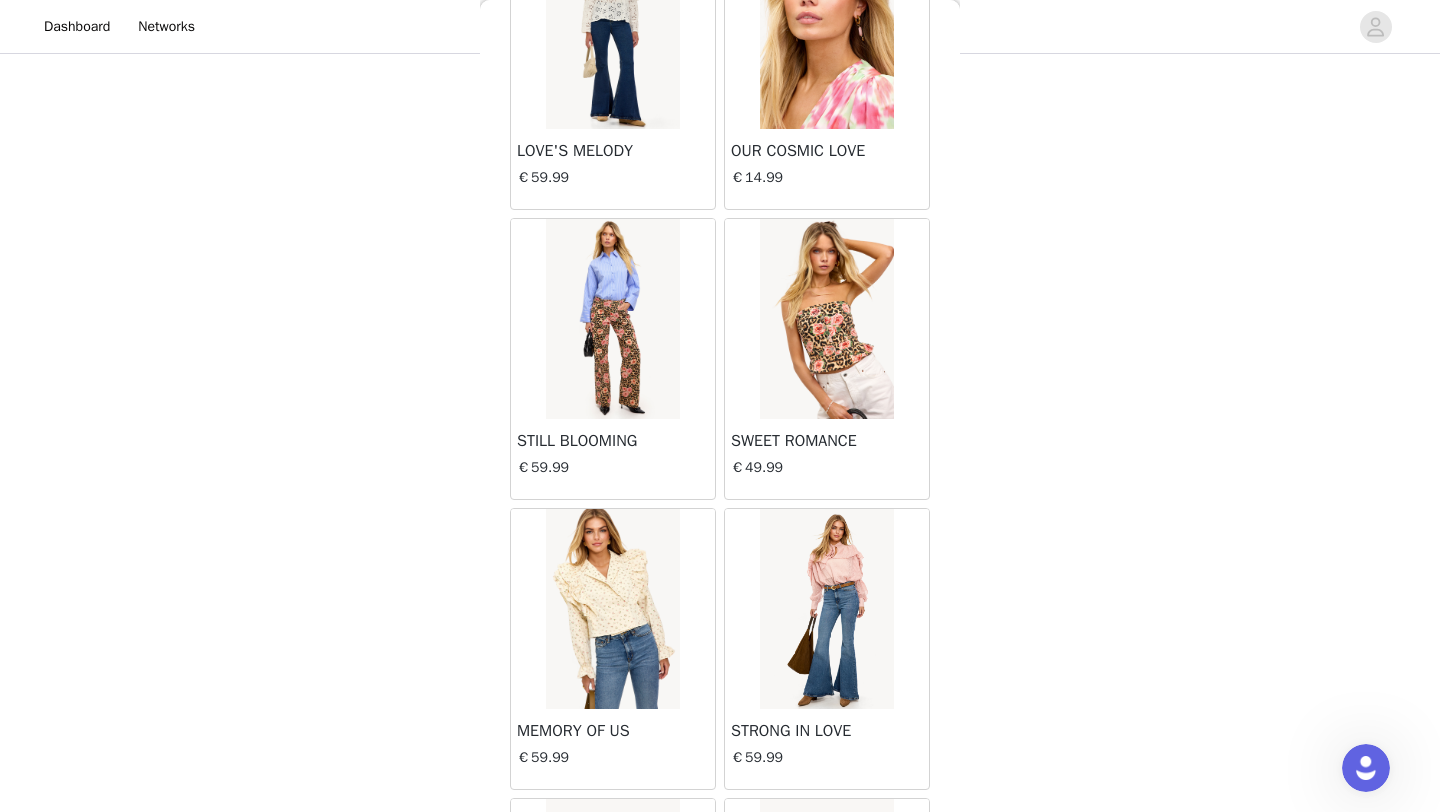 scroll, scrollTop: 2248, scrollLeft: 0, axis: vertical 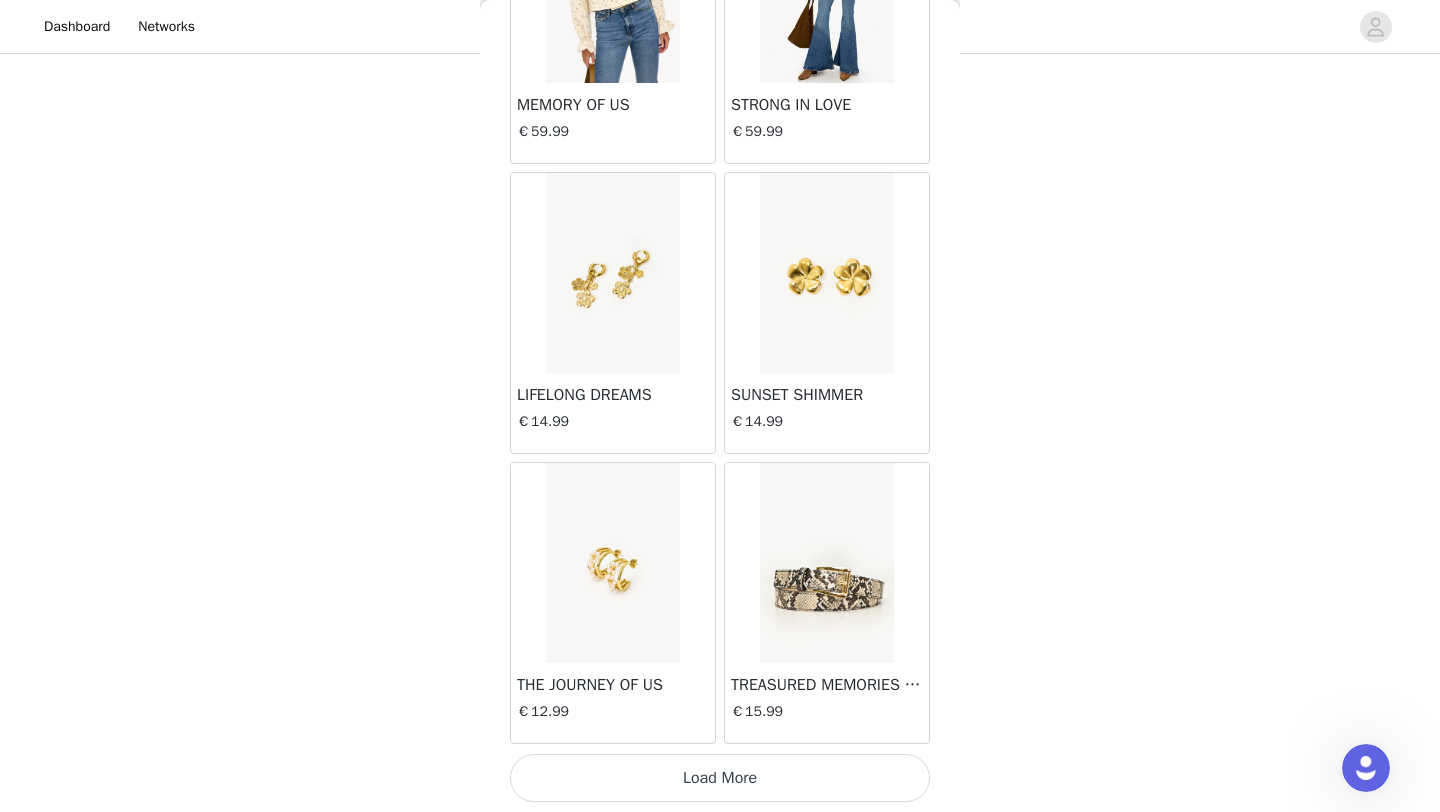 click on "Load More" at bounding box center [720, 778] 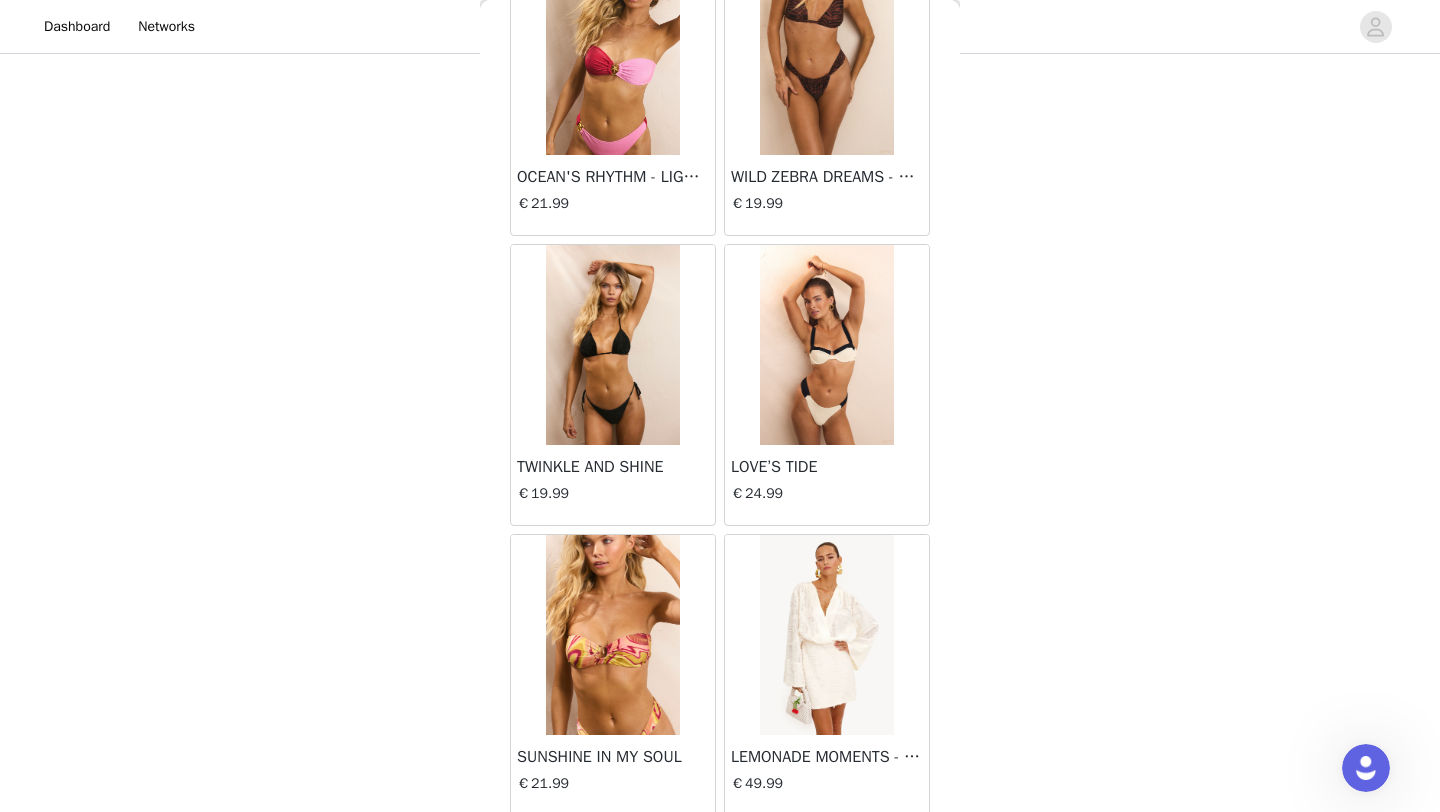 scroll, scrollTop: 5148, scrollLeft: 0, axis: vertical 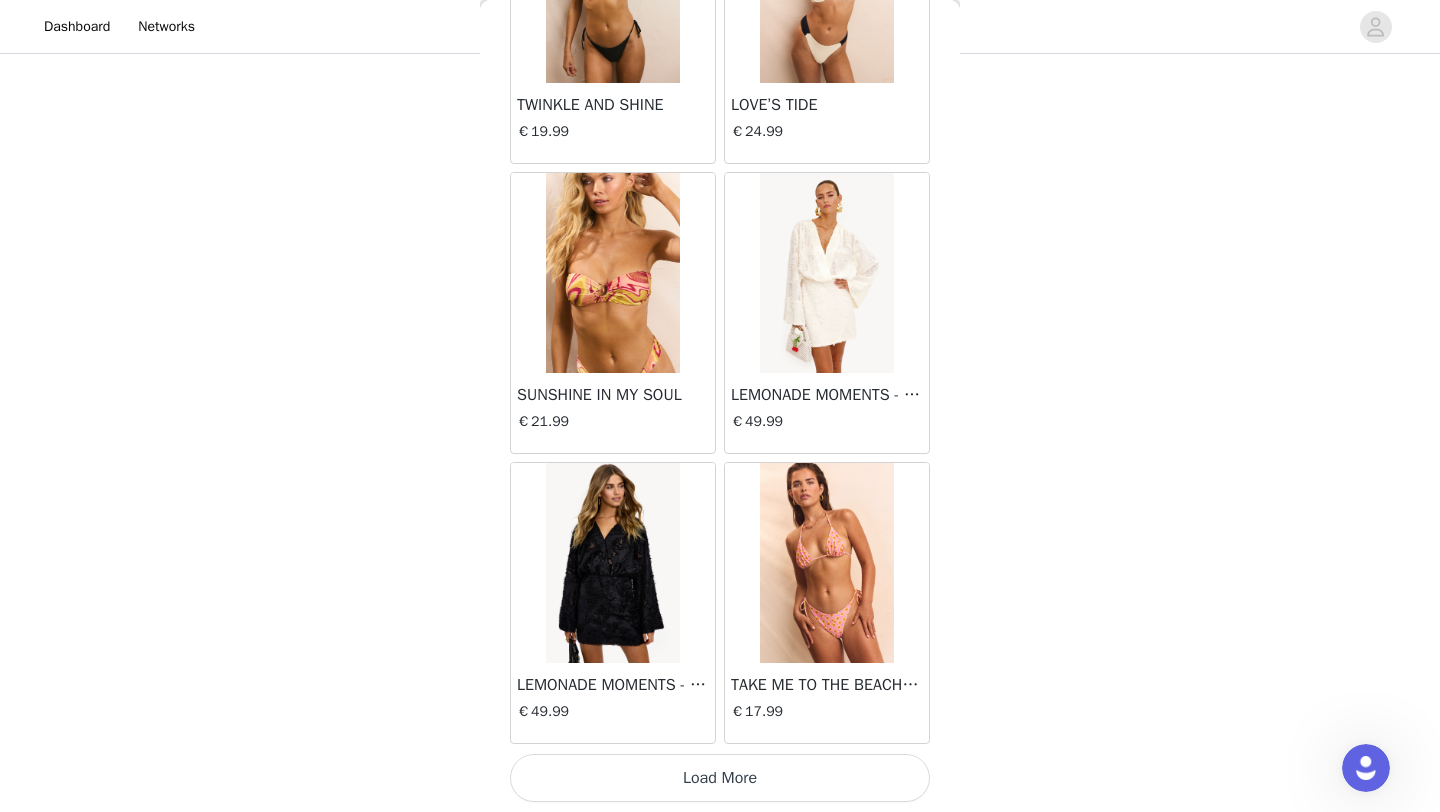 click on "Load More" at bounding box center (720, 778) 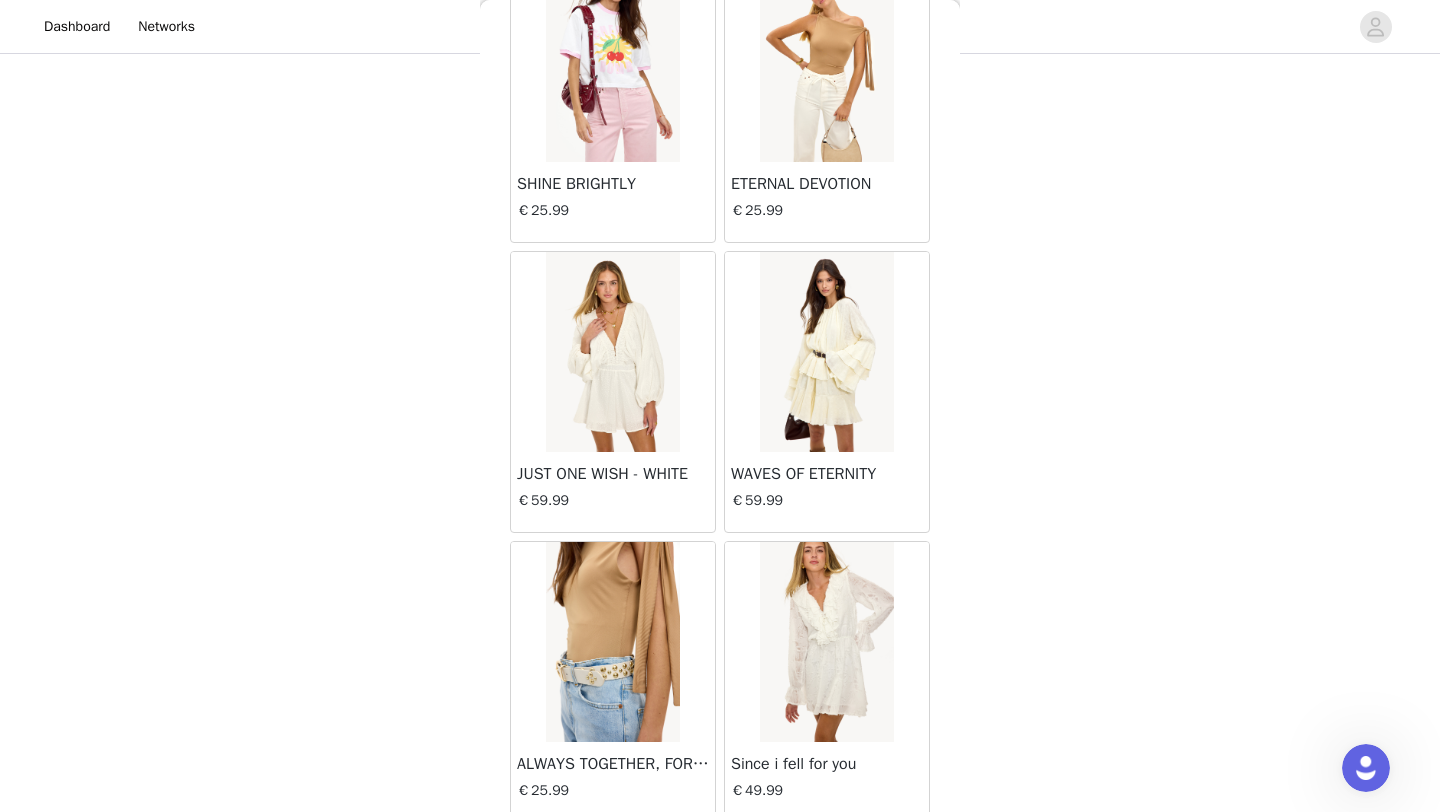 scroll, scrollTop: 8048, scrollLeft: 0, axis: vertical 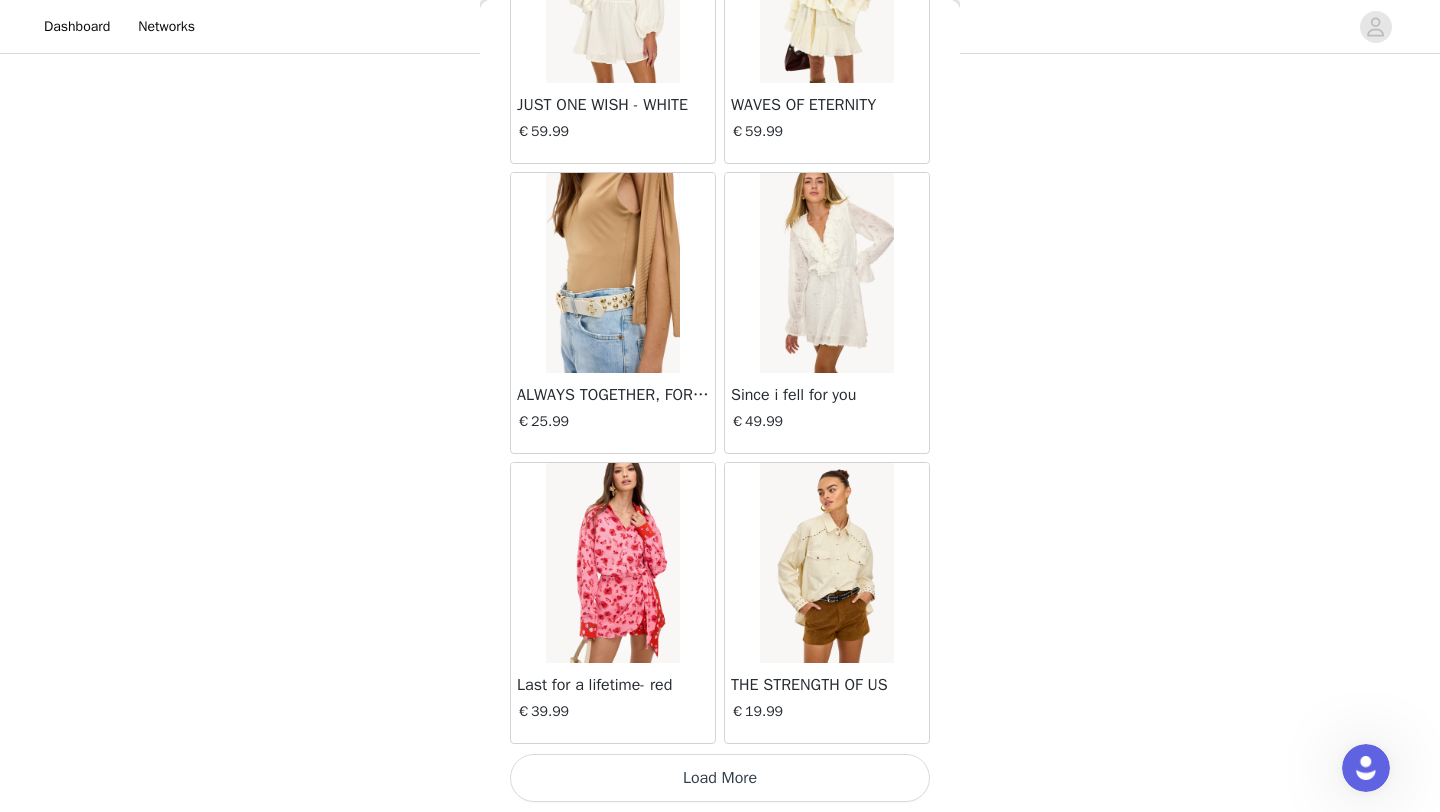 click on "STEP 1 OF 6
Styles
Kies je fave LOAVIES items!       4/15 Selected   Remaining Funds: €150.04         WHIMSICAL WHISPERS      €49.99       S       Edit   Remove     WHERE PETALS FALL     €59.99       S       Edit   Remove     MY DREAMER'S HEART     €49.99       M       Edit   Remove     A SEASON OF US - COW     €39.99       S       Edit   Remove     Add Product       Back       LUMINOUS STARLIT   €14.99       DREAMING AWAKE   €59.99       DAZZLE YOUR WORLD   €14.99       DAZZLE IN STYLE   €17.99       UNVEILED SPLENDOR   €69.99       ENDEARING ELEGANCE   €14.99       KNITTED IN LOVE   €49.99       TRUE LOVE'S PROMISE   €14.99       UNITED IN DESTINY   €12.99       HOME IS WHERE YOU ARE   €15.99       LOVE'S MELODY   €59.99       OUR COSMIC LOVE   €14.99       STILL BLOOMING   €59.99       SWEET ROMANCE   €49.99       MEMORY OF US   €59.99       STRONG IN LOVE   €59.99" at bounding box center (720, 155) 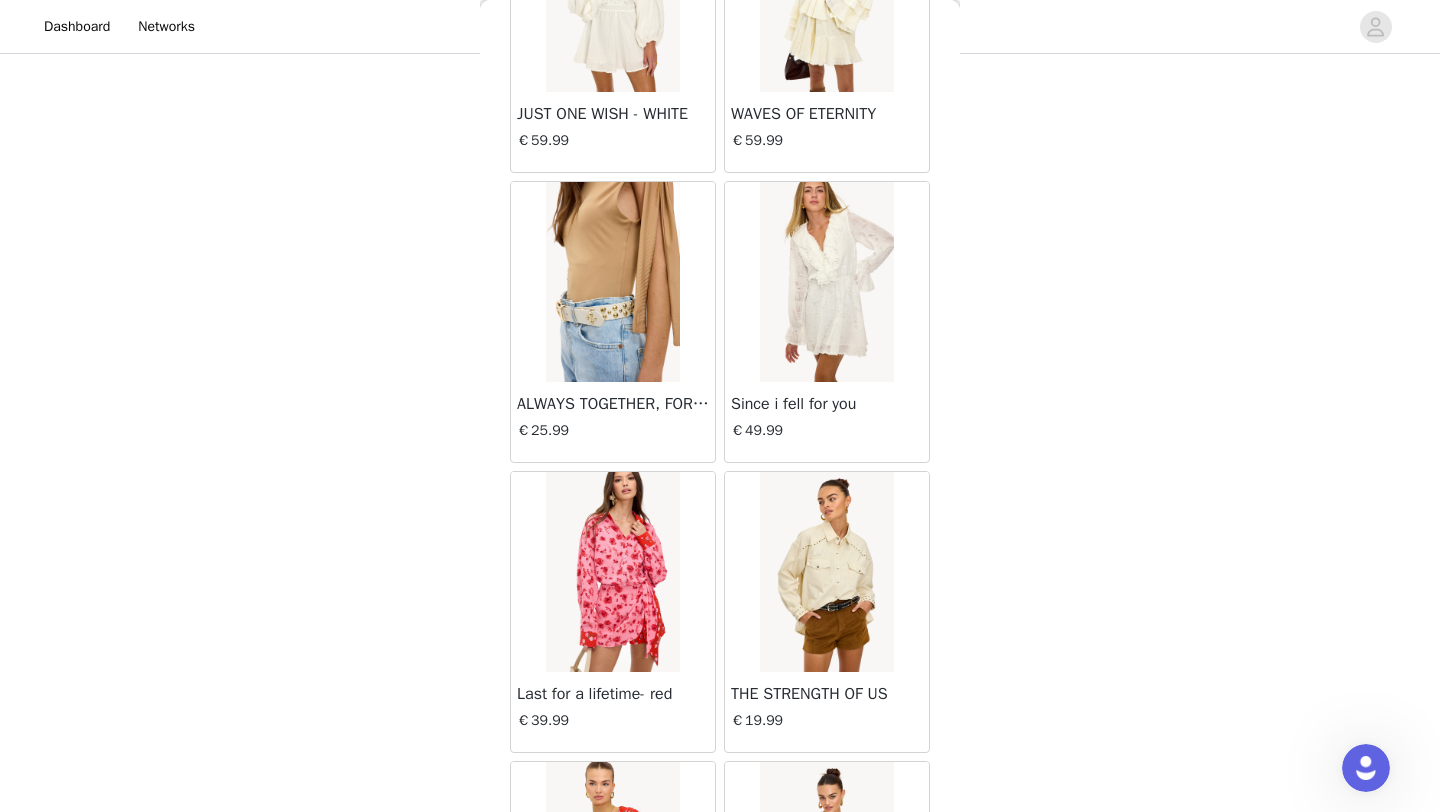 scroll, scrollTop: 8048, scrollLeft: 0, axis: vertical 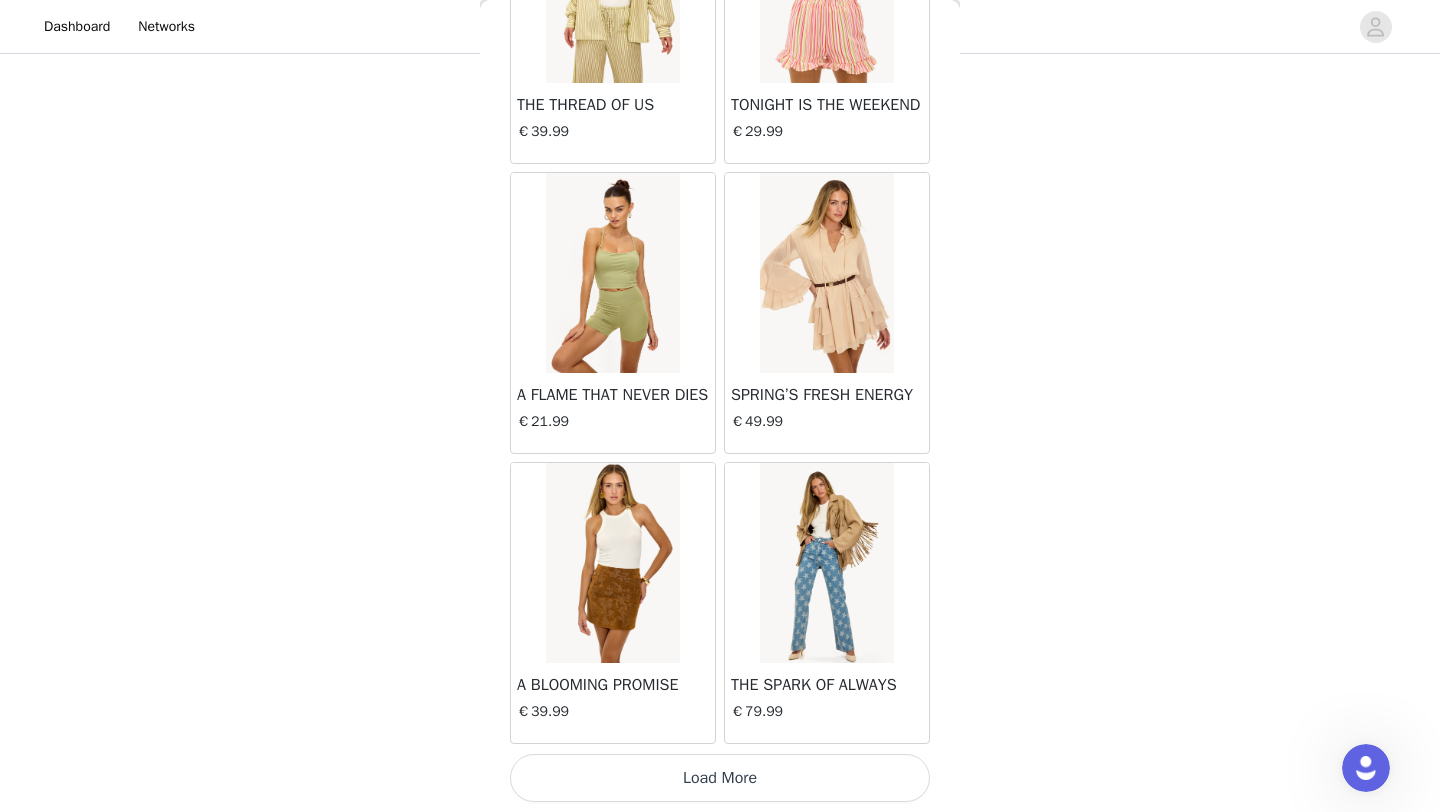 click on "Load More" at bounding box center (720, 778) 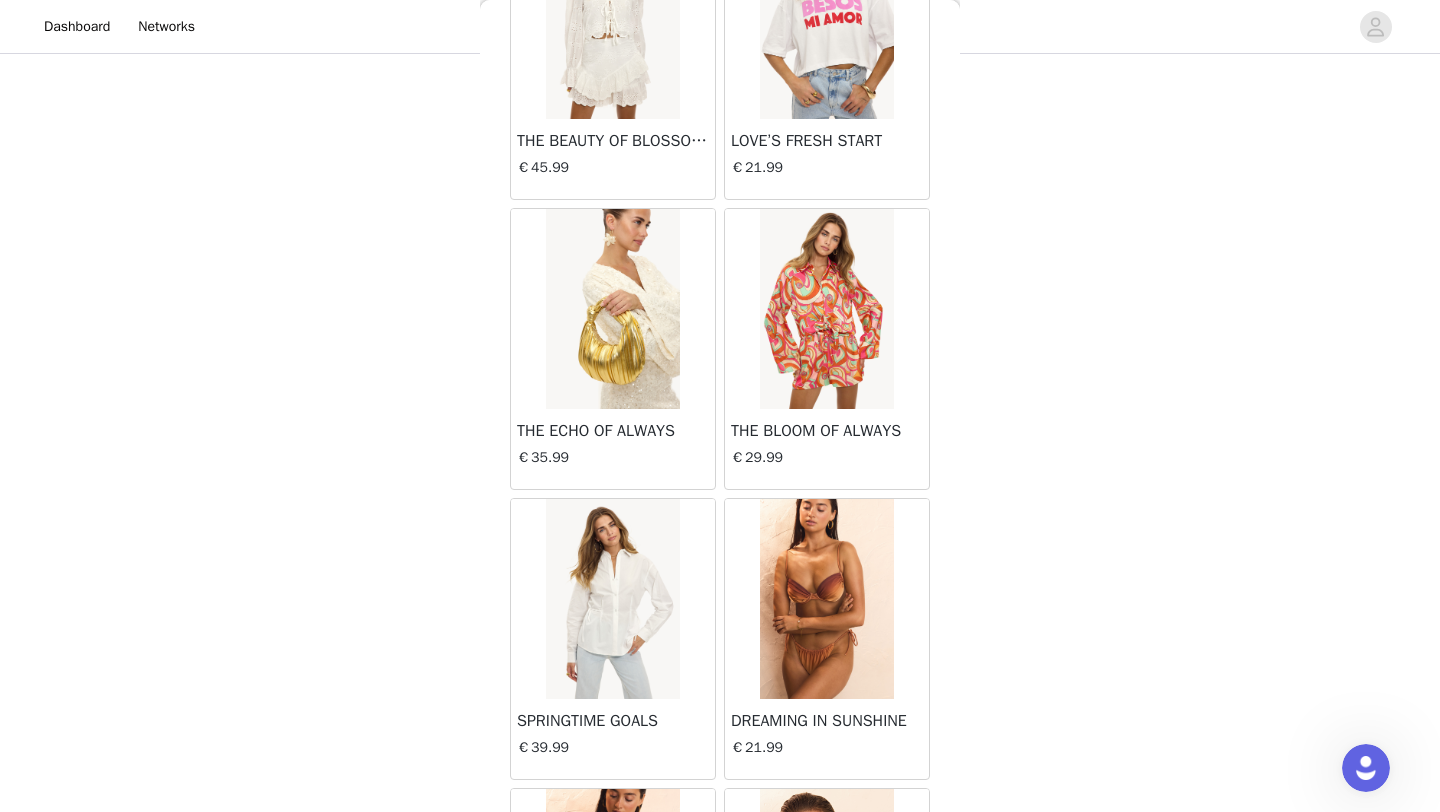 scroll, scrollTop: 13848, scrollLeft: 0, axis: vertical 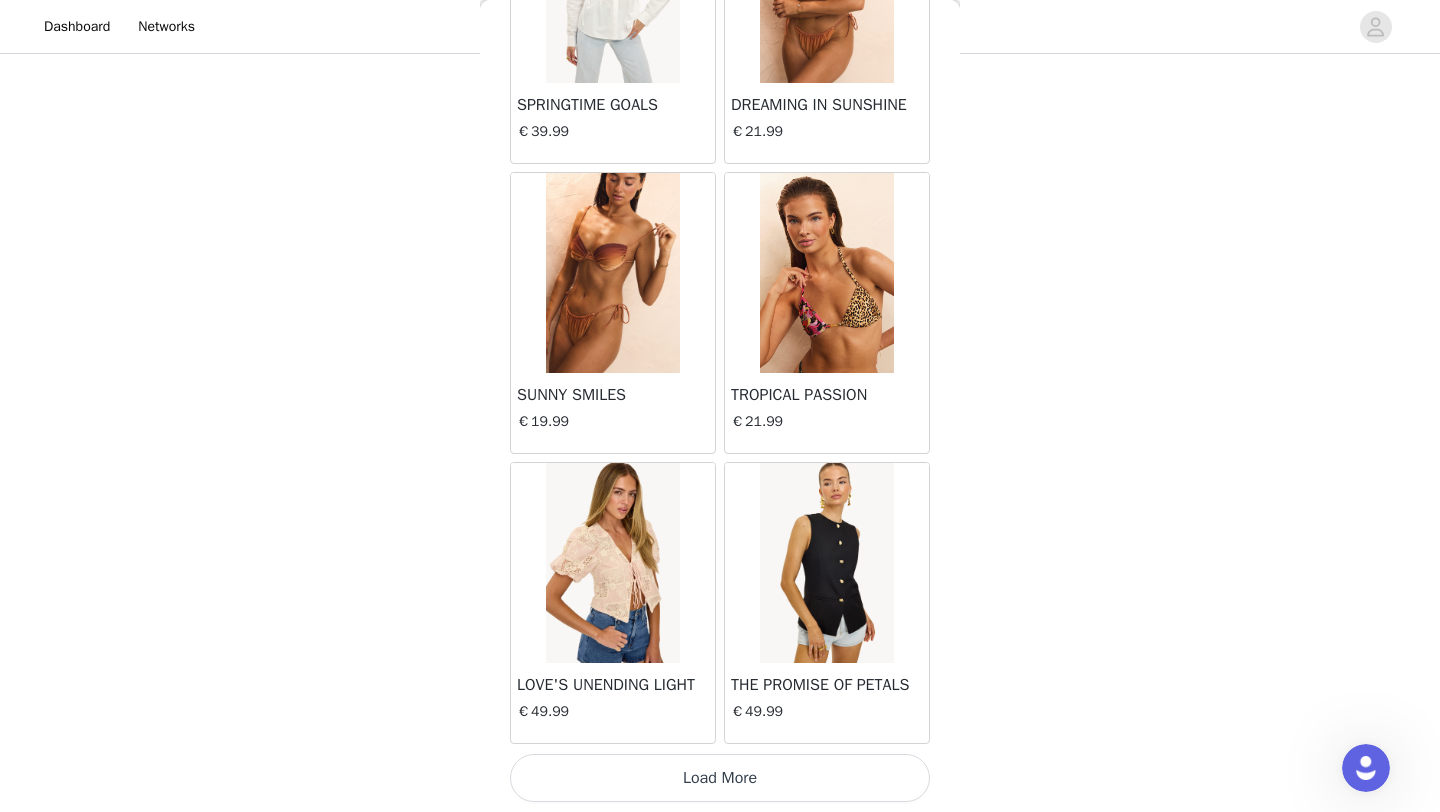 click on "Load More" at bounding box center (720, 778) 